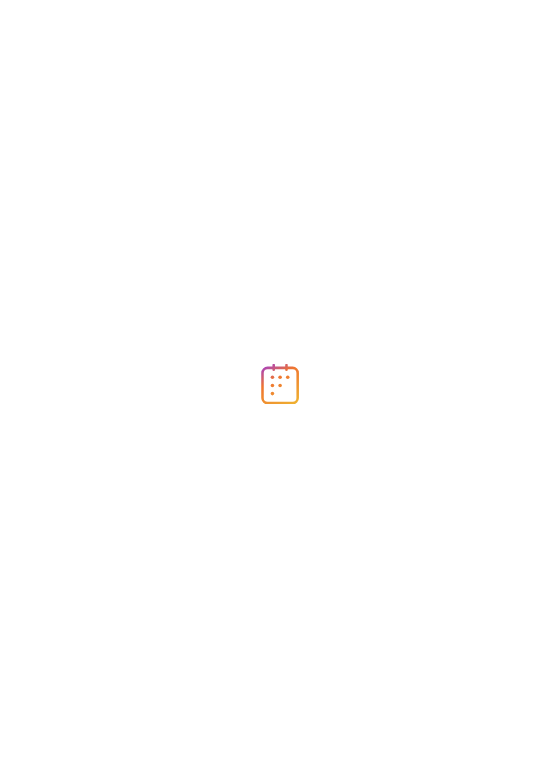 scroll, scrollTop: 0, scrollLeft: 0, axis: both 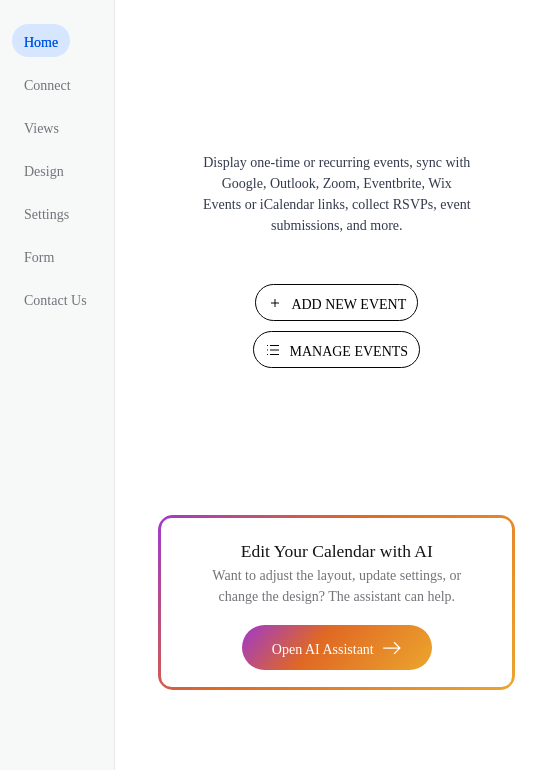 click on "Manage Events" at bounding box center [348, 351] 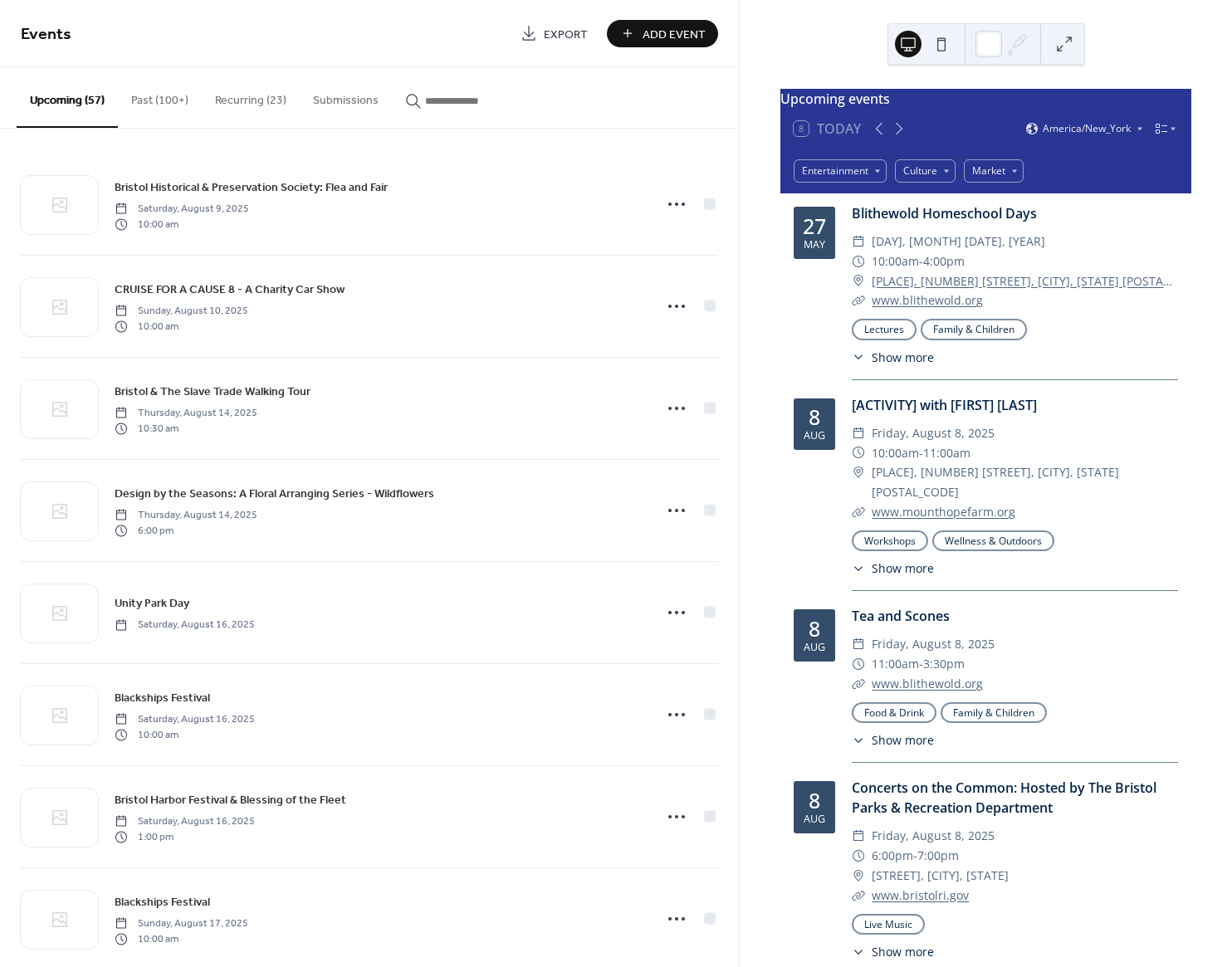 scroll, scrollTop: 0, scrollLeft: 0, axis: both 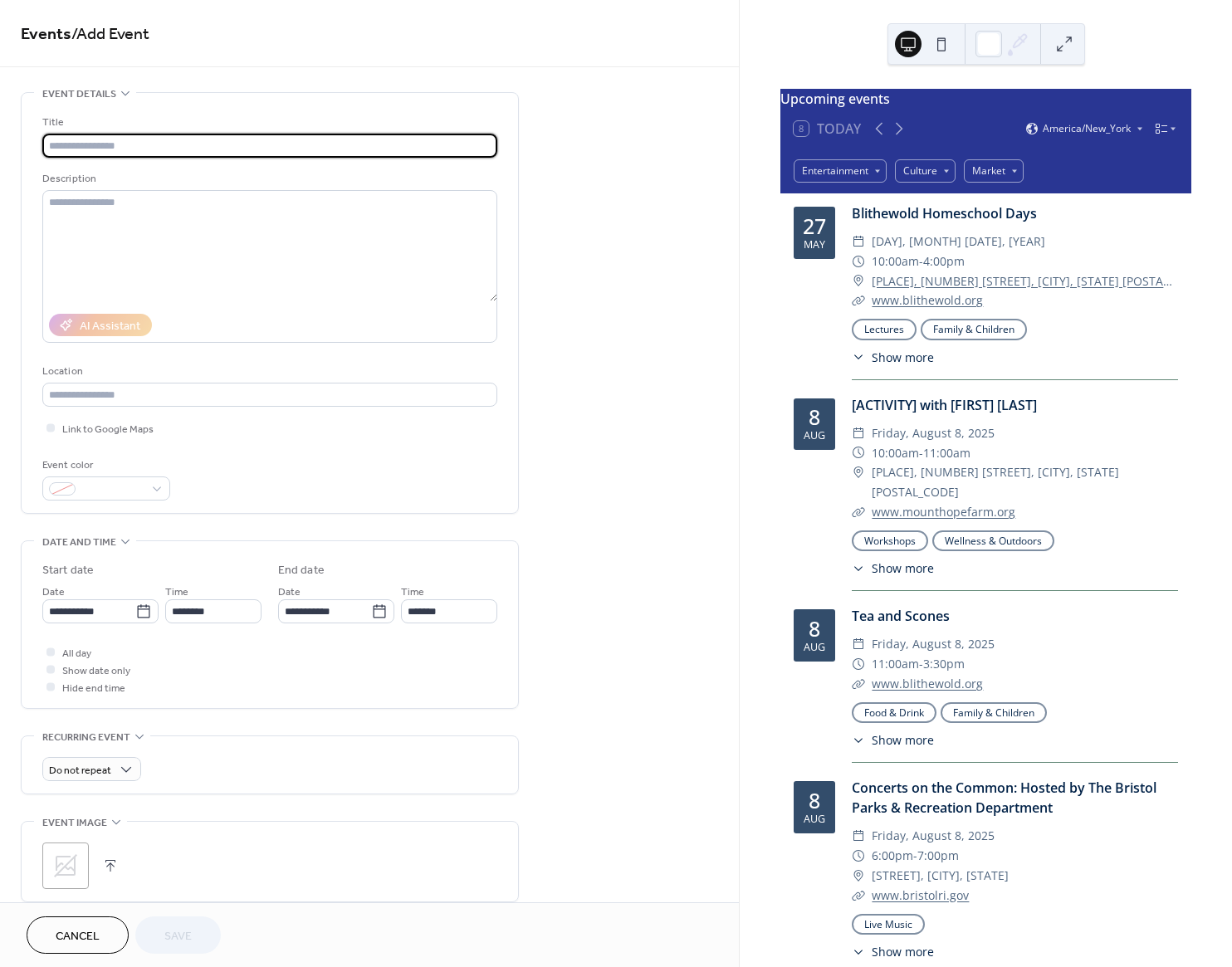 paste on "**********" 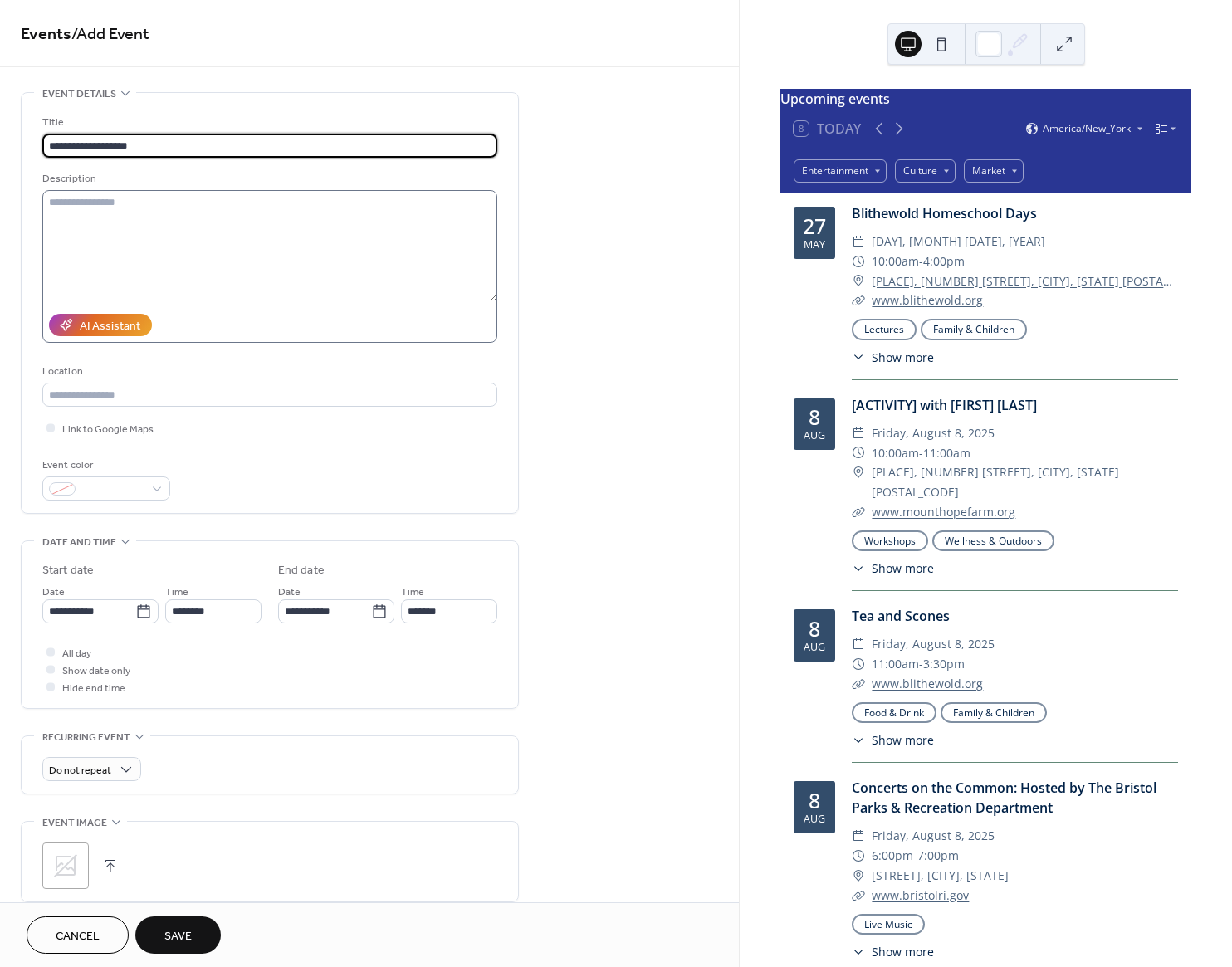 paste on "**********" 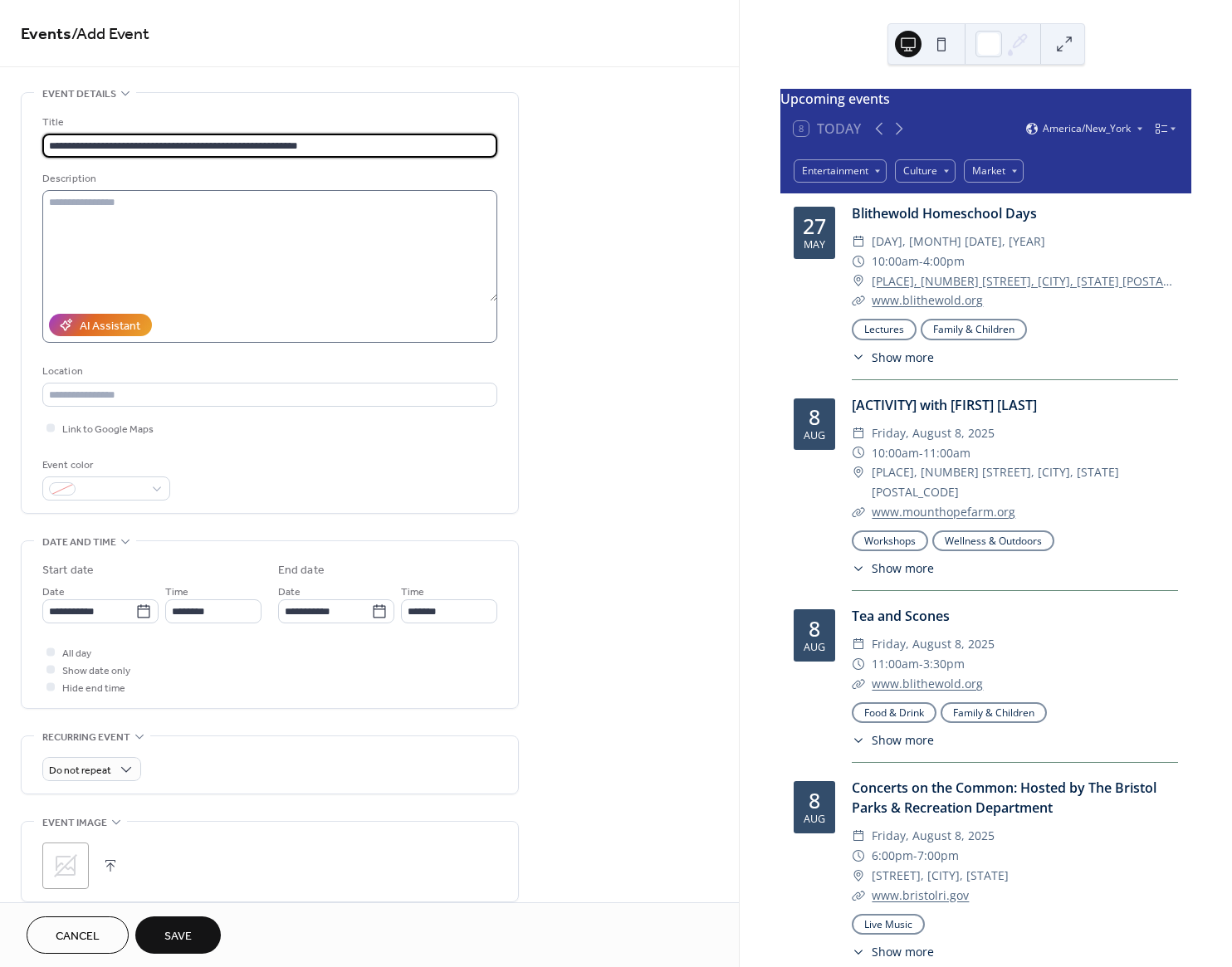 type on "**********" 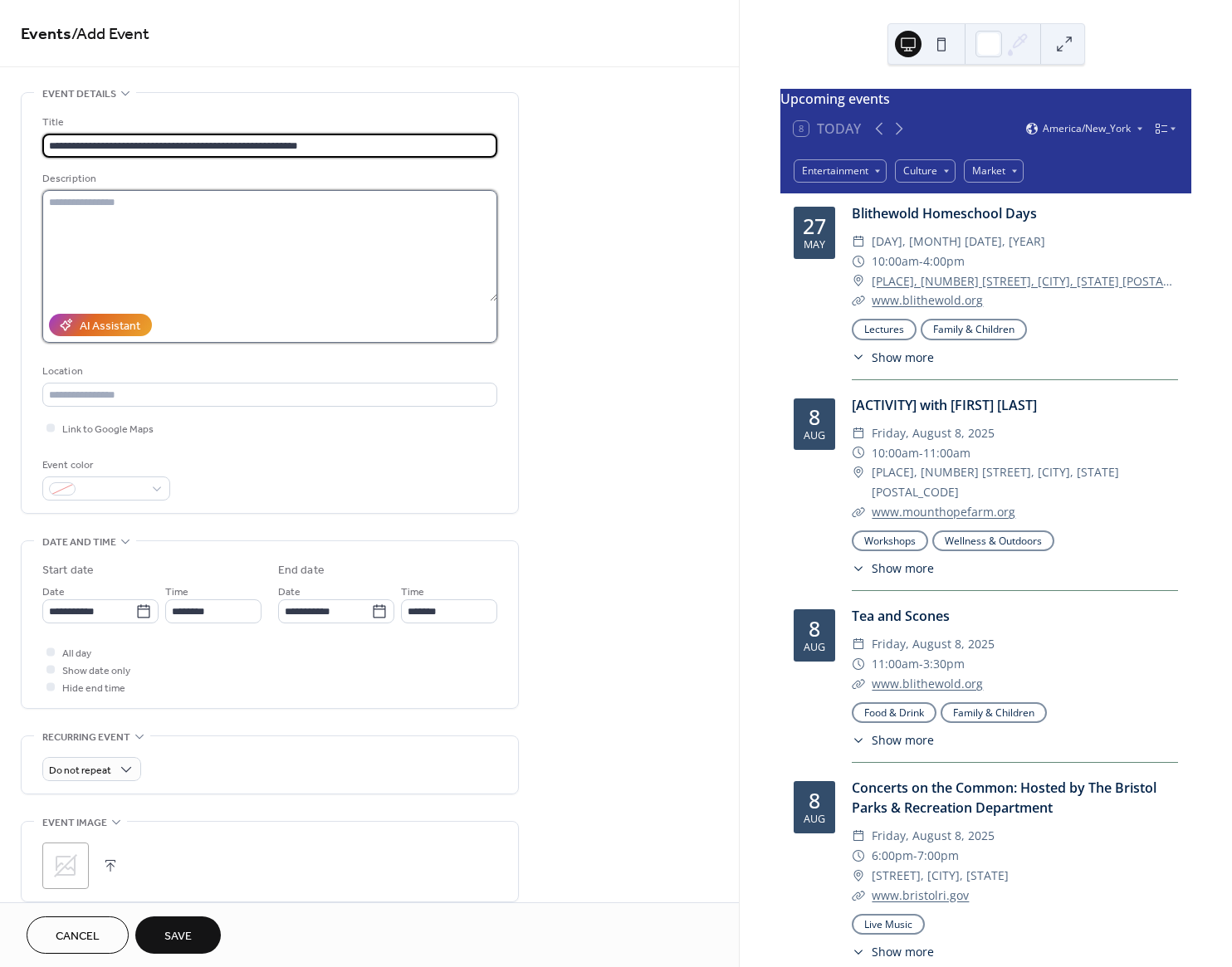 click at bounding box center (270, 246) 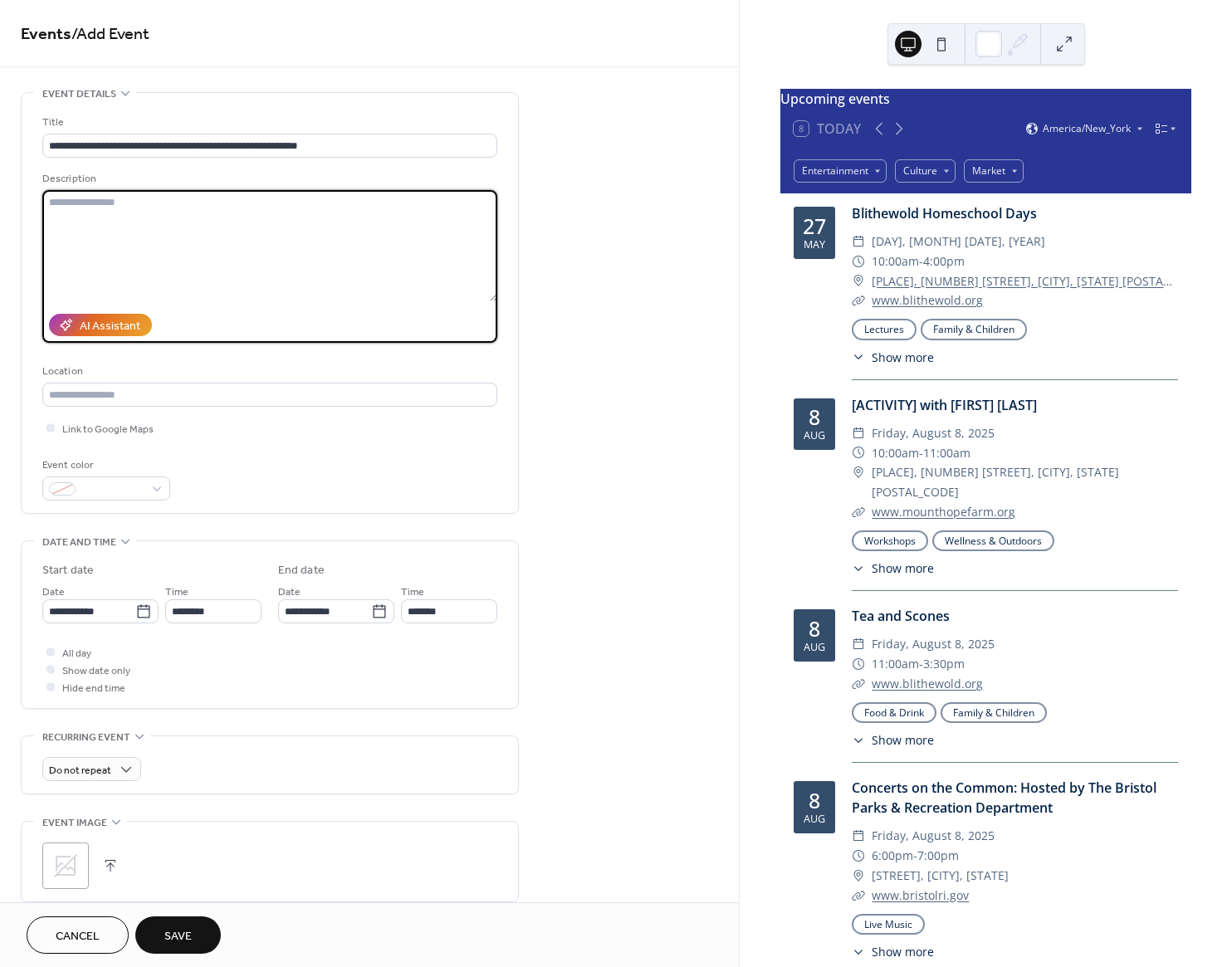 paste on "**********" 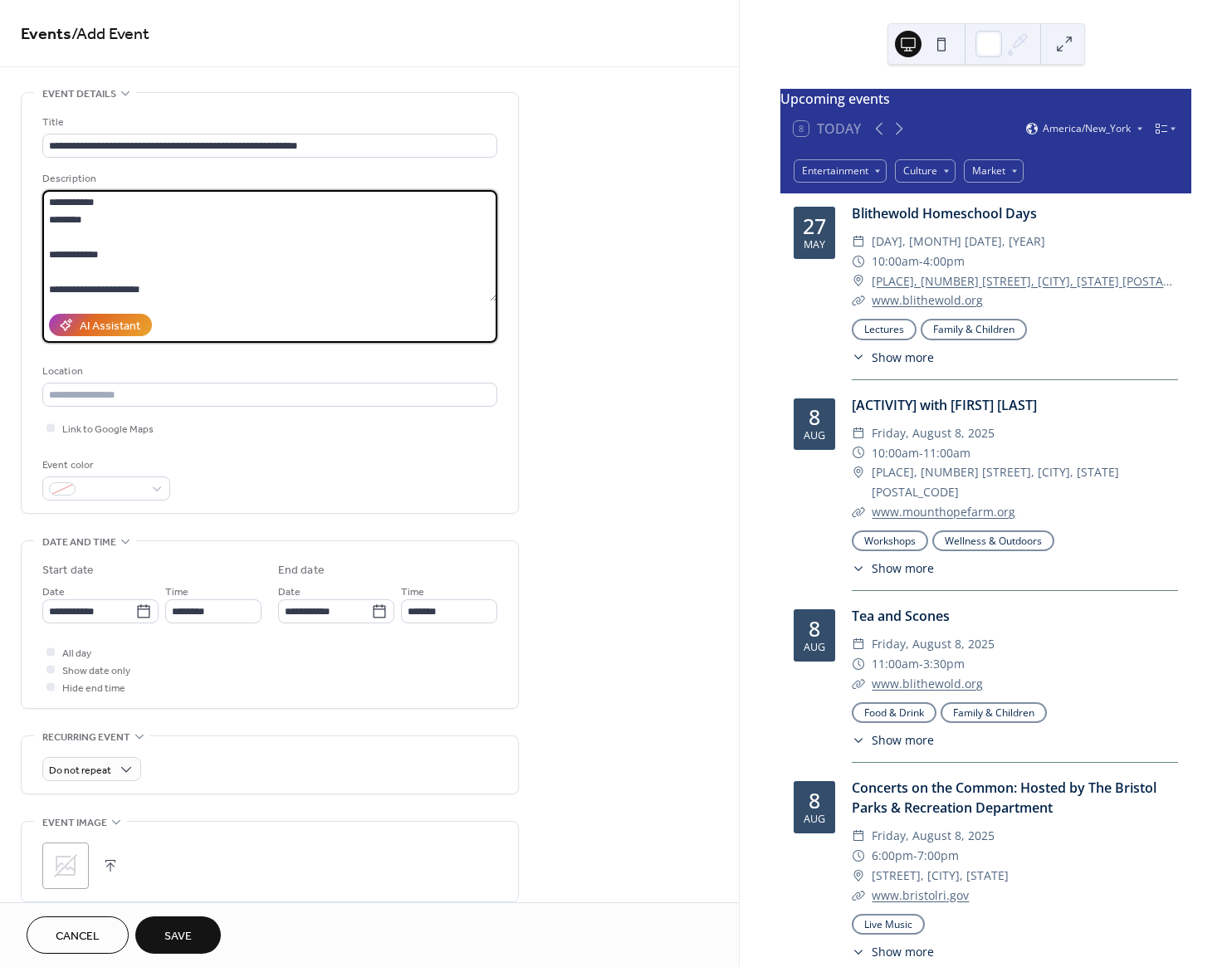 scroll, scrollTop: 712, scrollLeft: 0, axis: vertical 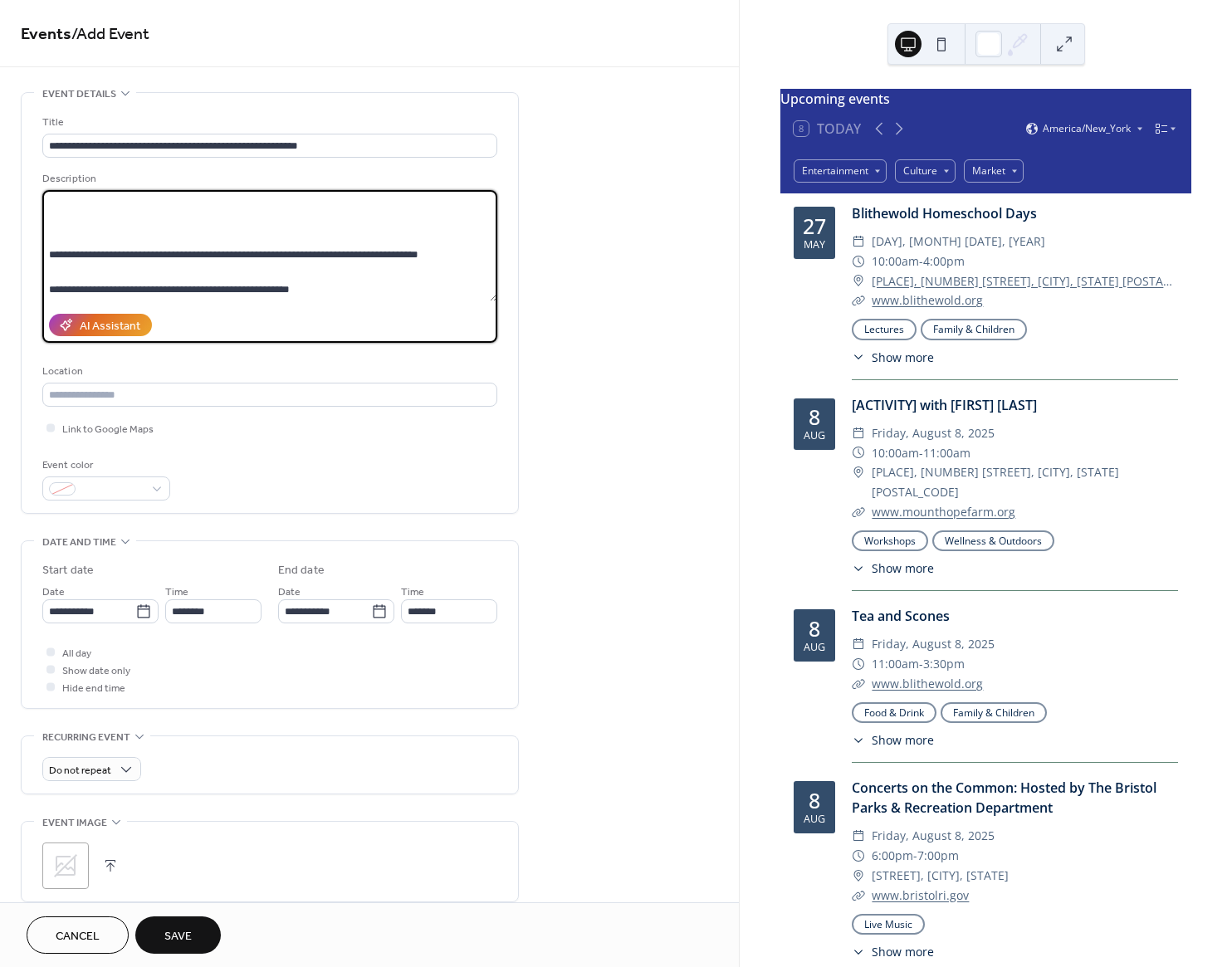 click on "**********" at bounding box center [270, 246] 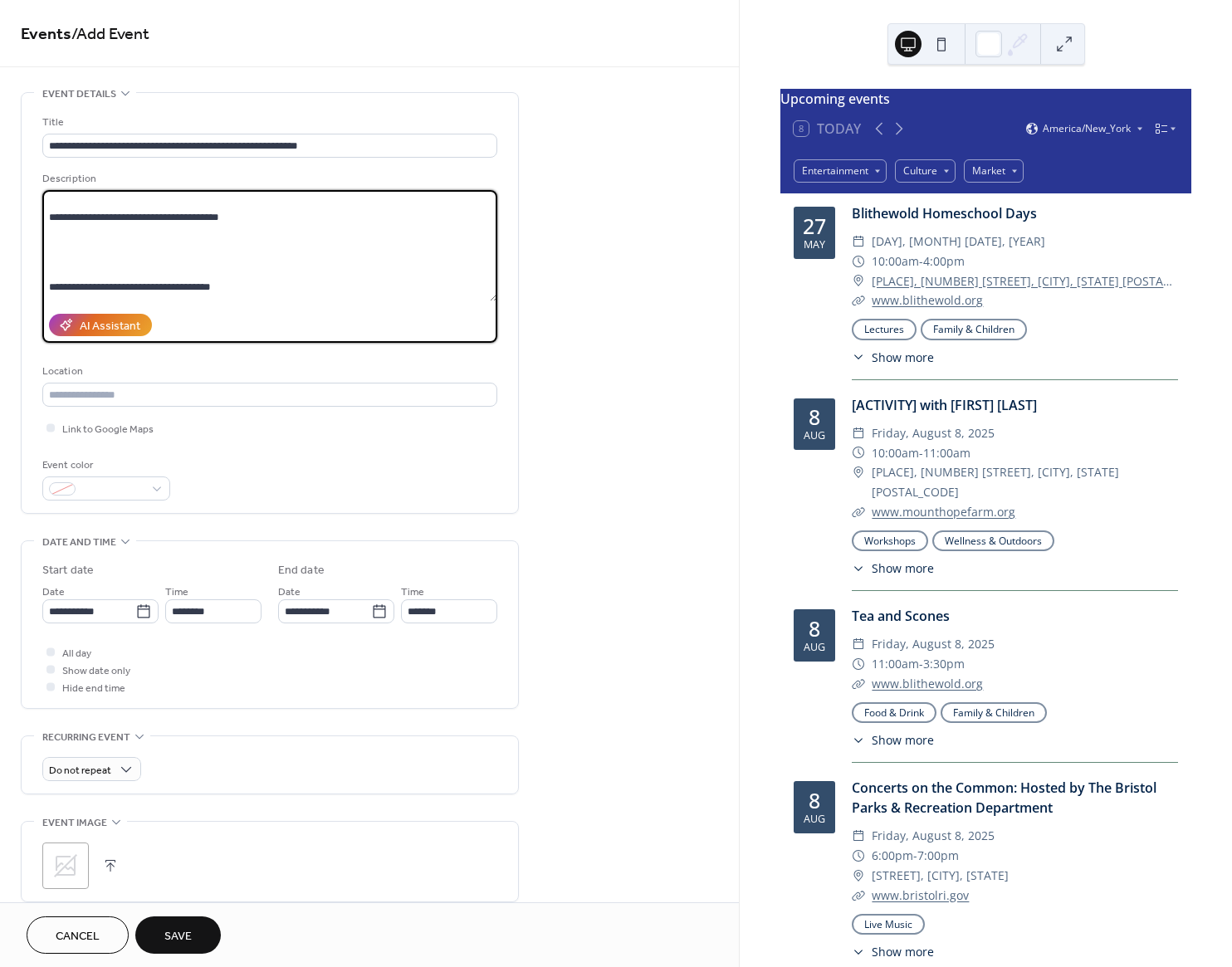 scroll, scrollTop: 430, scrollLeft: 0, axis: vertical 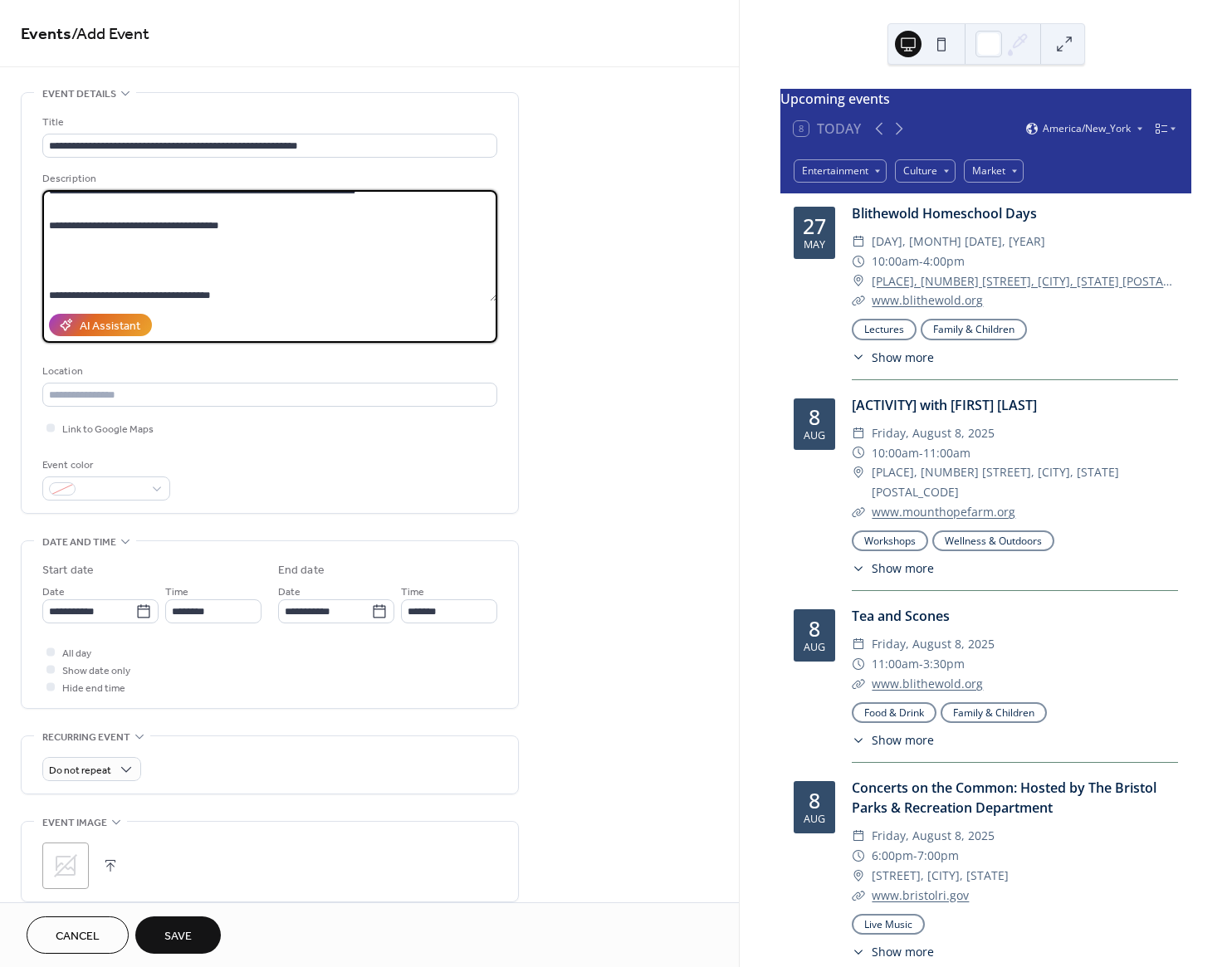 click on "**********" at bounding box center (270, 246) 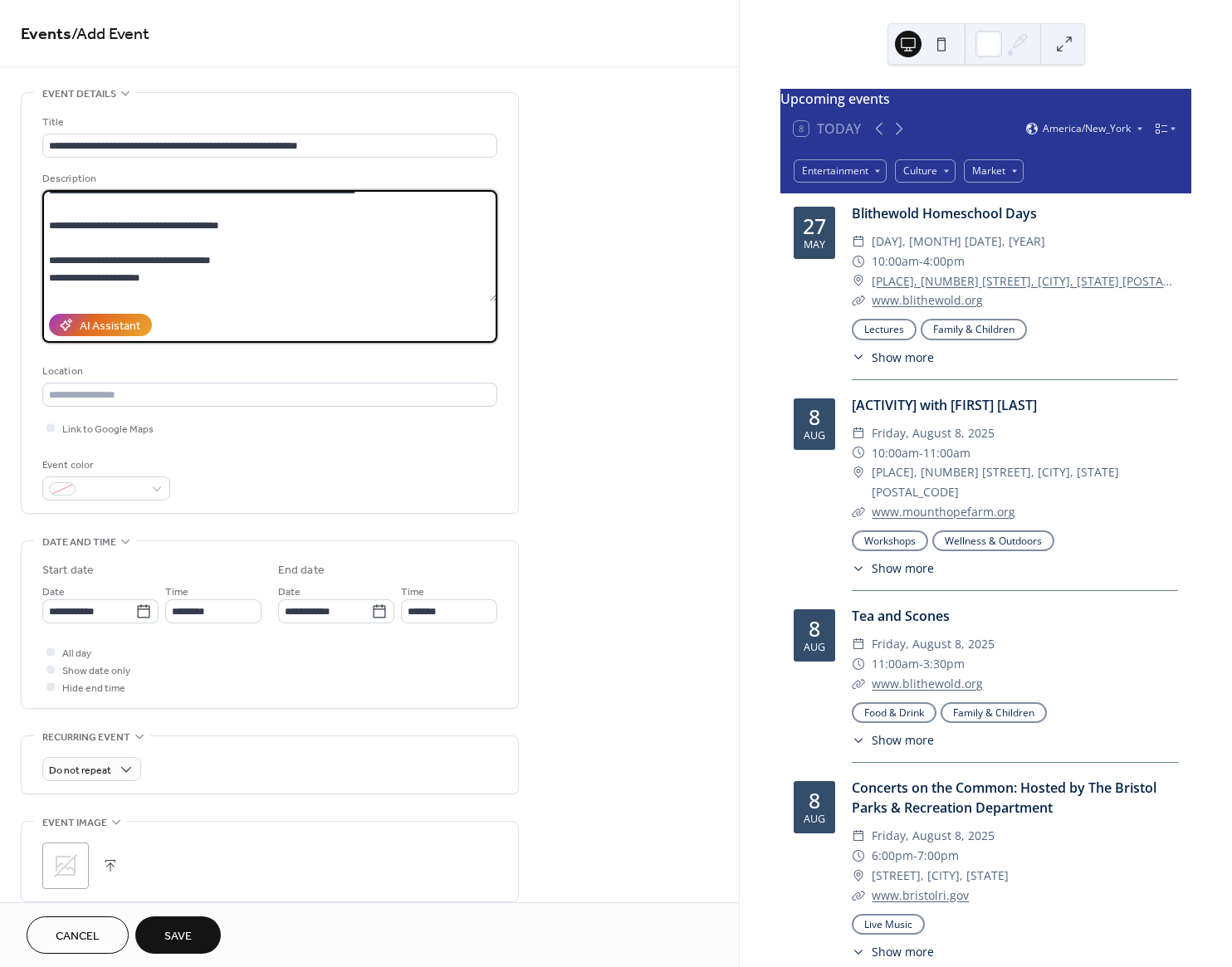 click on "**********" at bounding box center (270, 246) 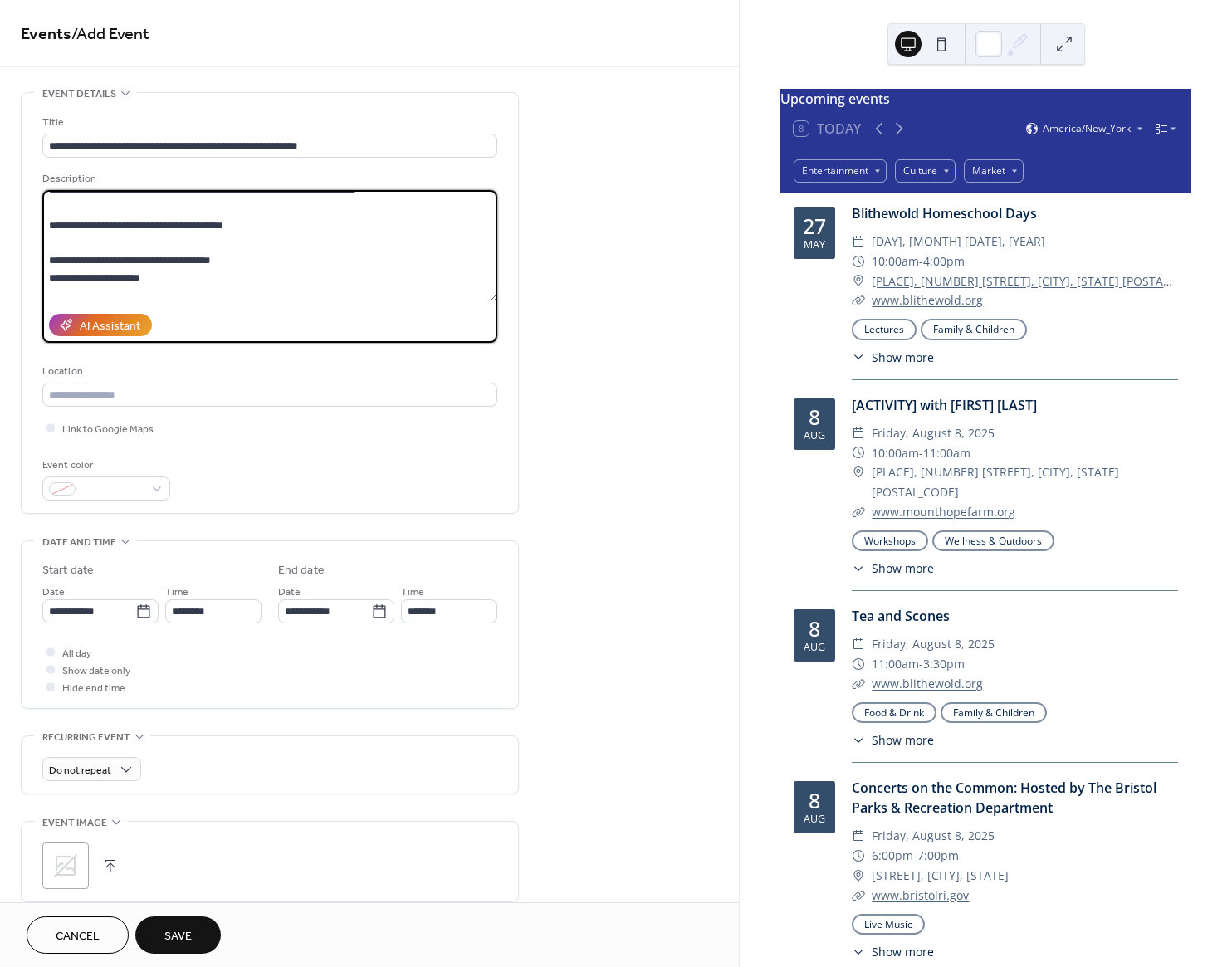 paste on "**********" 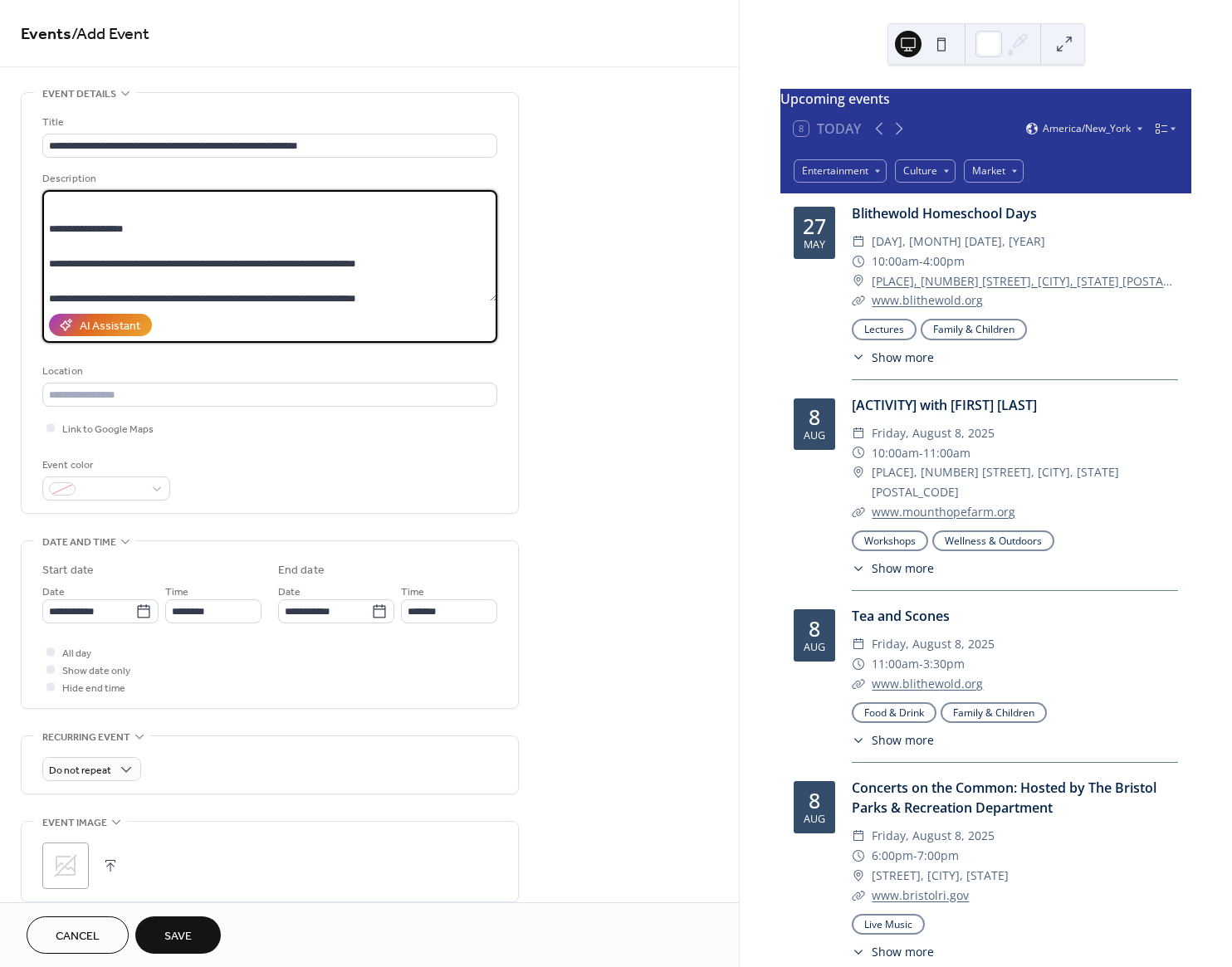 scroll, scrollTop: 364, scrollLeft: 0, axis: vertical 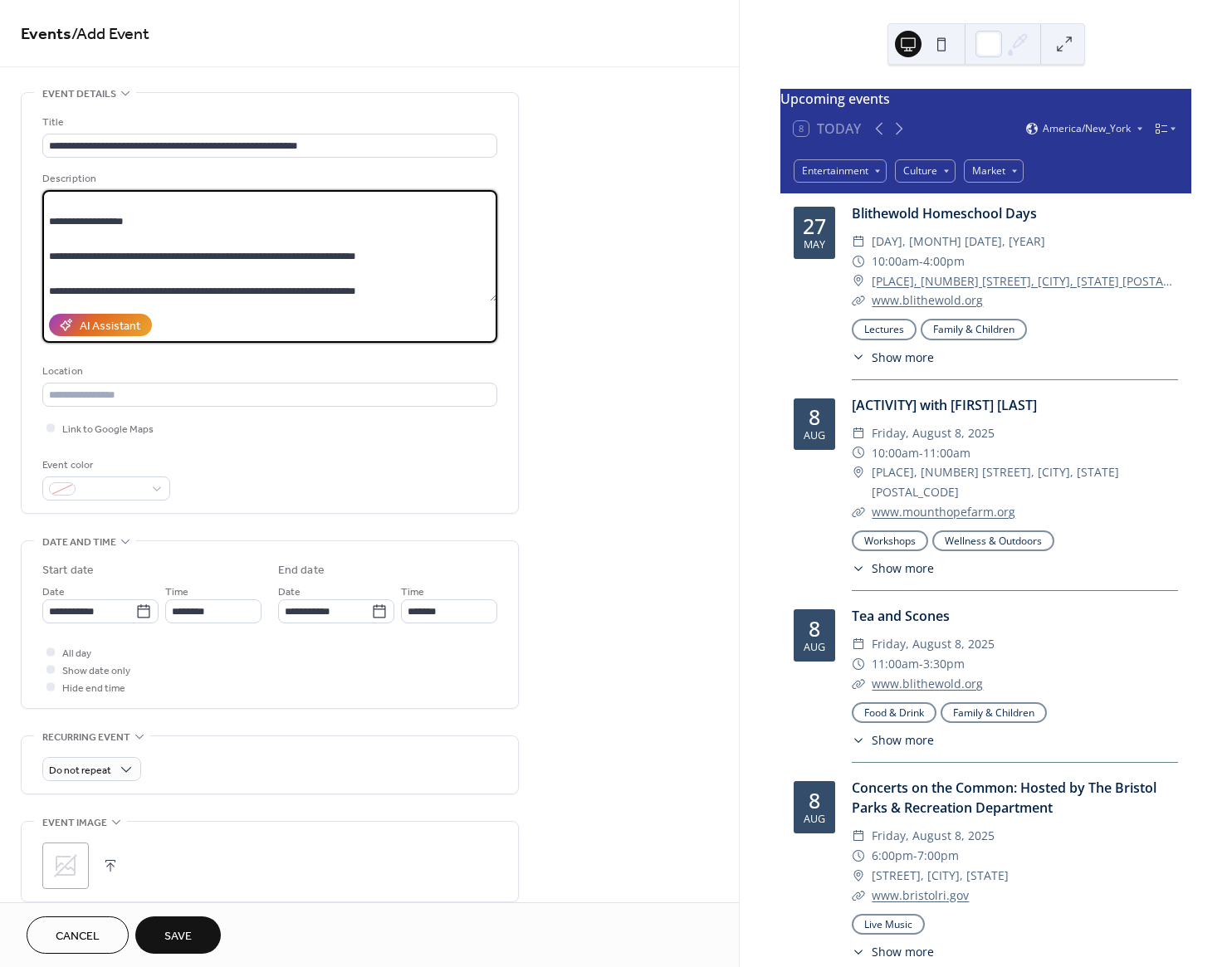 click on "**********" at bounding box center (270, 246) 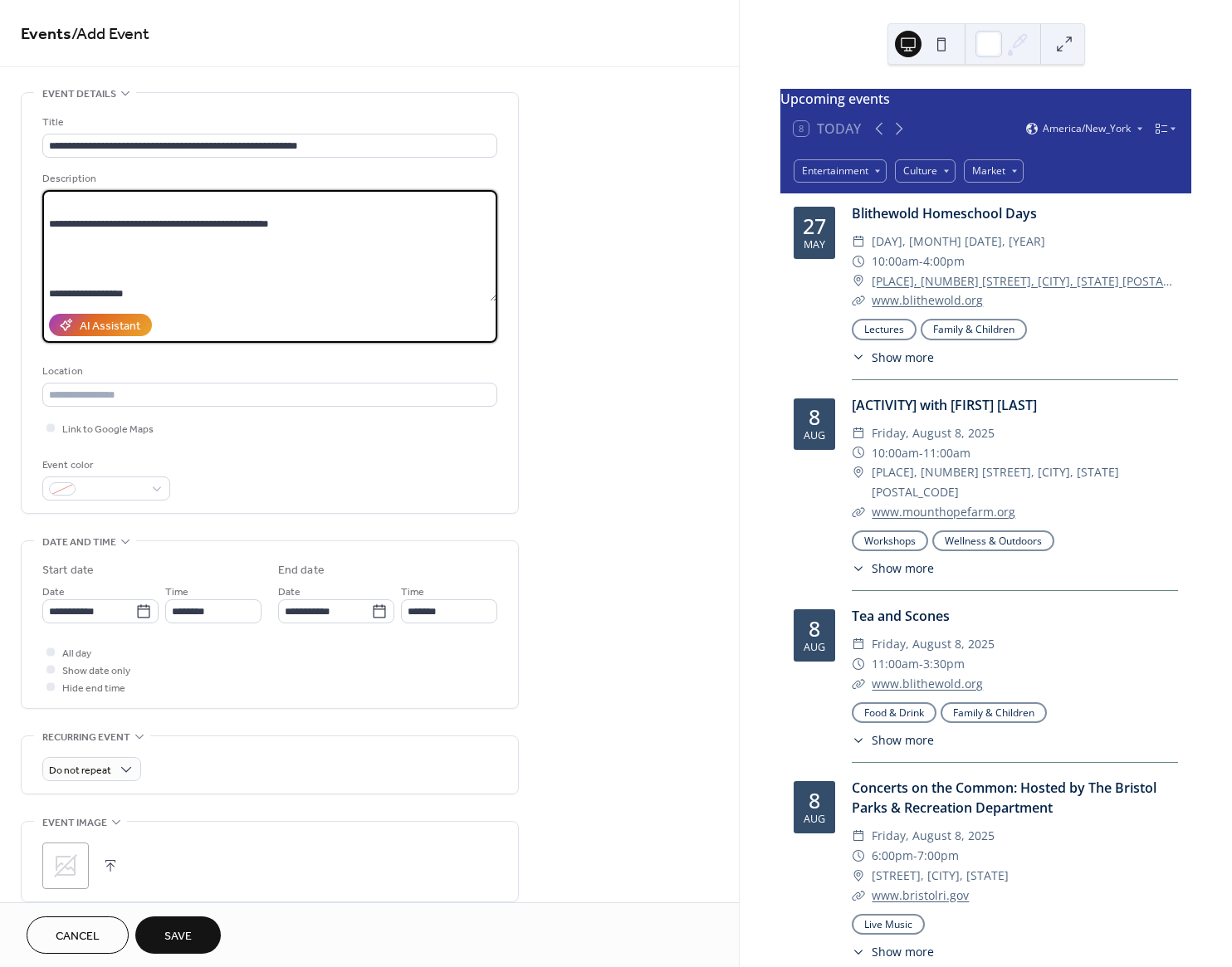 scroll, scrollTop: 277, scrollLeft: 0, axis: vertical 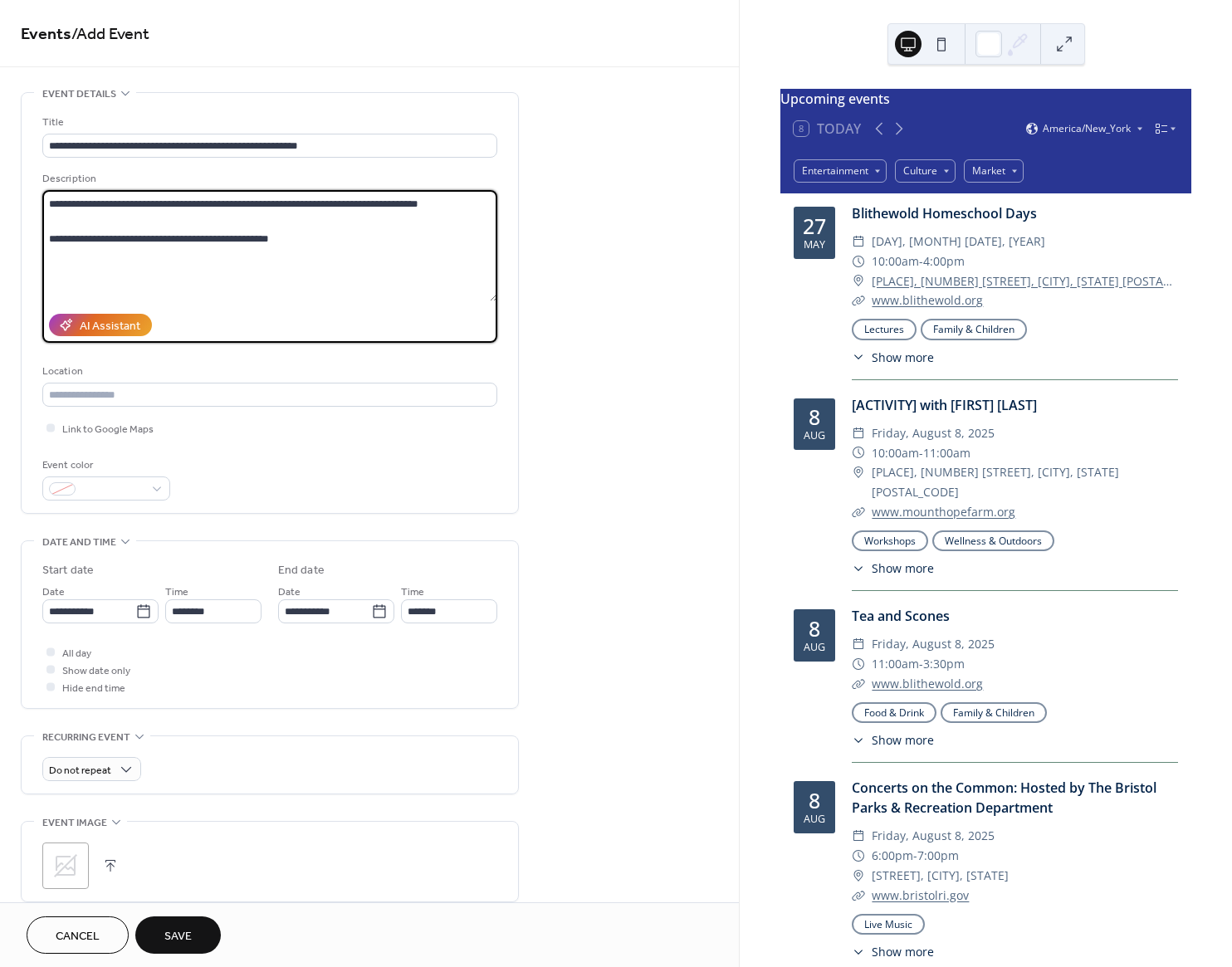 click on "**********" at bounding box center [270, 246] 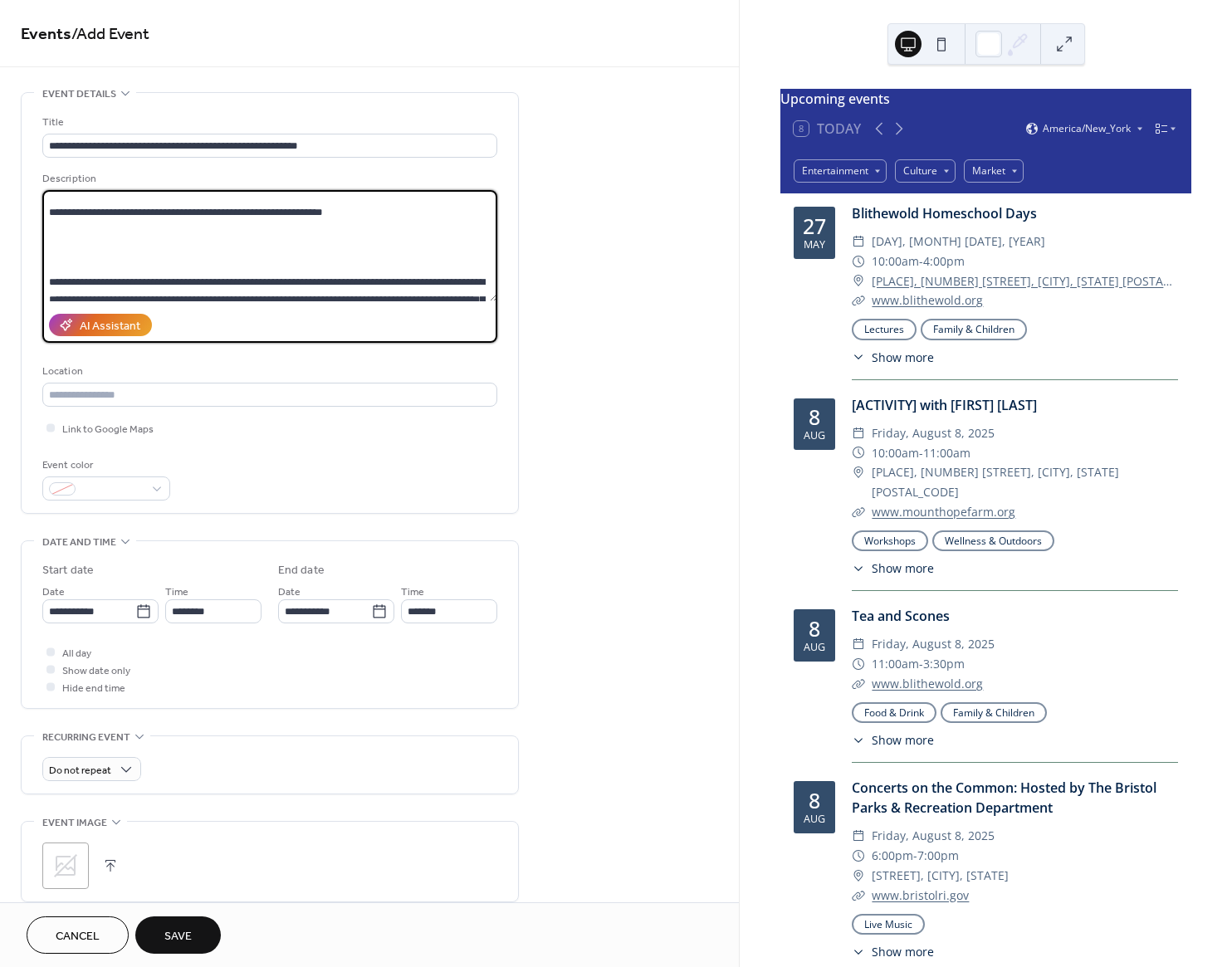 scroll, scrollTop: 151, scrollLeft: 0, axis: vertical 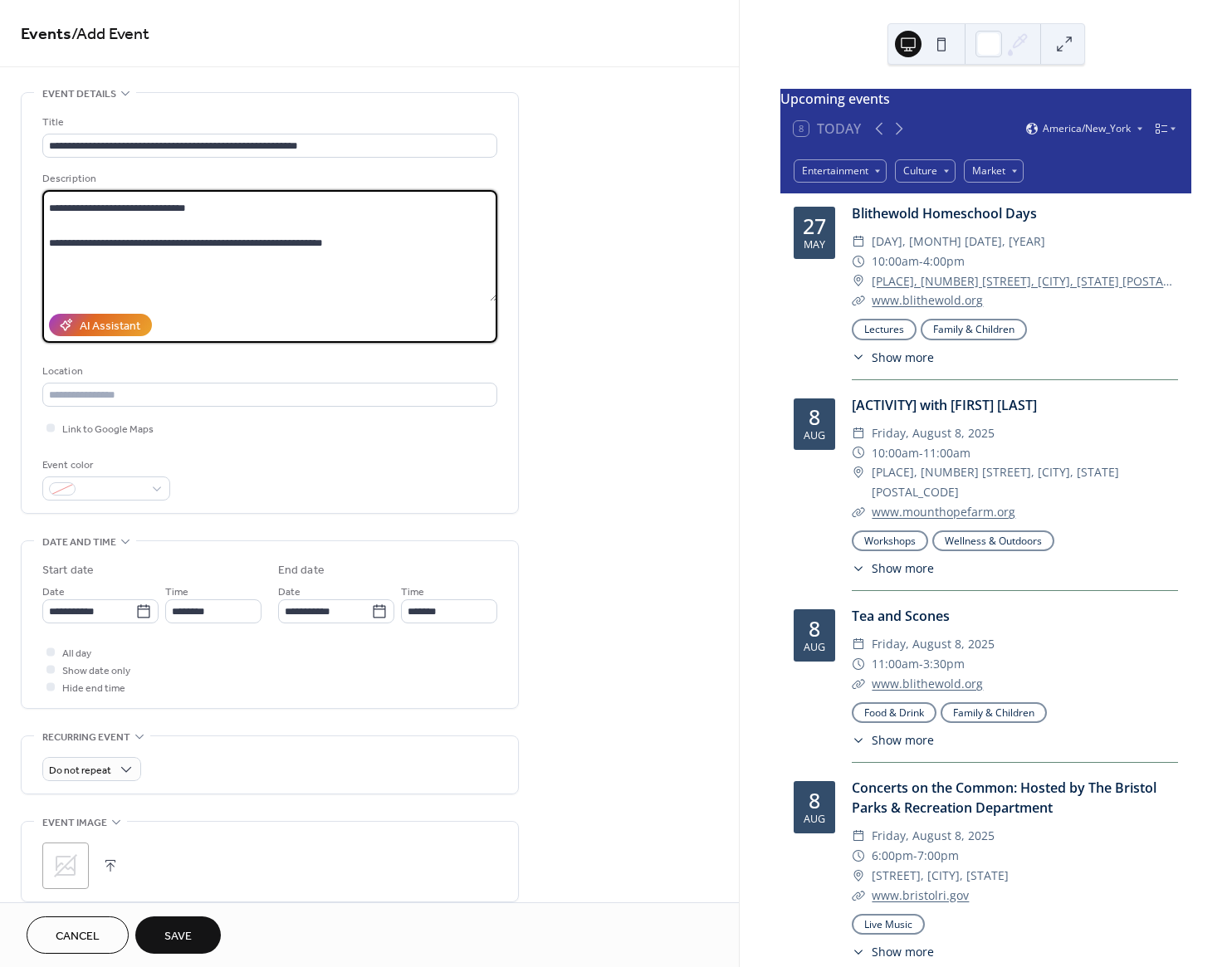 click on "**********" at bounding box center (270, 246) 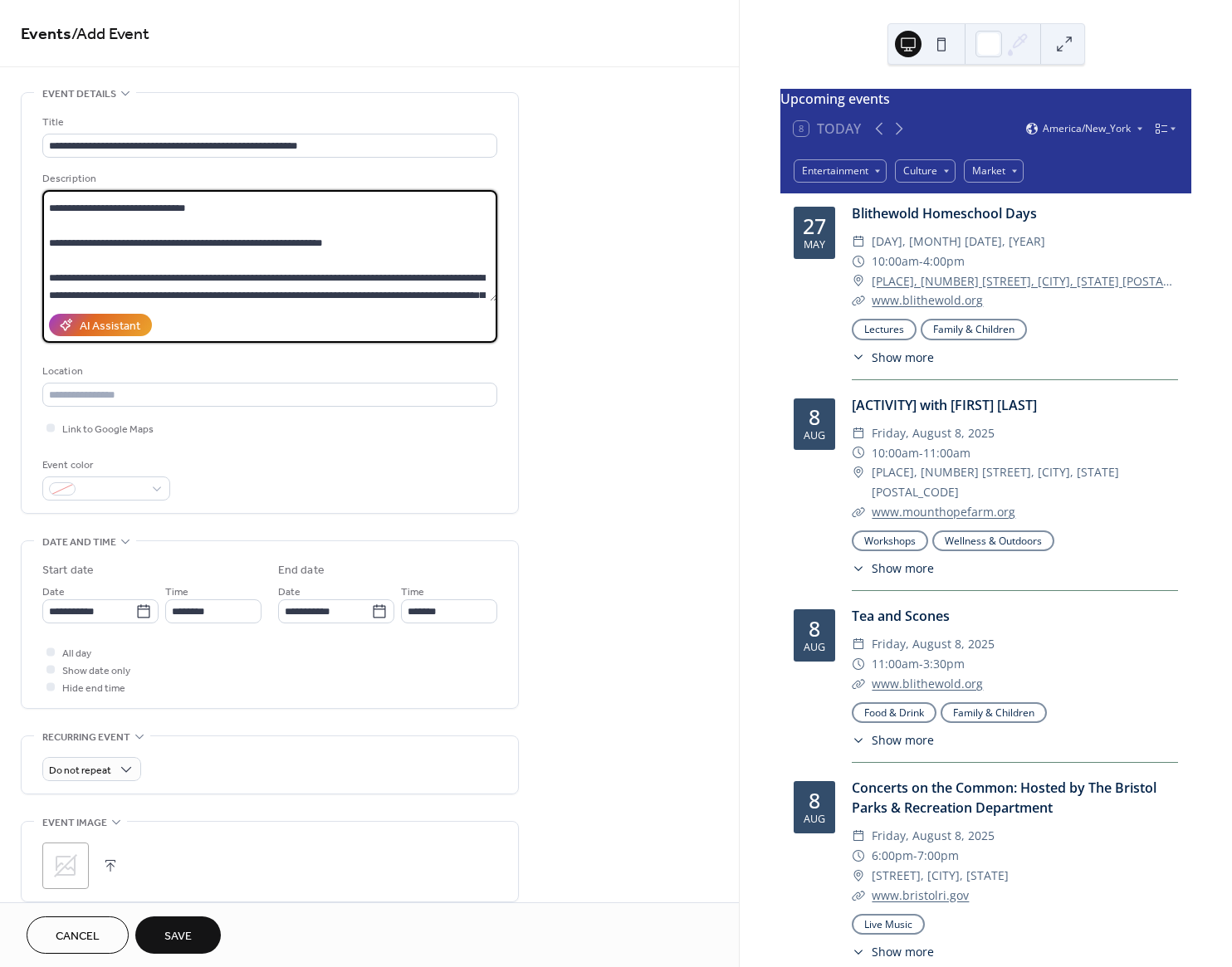 click on "**********" at bounding box center [270, 246] 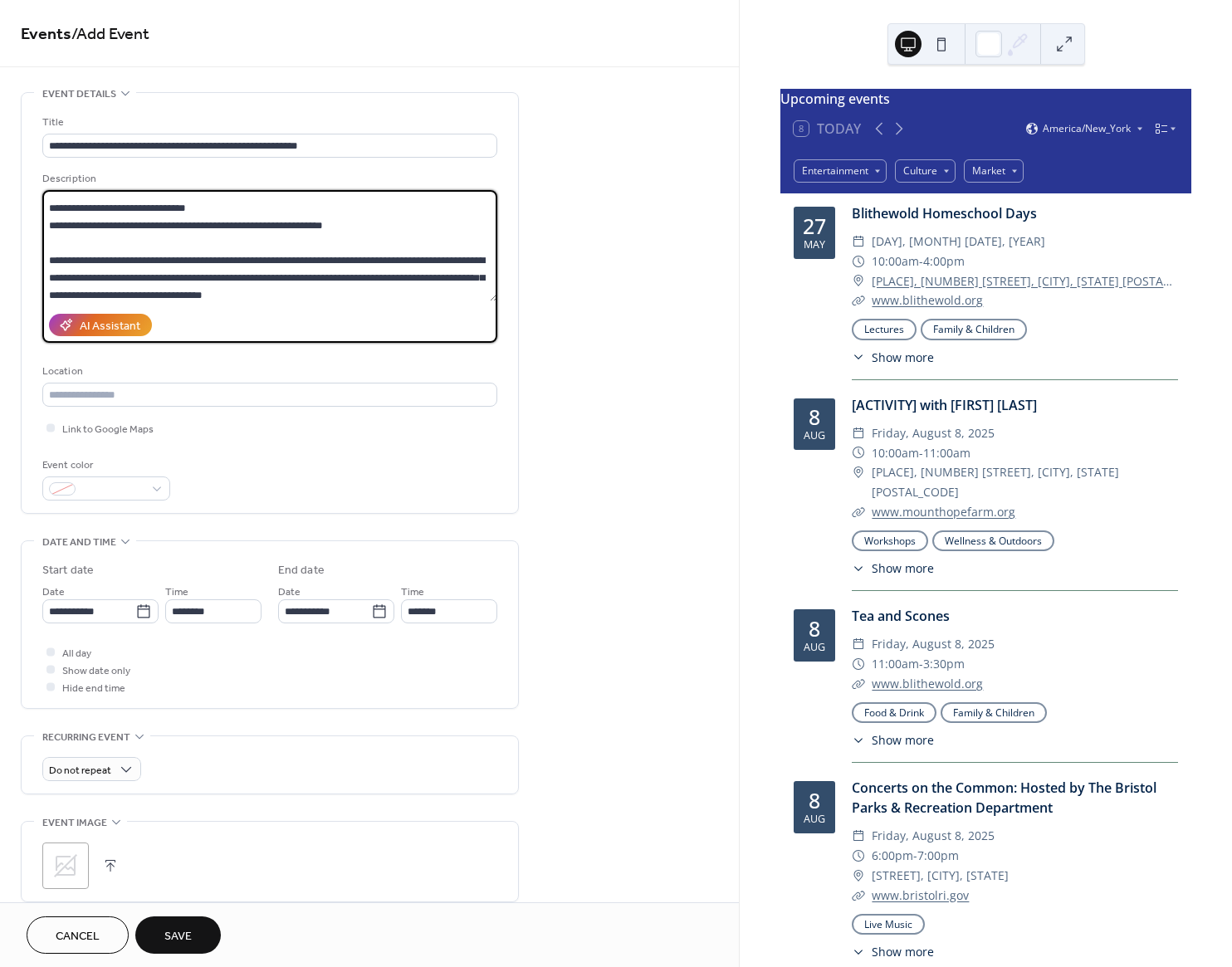 scroll, scrollTop: 91, scrollLeft: 0, axis: vertical 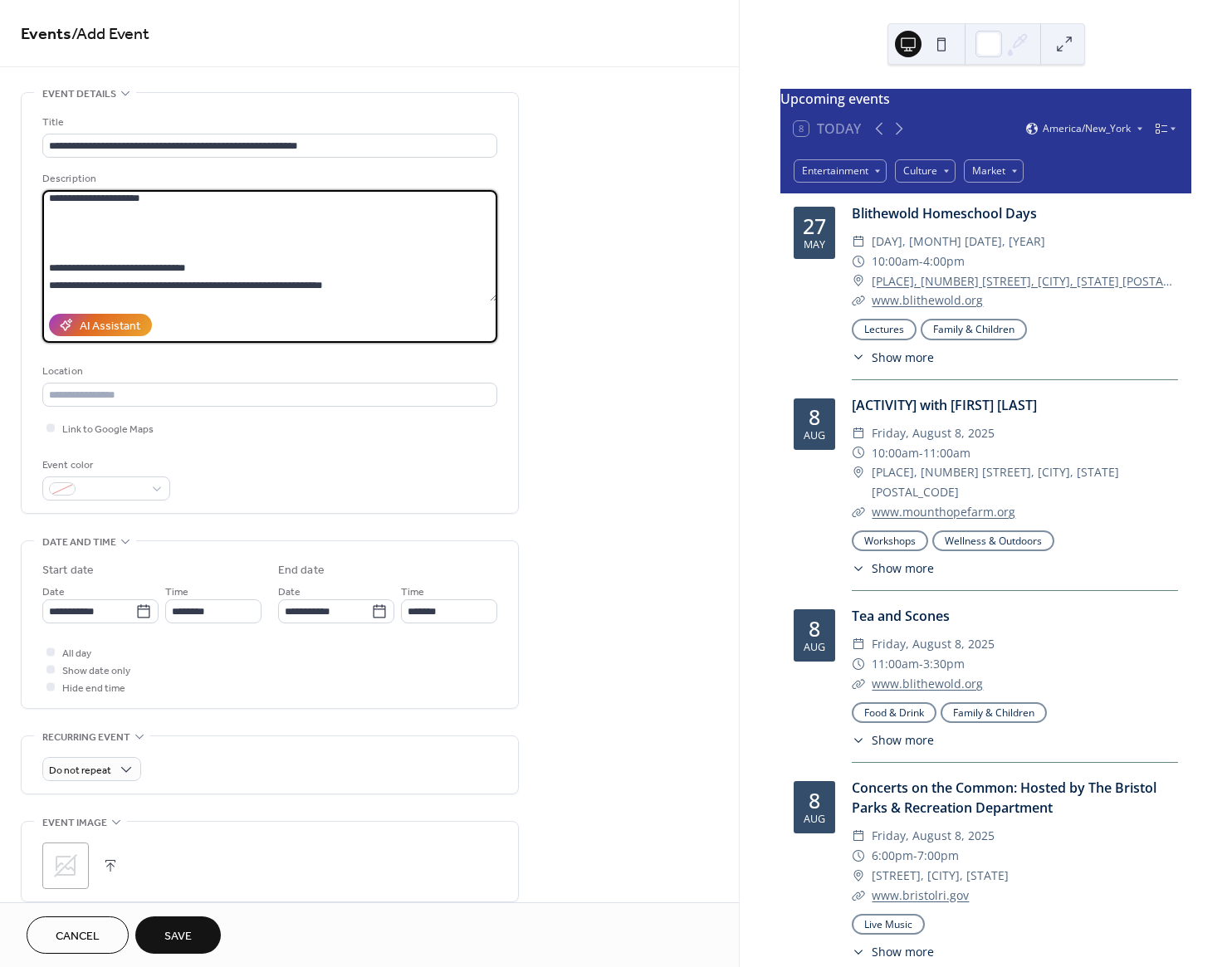click on "**********" at bounding box center (270, 246) 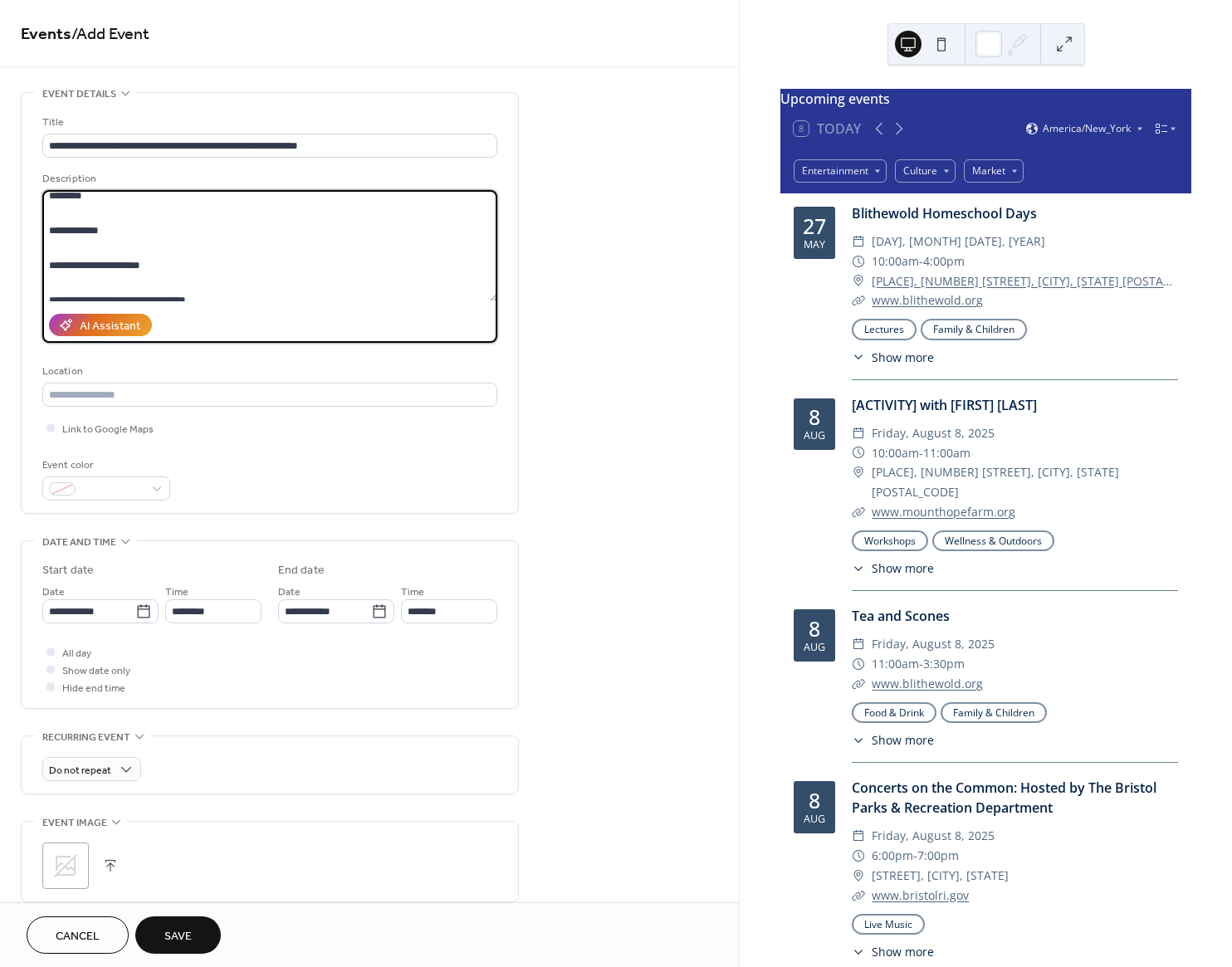 scroll, scrollTop: 12, scrollLeft: 0, axis: vertical 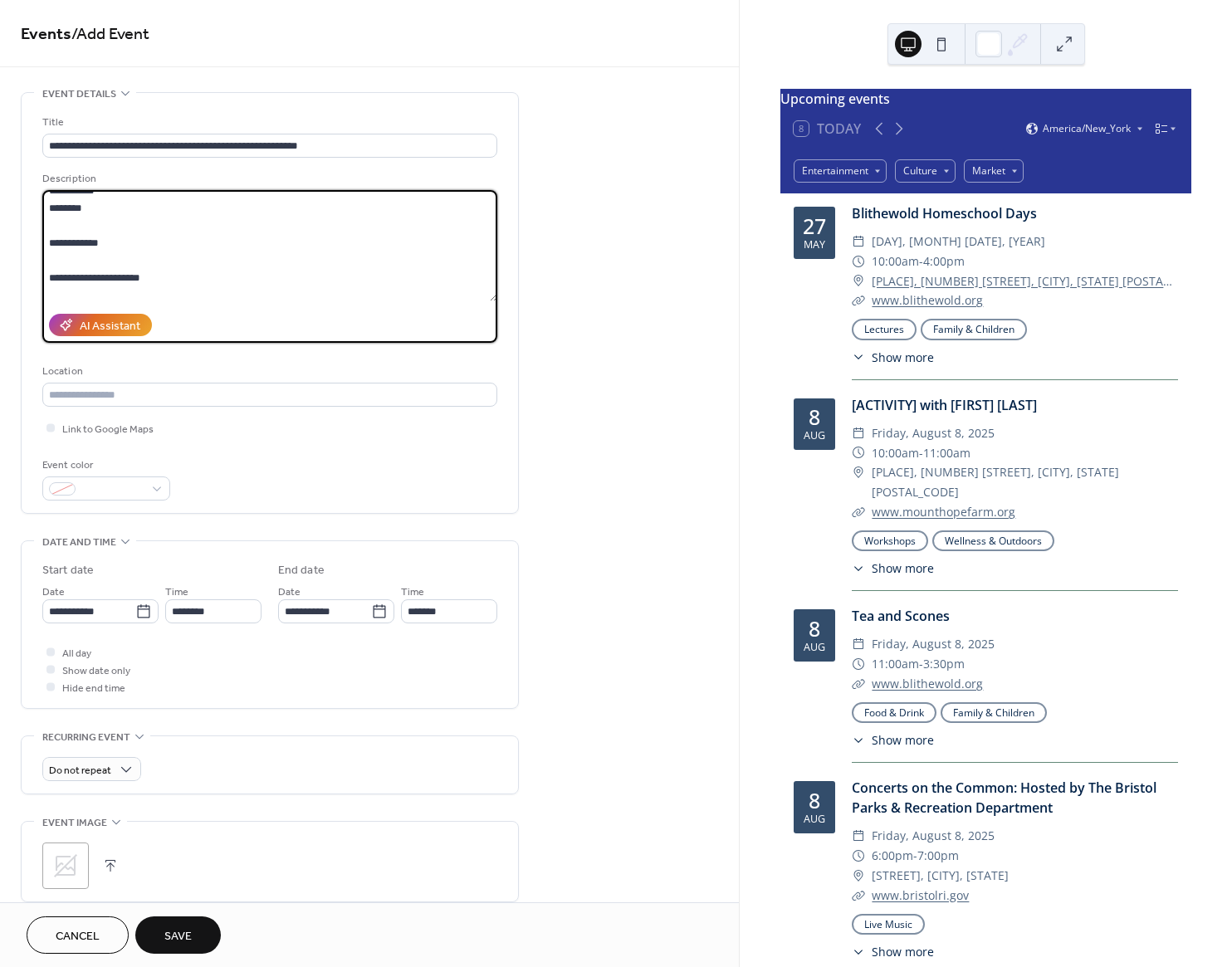 click on "**********" at bounding box center (270, 246) 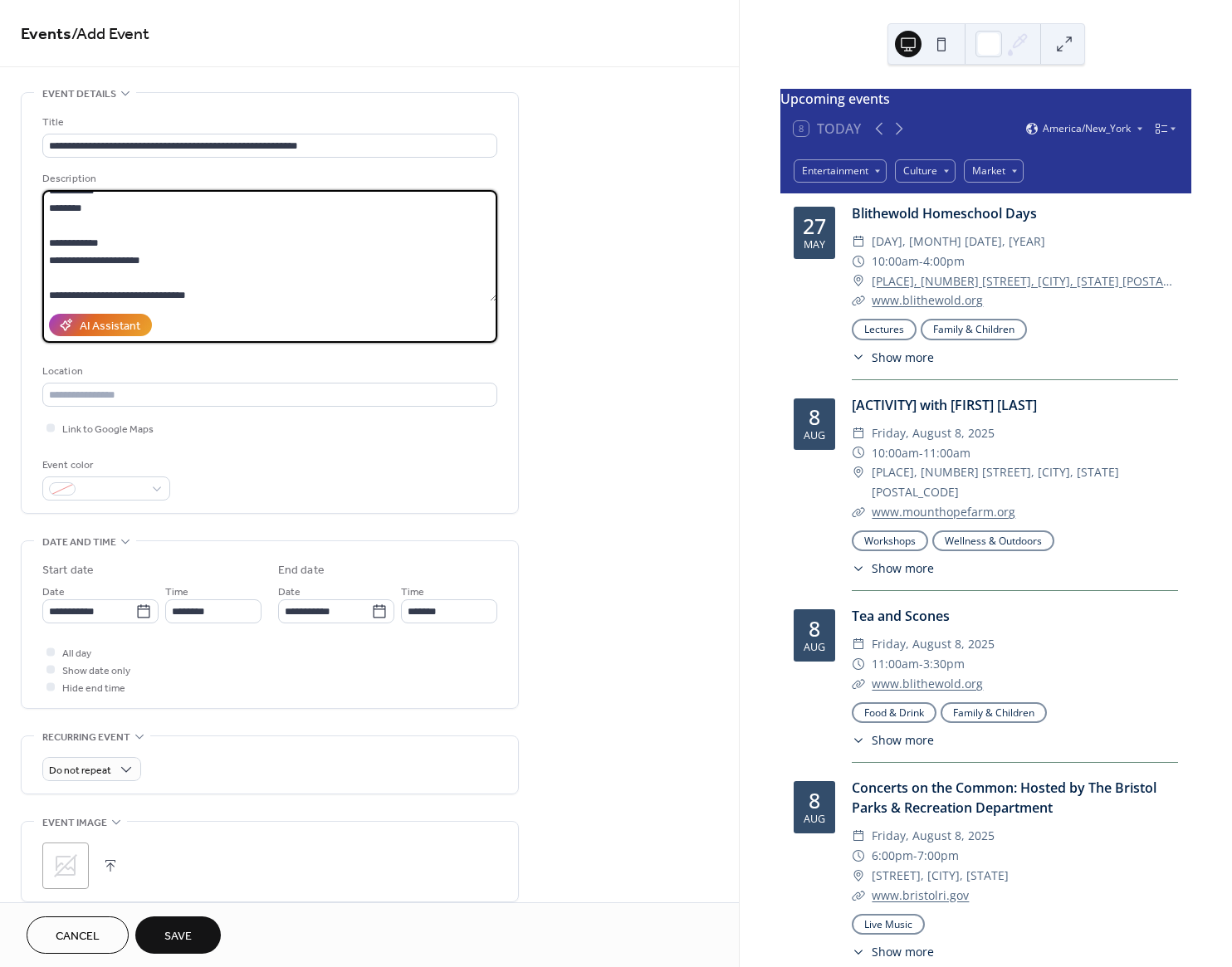 scroll, scrollTop: 0, scrollLeft: 0, axis: both 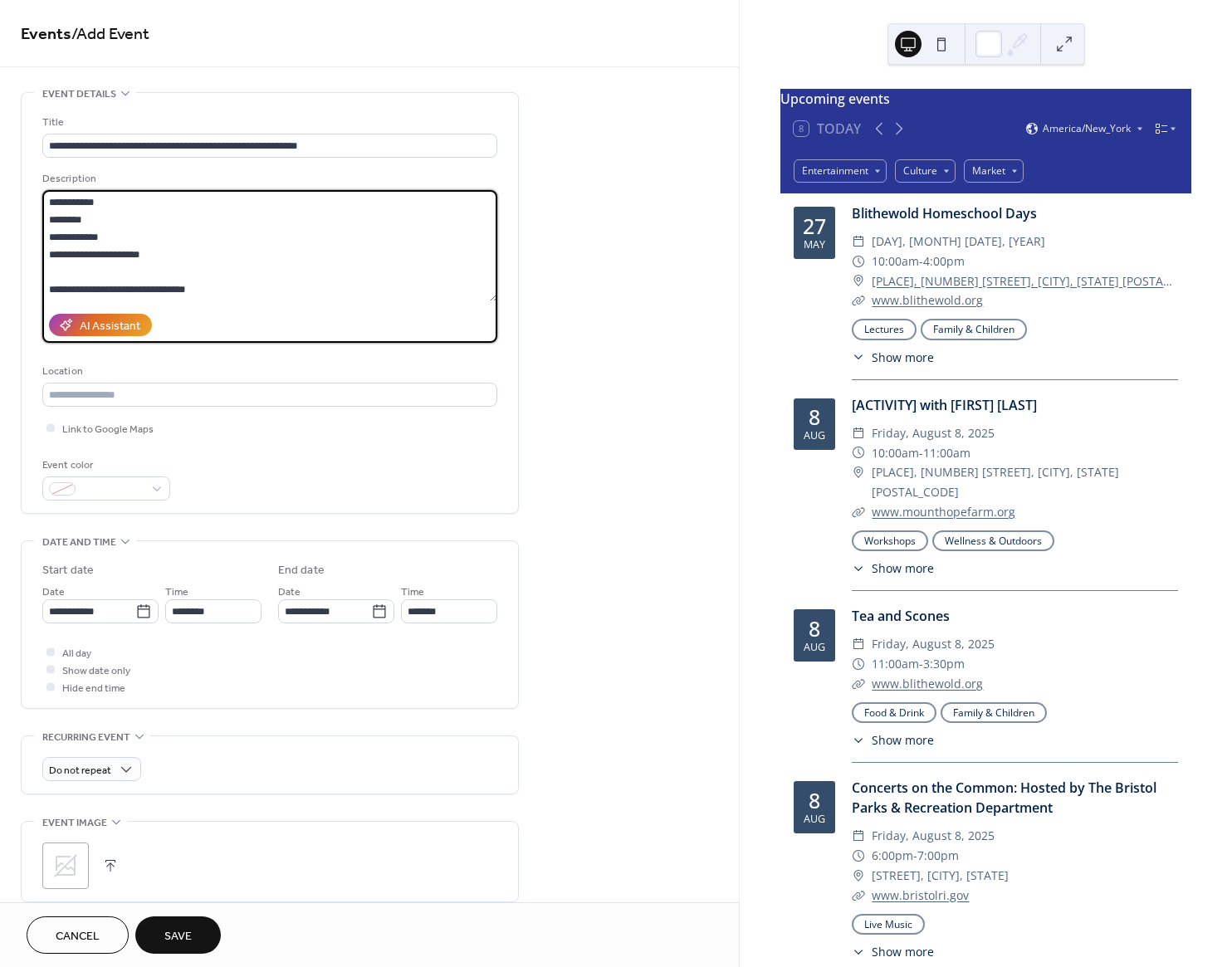 type on "**********" 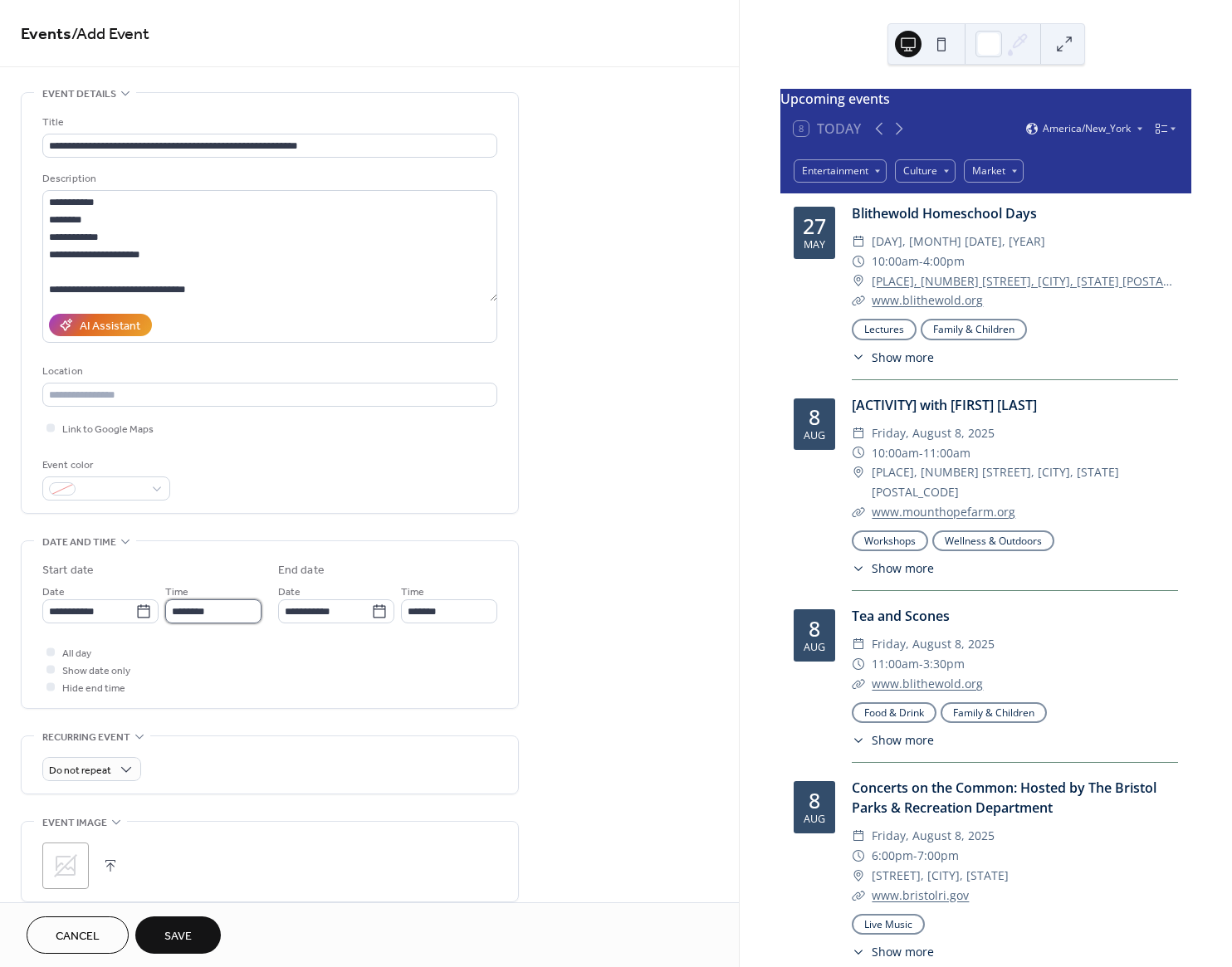 click on "********" at bounding box center [213, 611] 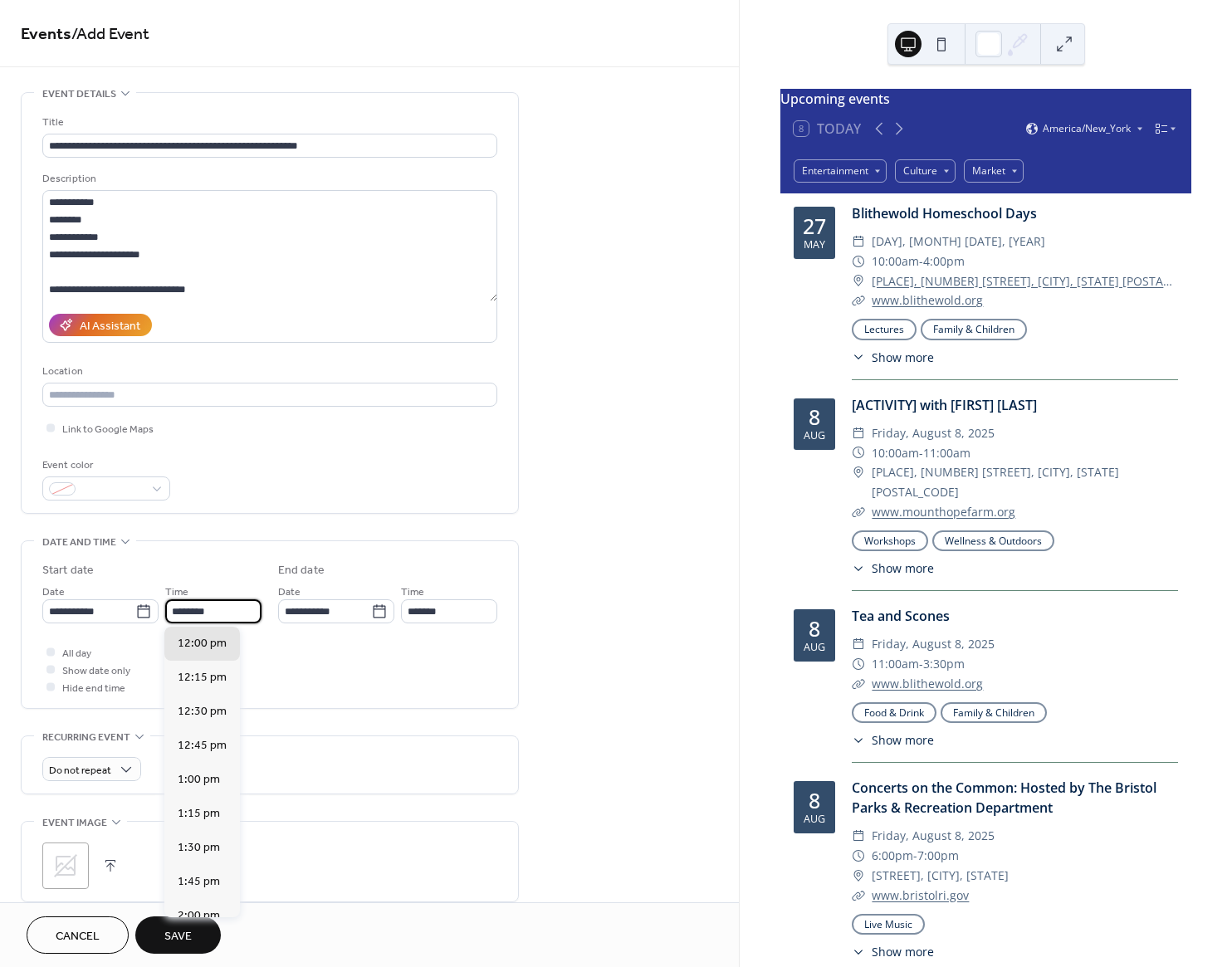 click on "********" at bounding box center (213, 611) 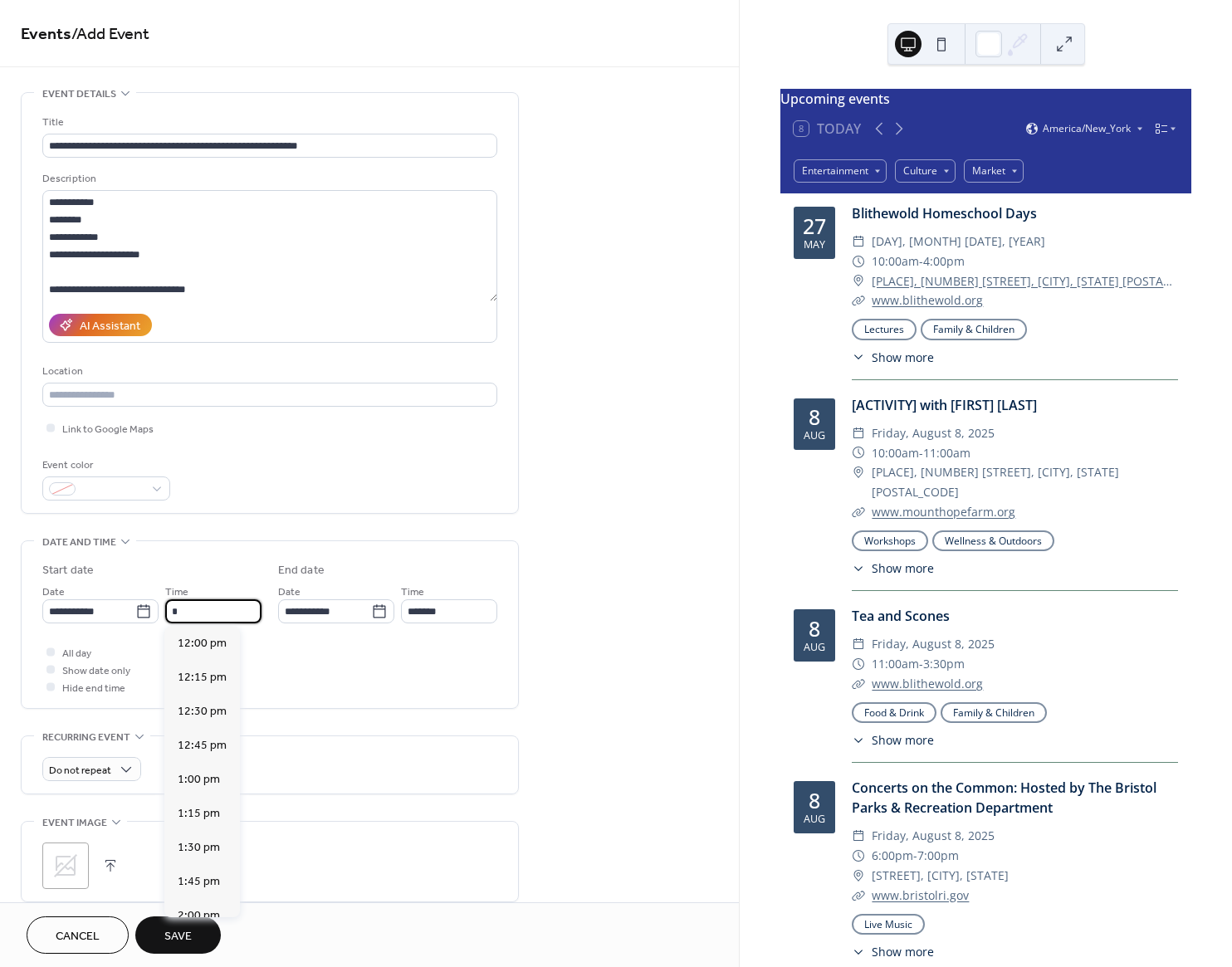 scroll, scrollTop: 1225, scrollLeft: 0, axis: vertical 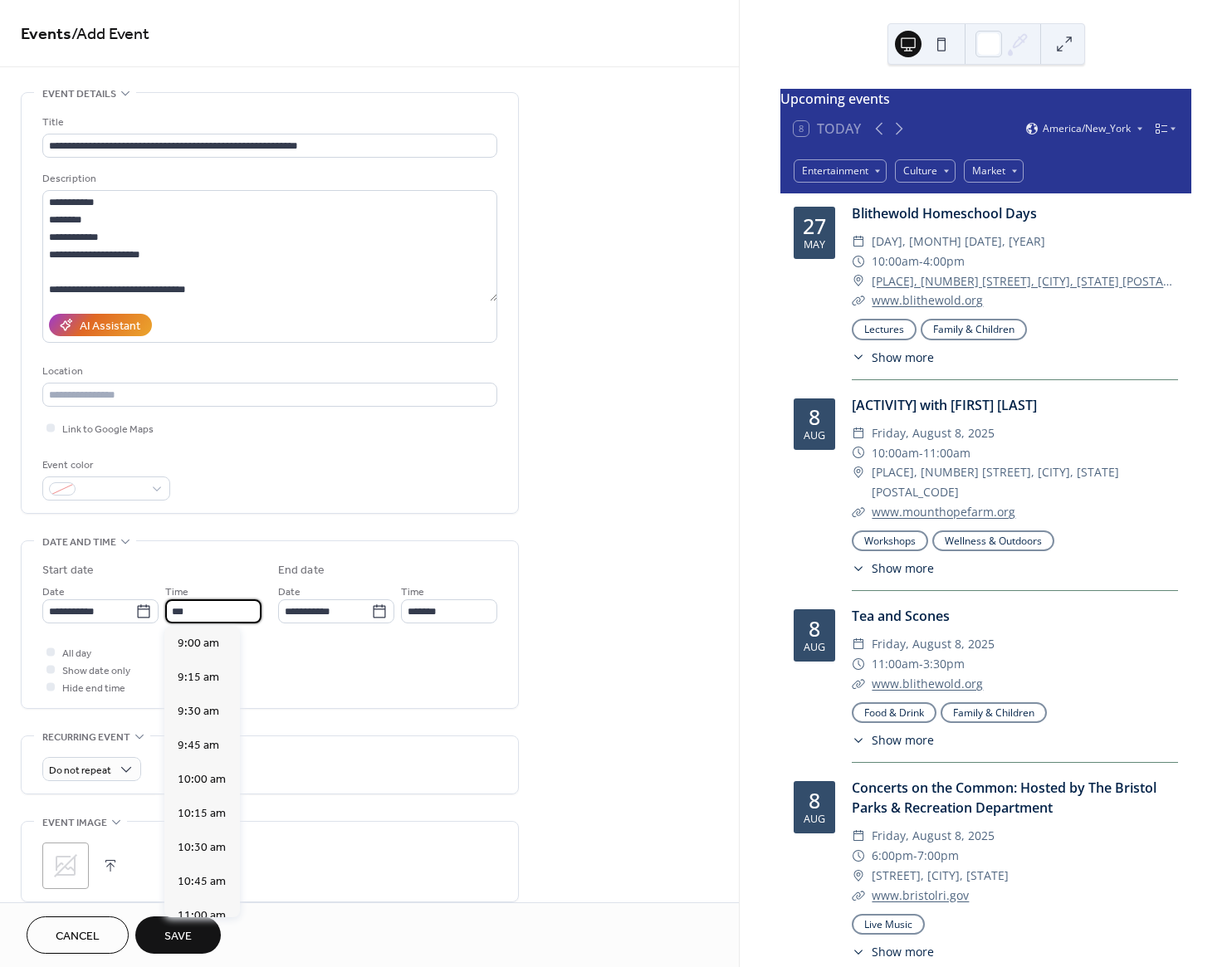 type on "*******" 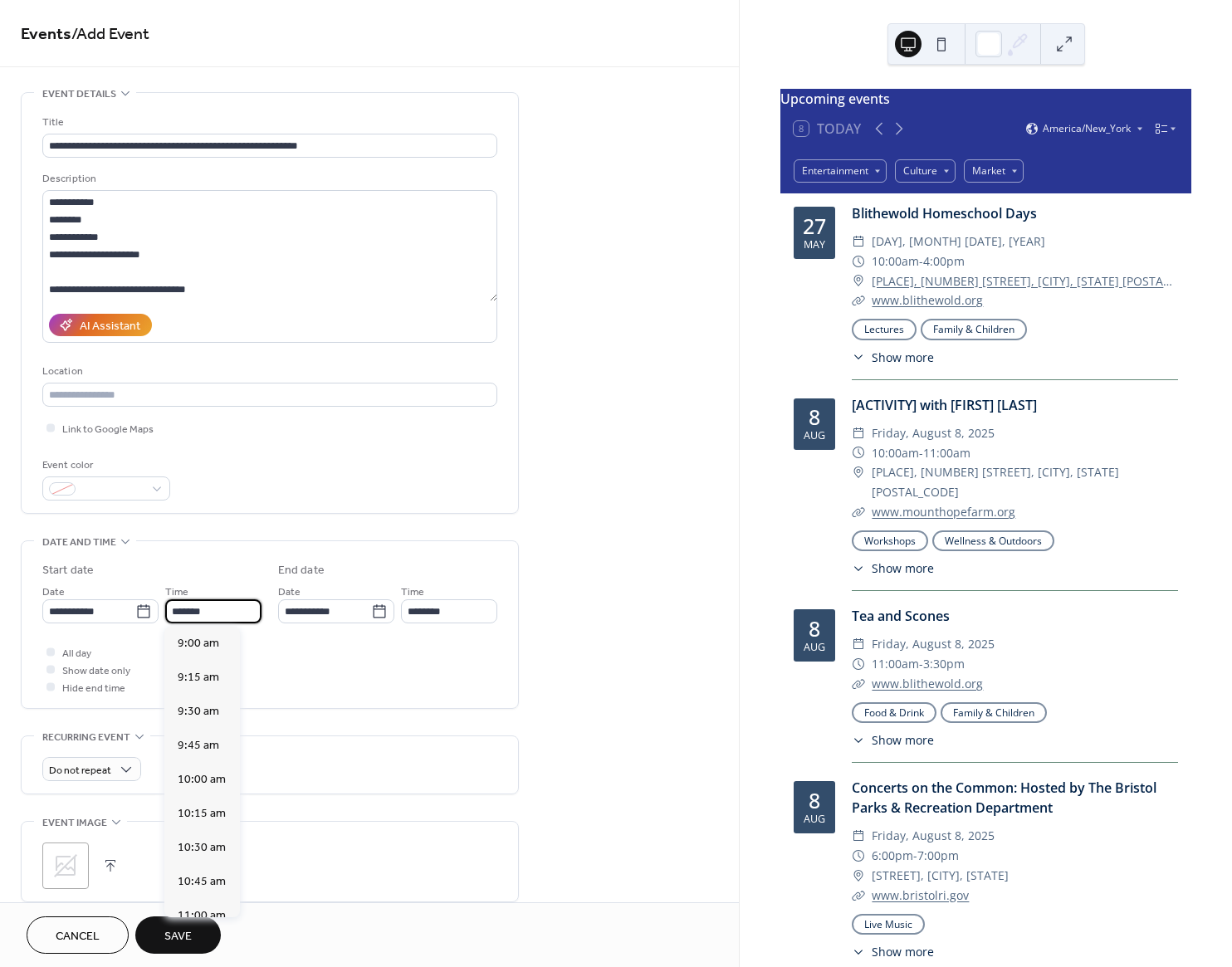 click on "**********" at bounding box center [369, 782] 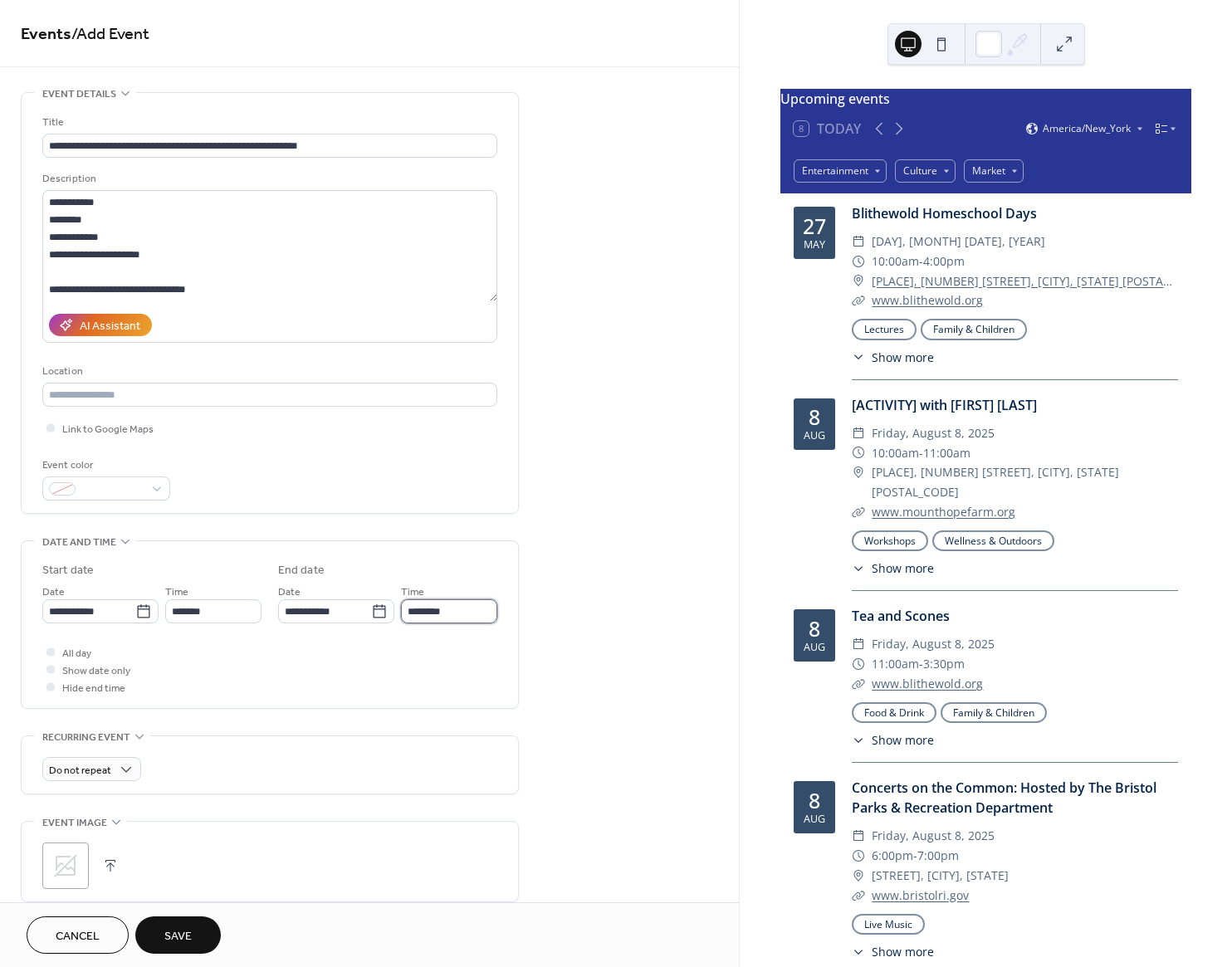 click on "********" at bounding box center [449, 611] 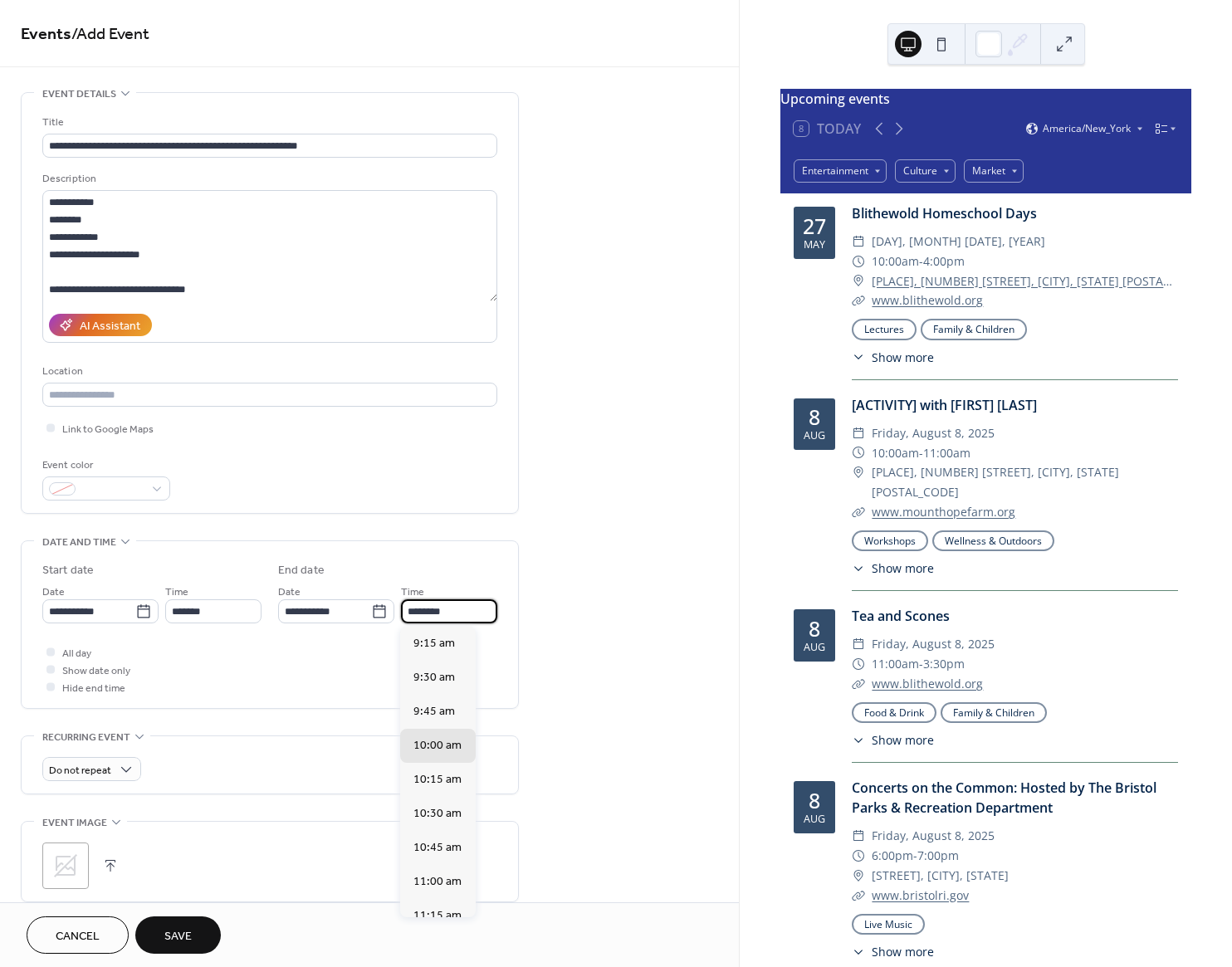 click on "********" at bounding box center (449, 611) 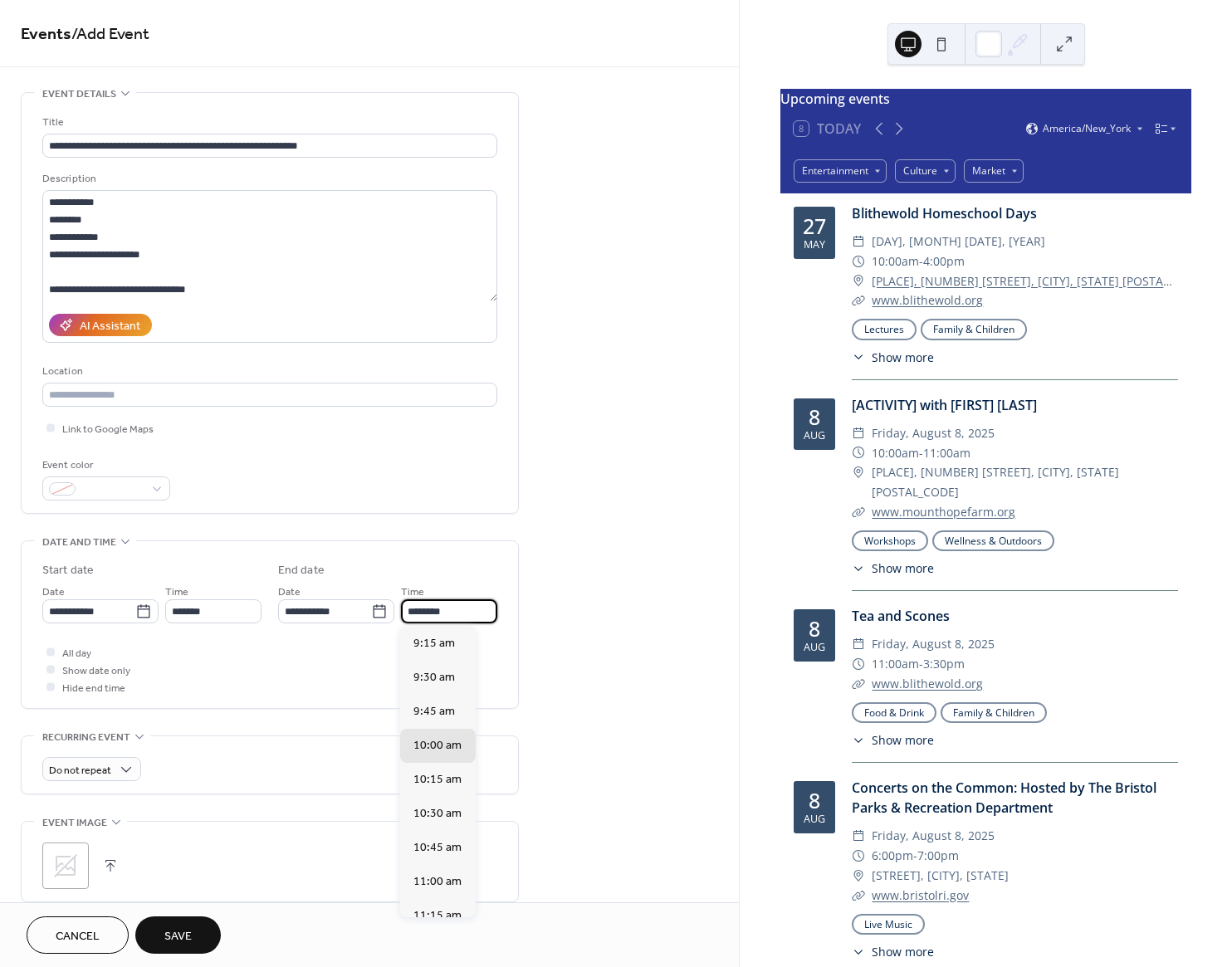 click on "********" at bounding box center [449, 611] 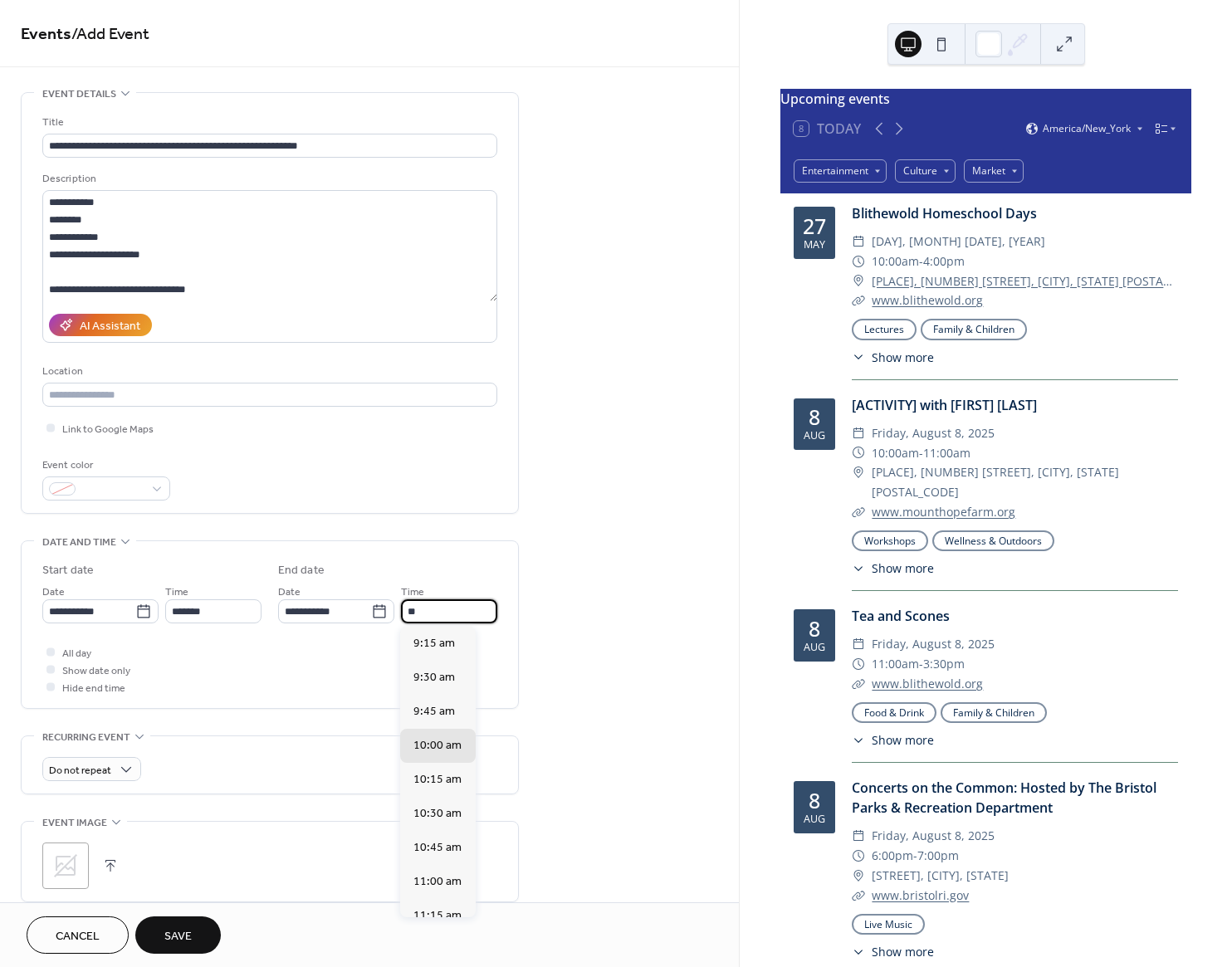 scroll, scrollTop: 919, scrollLeft: 0, axis: vertical 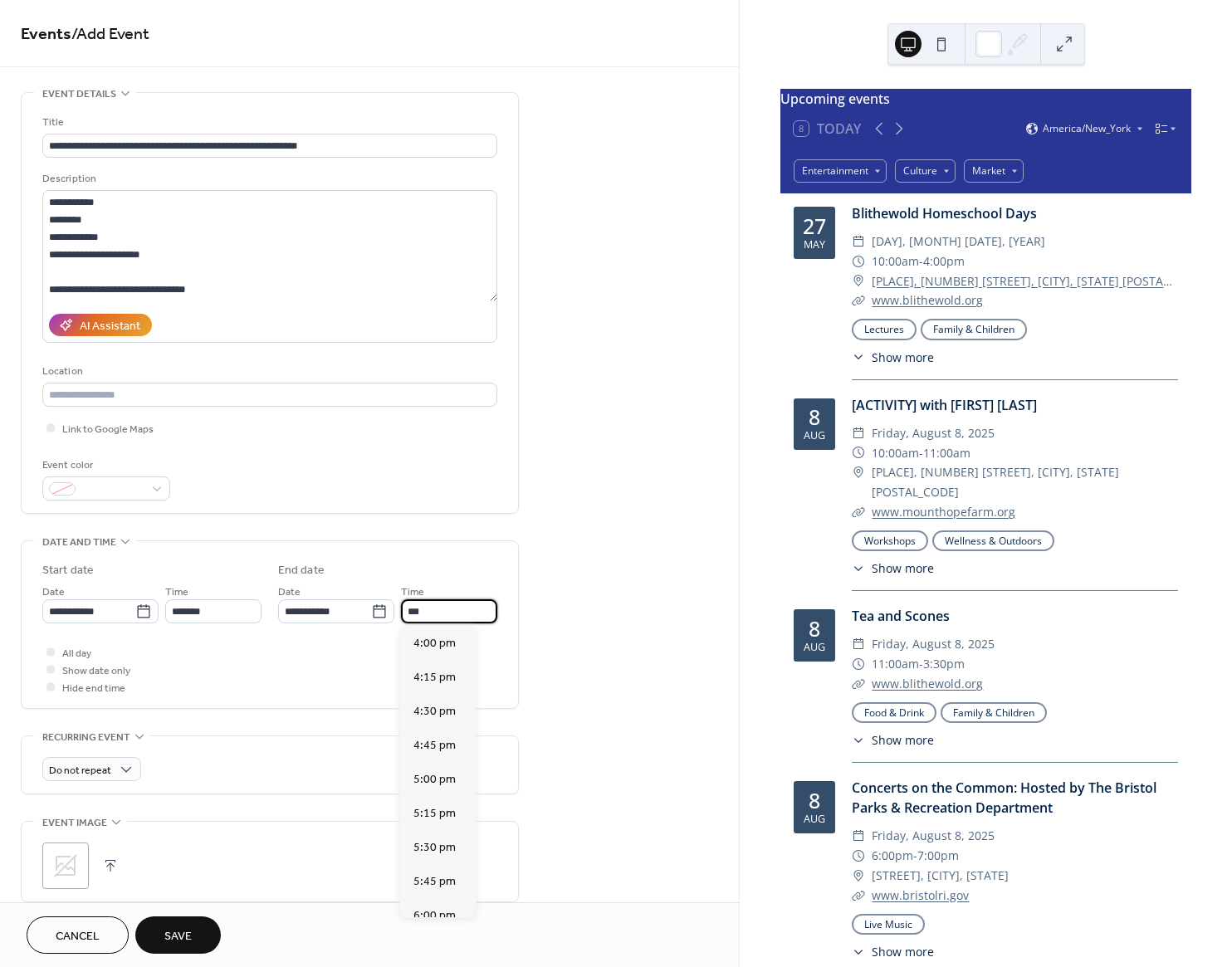type on "*******" 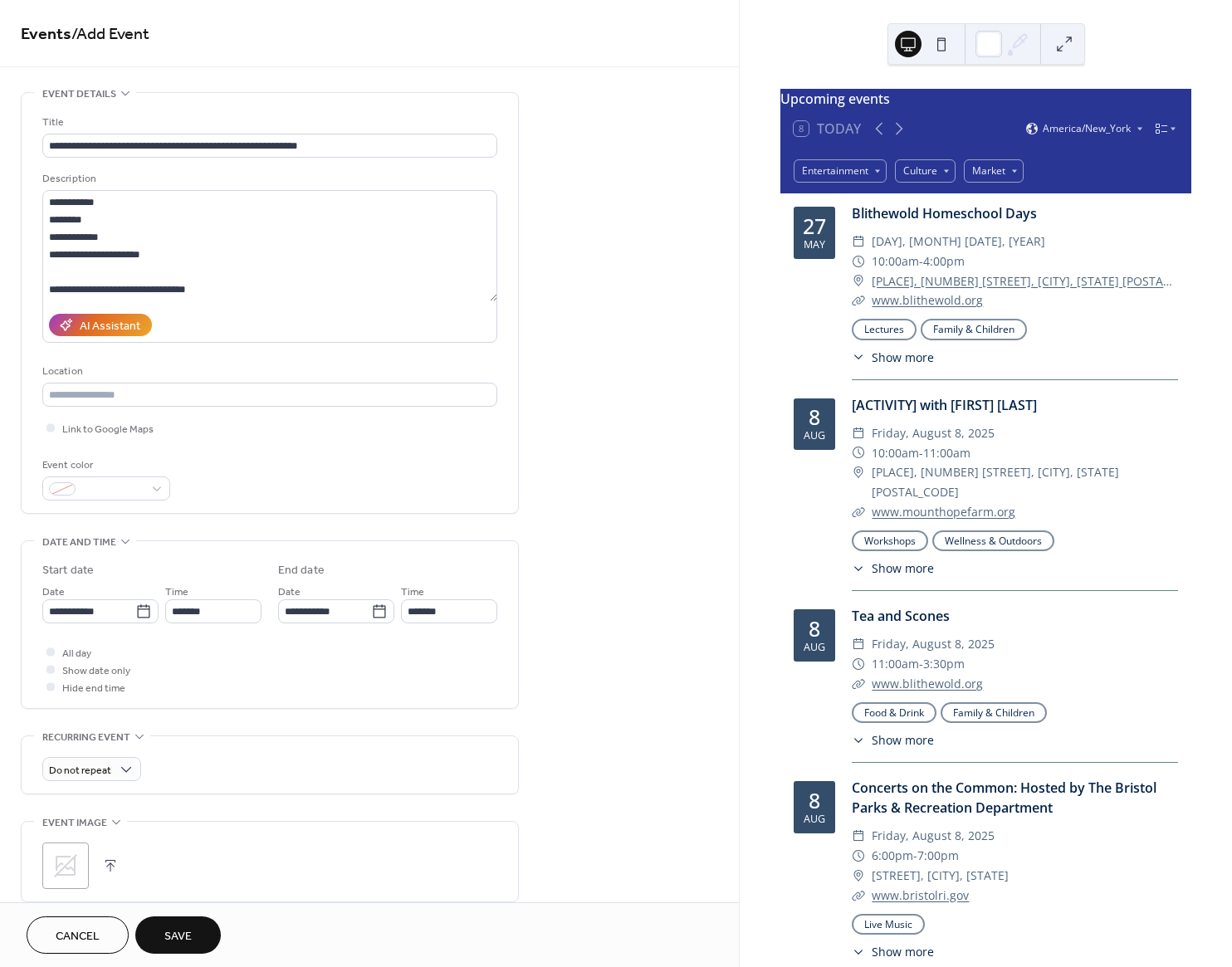 click on "**********" at bounding box center (369, 782) 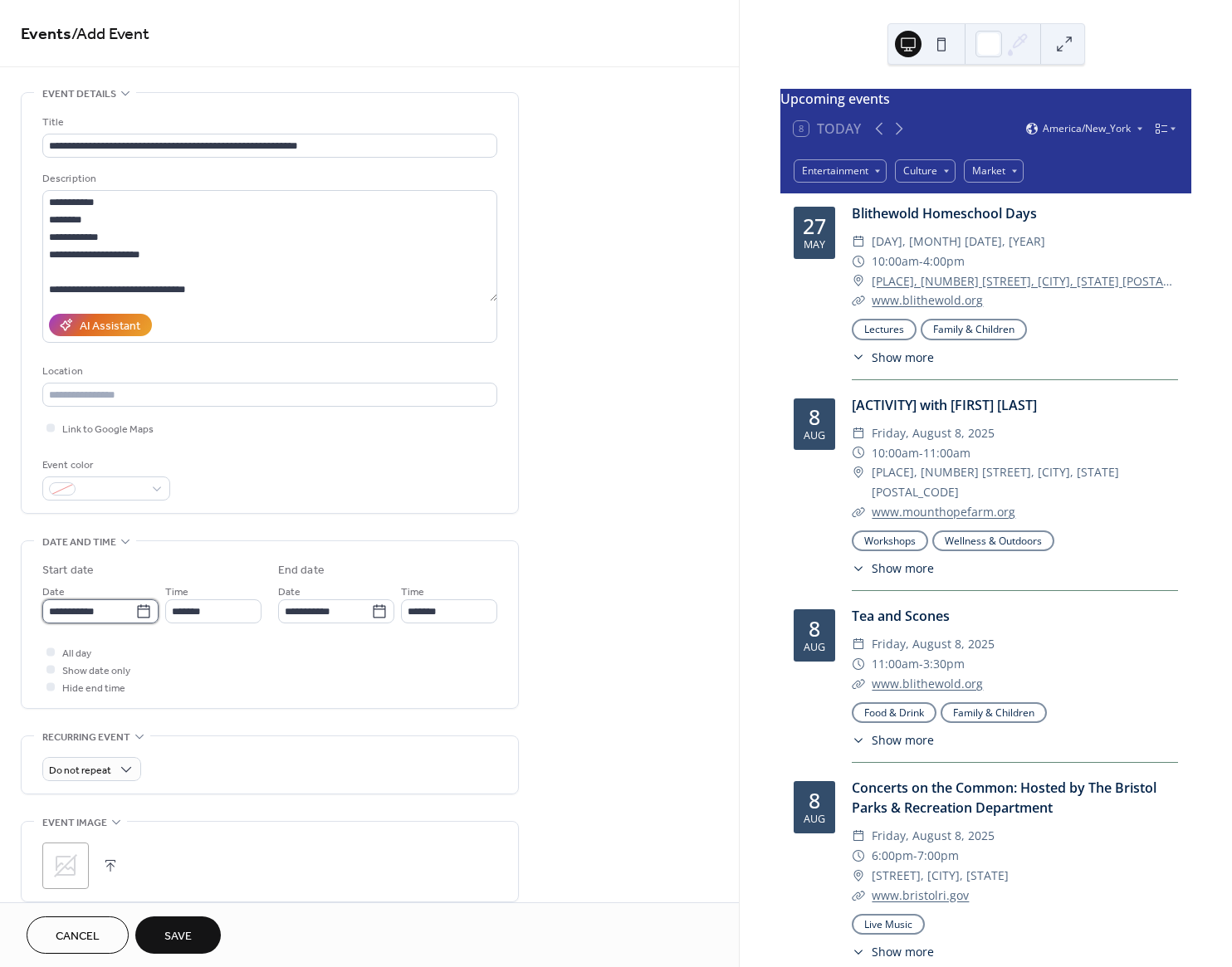 click on "**********" at bounding box center (89, 611) 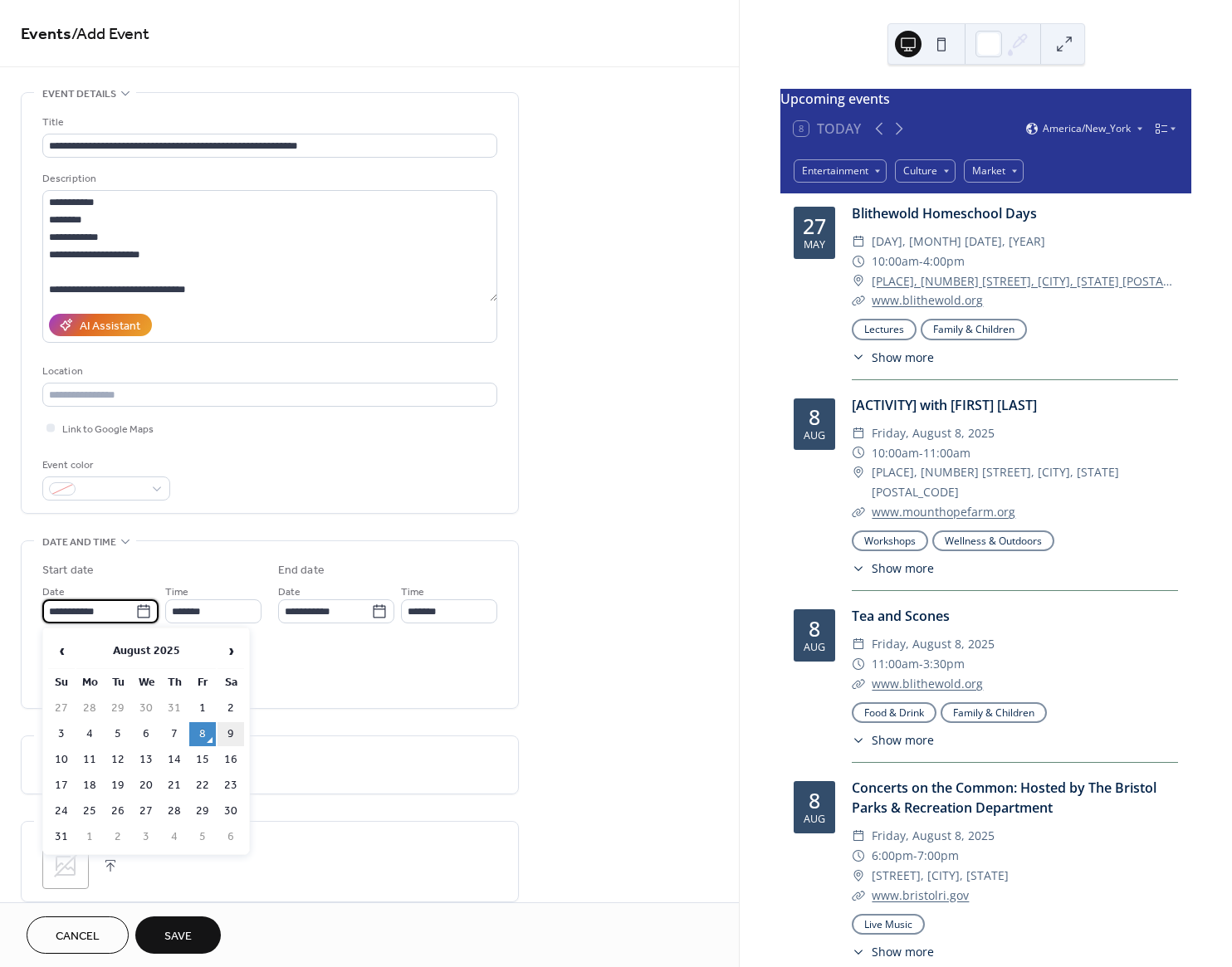 click on "9" at bounding box center [231, 734] 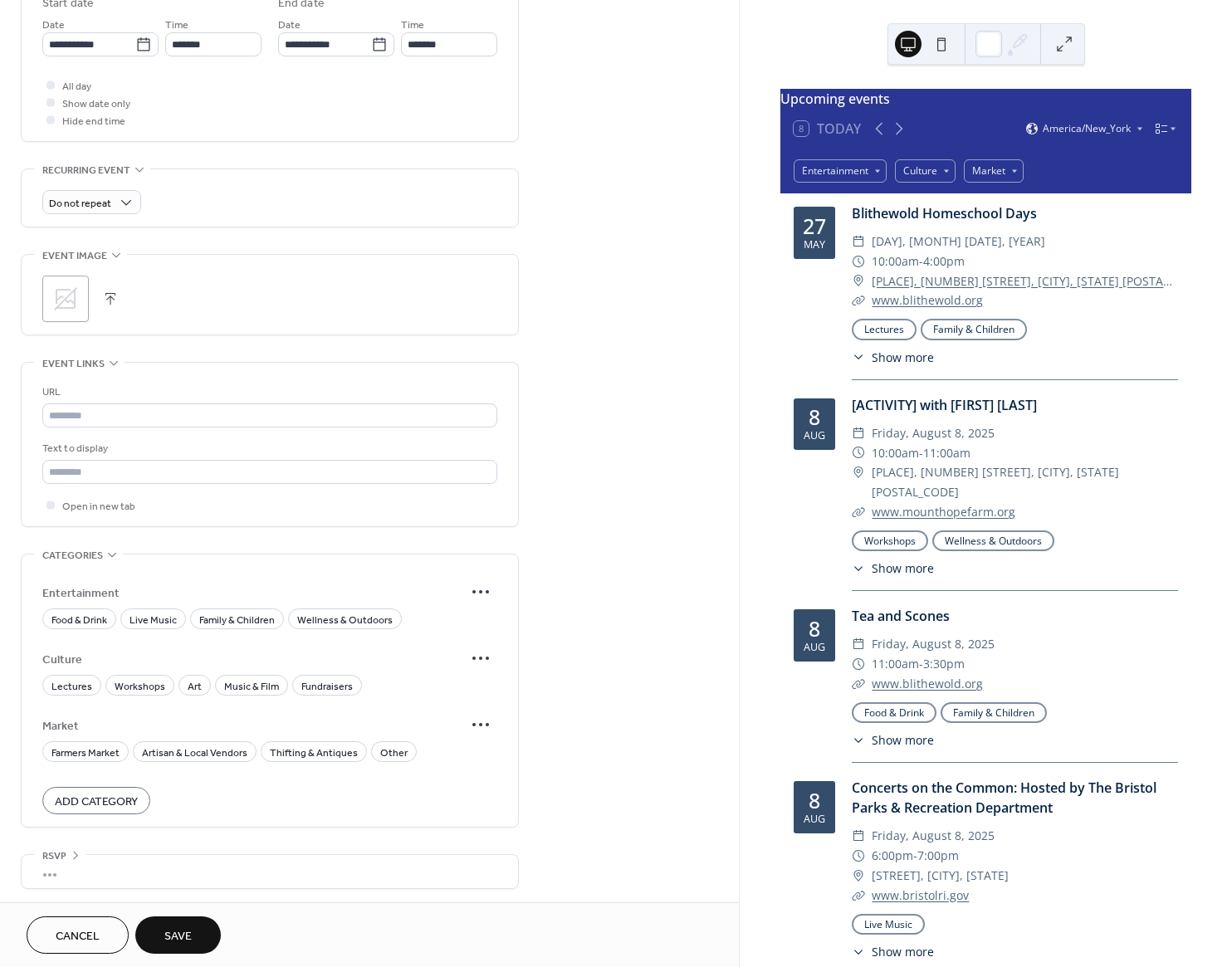 scroll, scrollTop: 570, scrollLeft: 0, axis: vertical 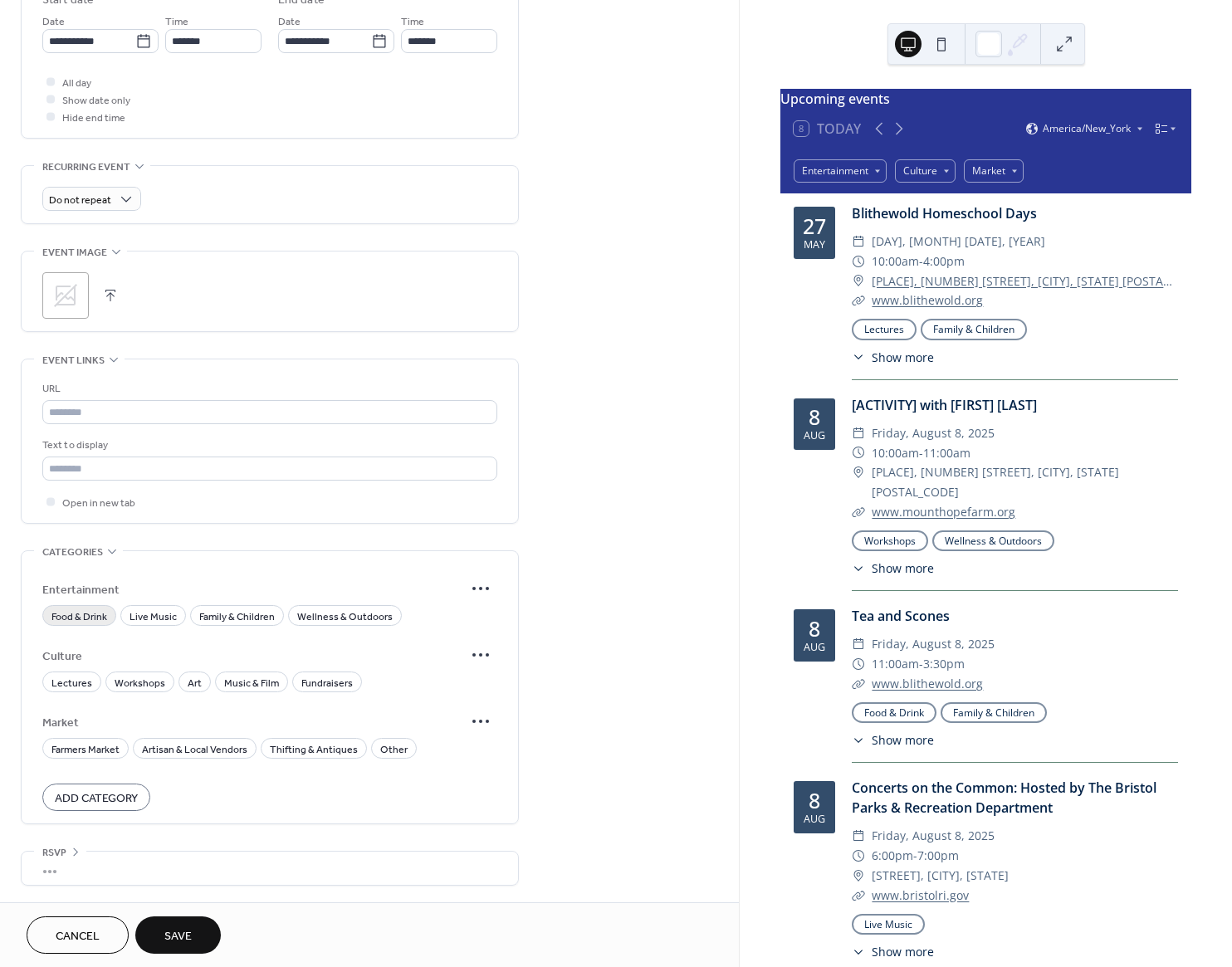 click on "Food & Drink" at bounding box center (79, 617) 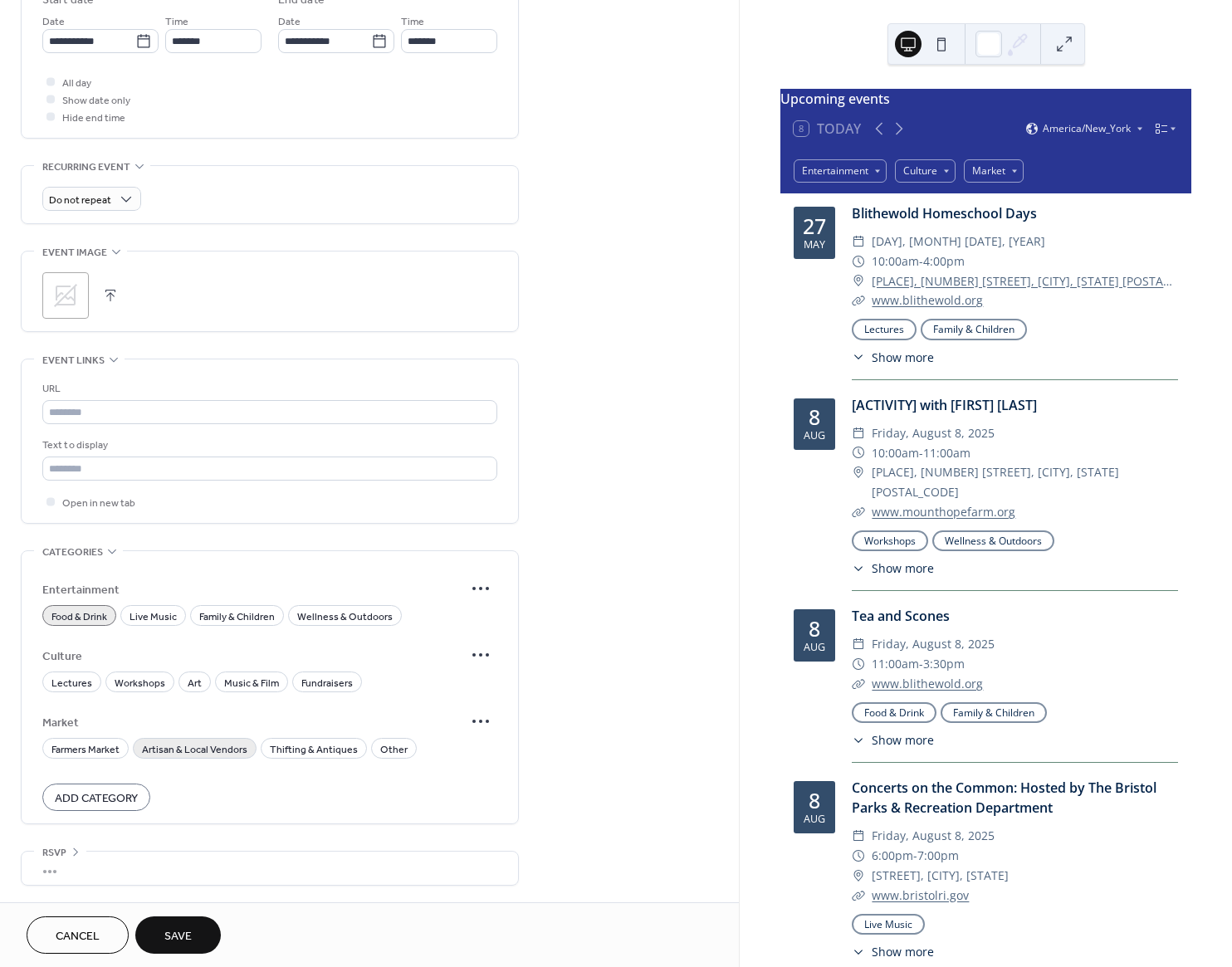 click on "Artisan & Local Vendors" at bounding box center (194, 750) 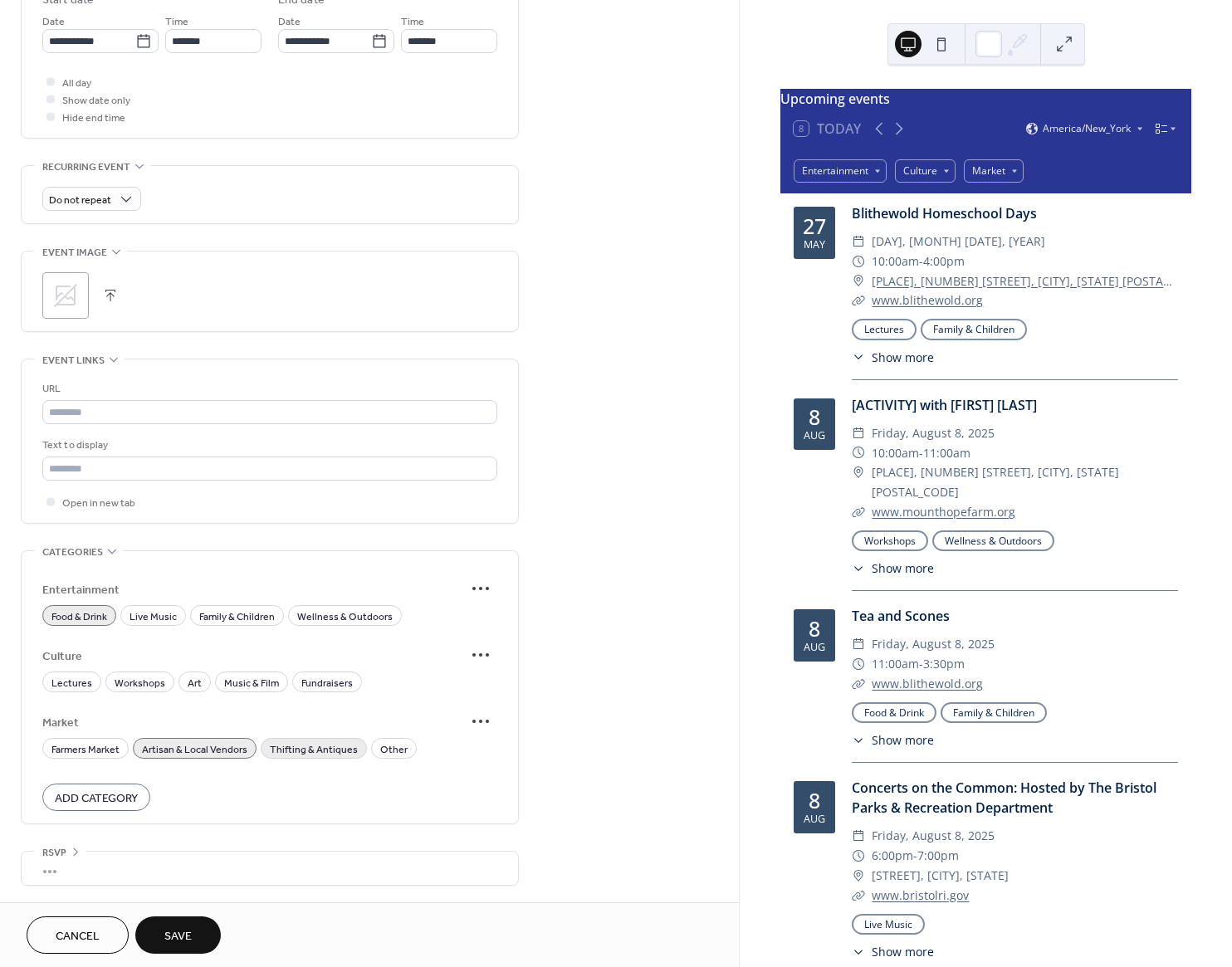 click on "Thifting & Antiques" at bounding box center (314, 750) 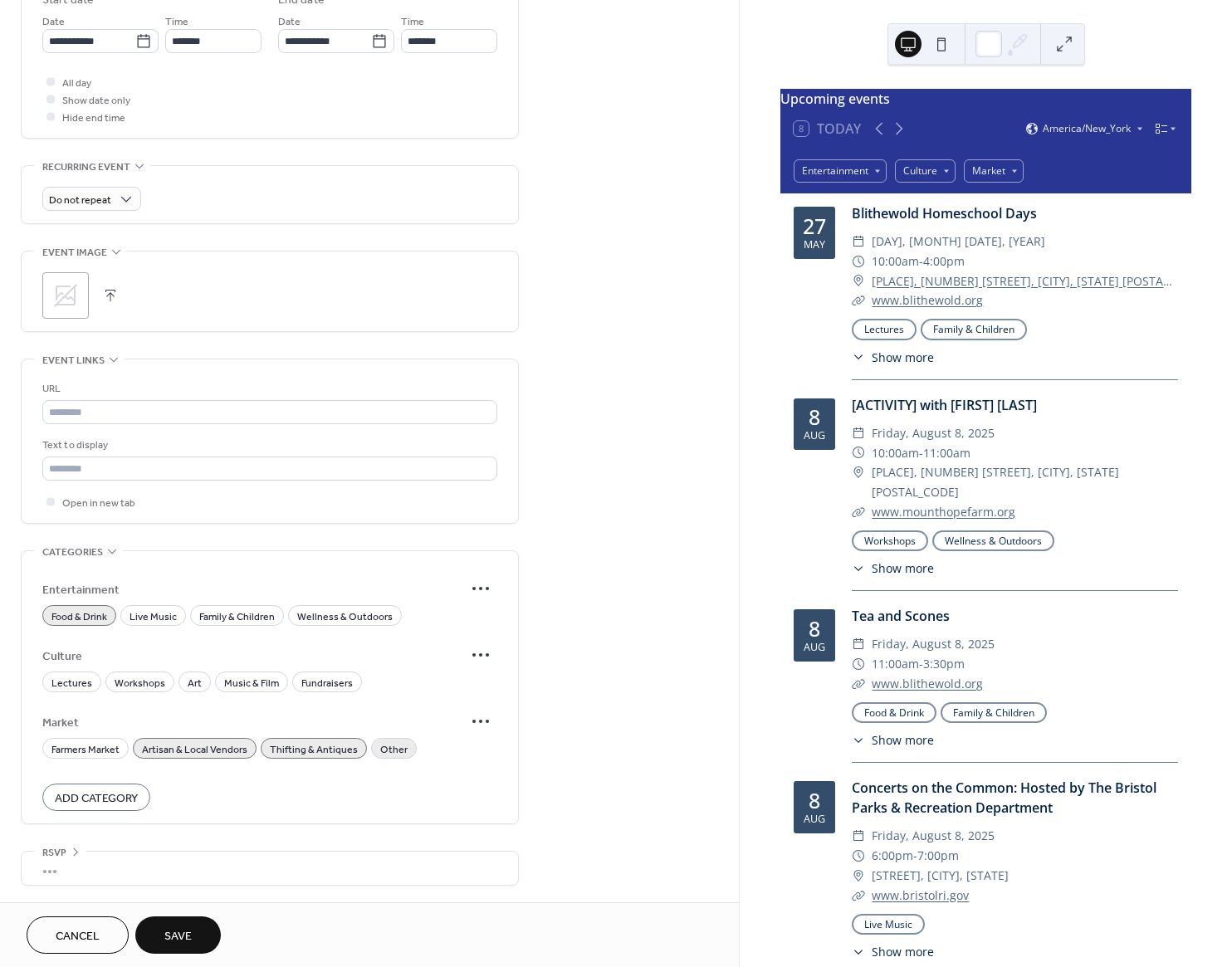 click on "Other" at bounding box center [394, 750] 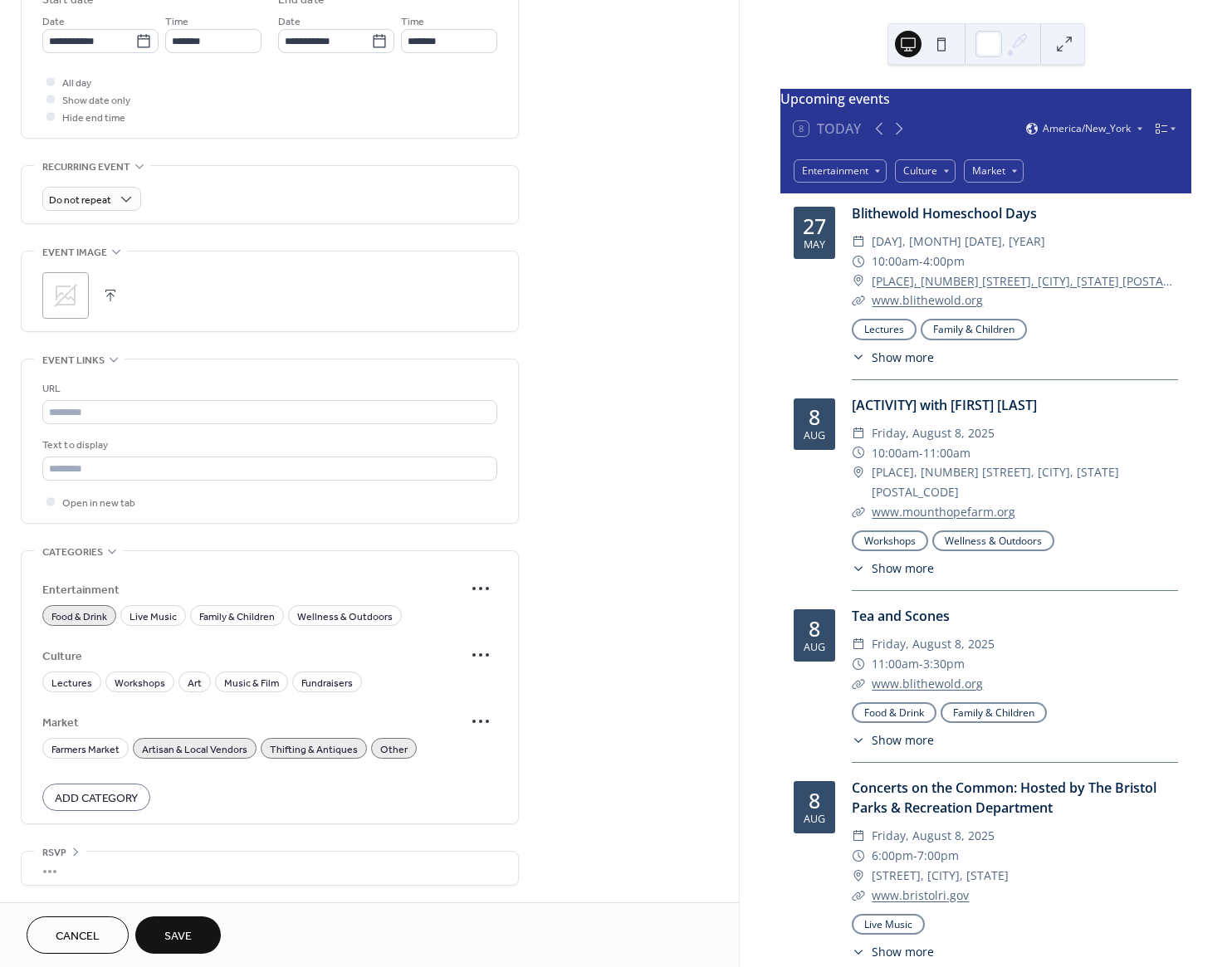 click on "Entertainment Food & Drink Live Music Family & Children Wellness & Outdoors Culture Lectures Workshops Art Music & Film Fundraisers Market Farmers Market Artisan & Local Vendors Thifting & Antiques Other Add Category" at bounding box center [270, 691] 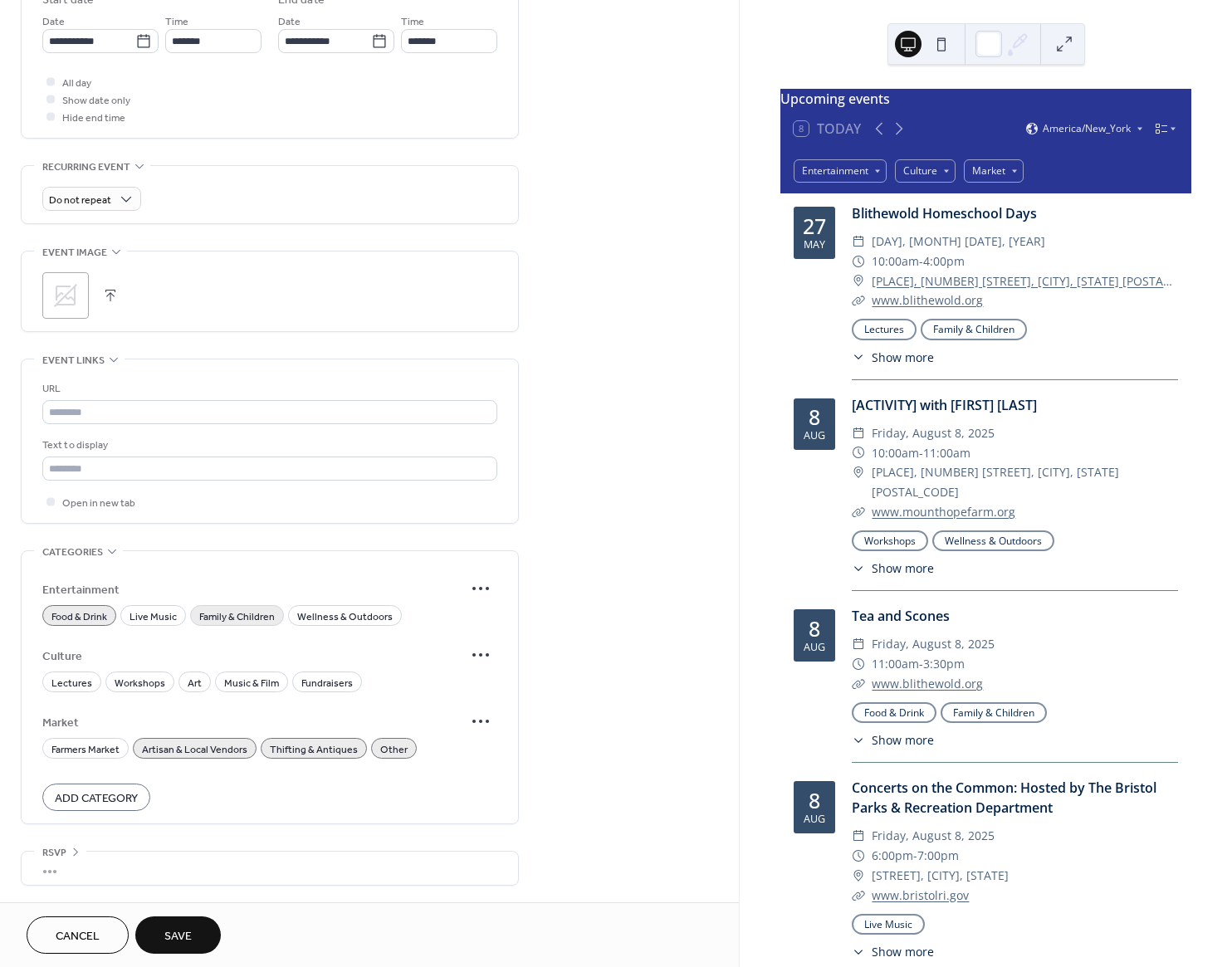 click on "Family & Children" at bounding box center (237, 617) 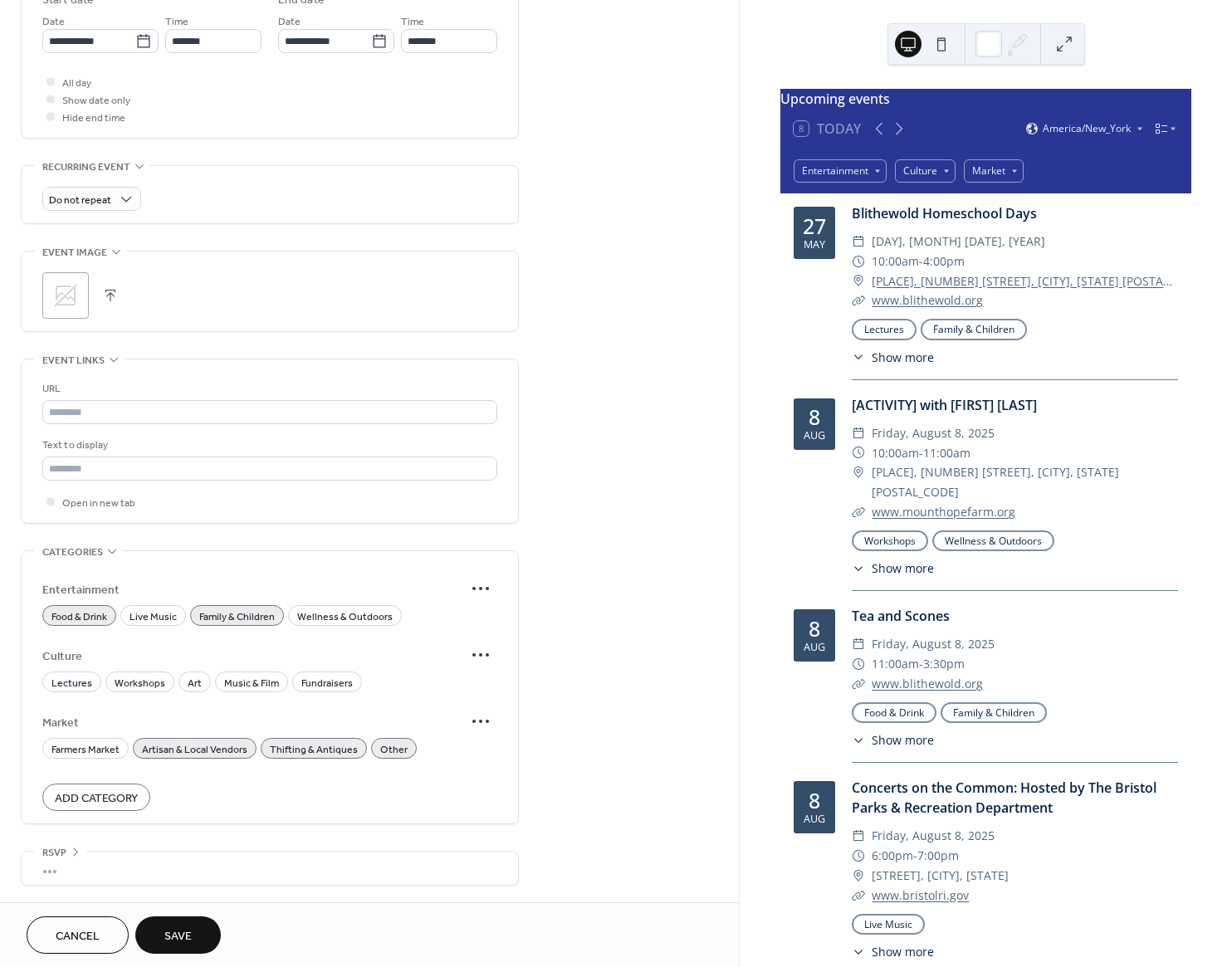 click on "Entertainment" at bounding box center (270, 589) 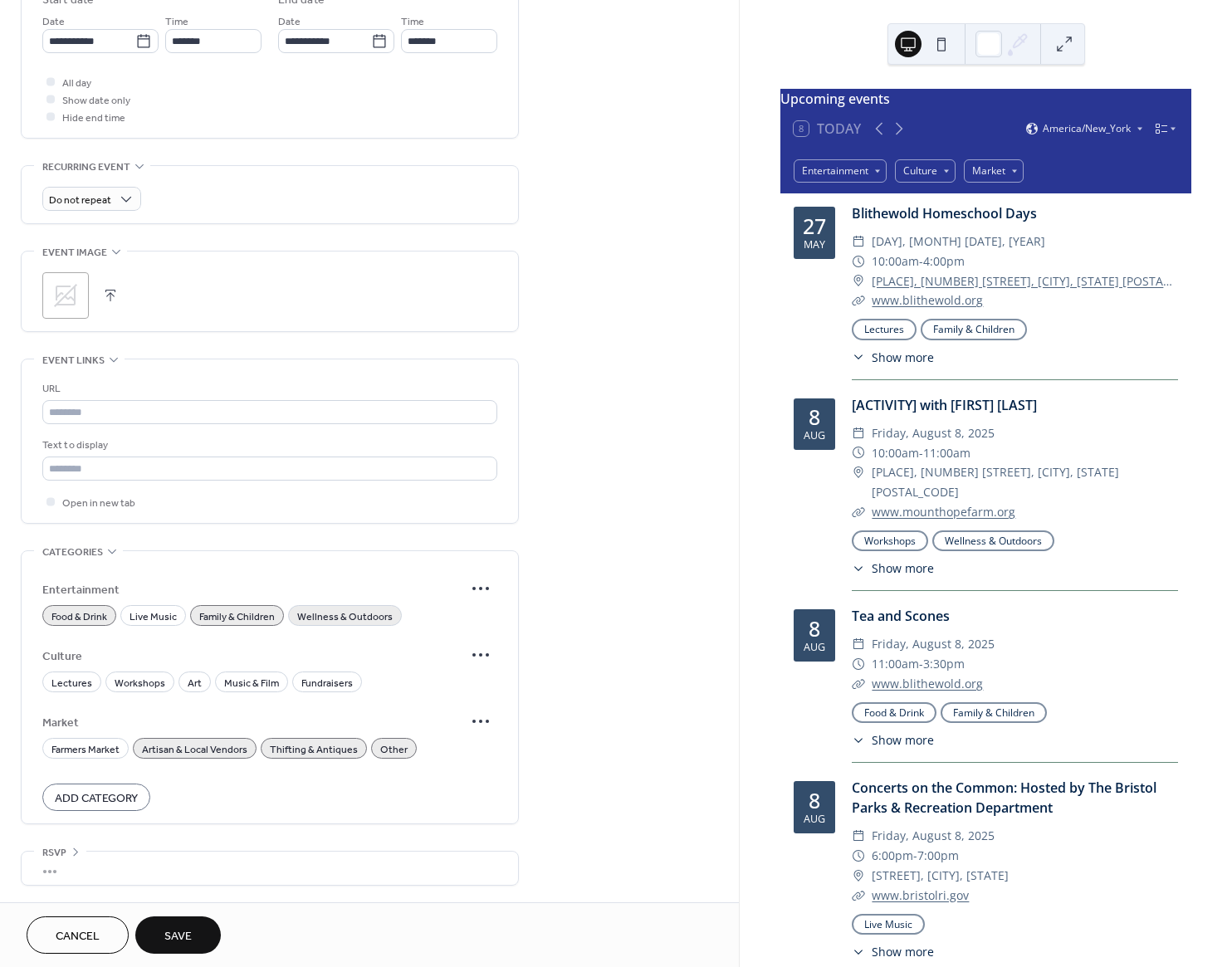 click on "Wellness & Outdoors" at bounding box center (345, 617) 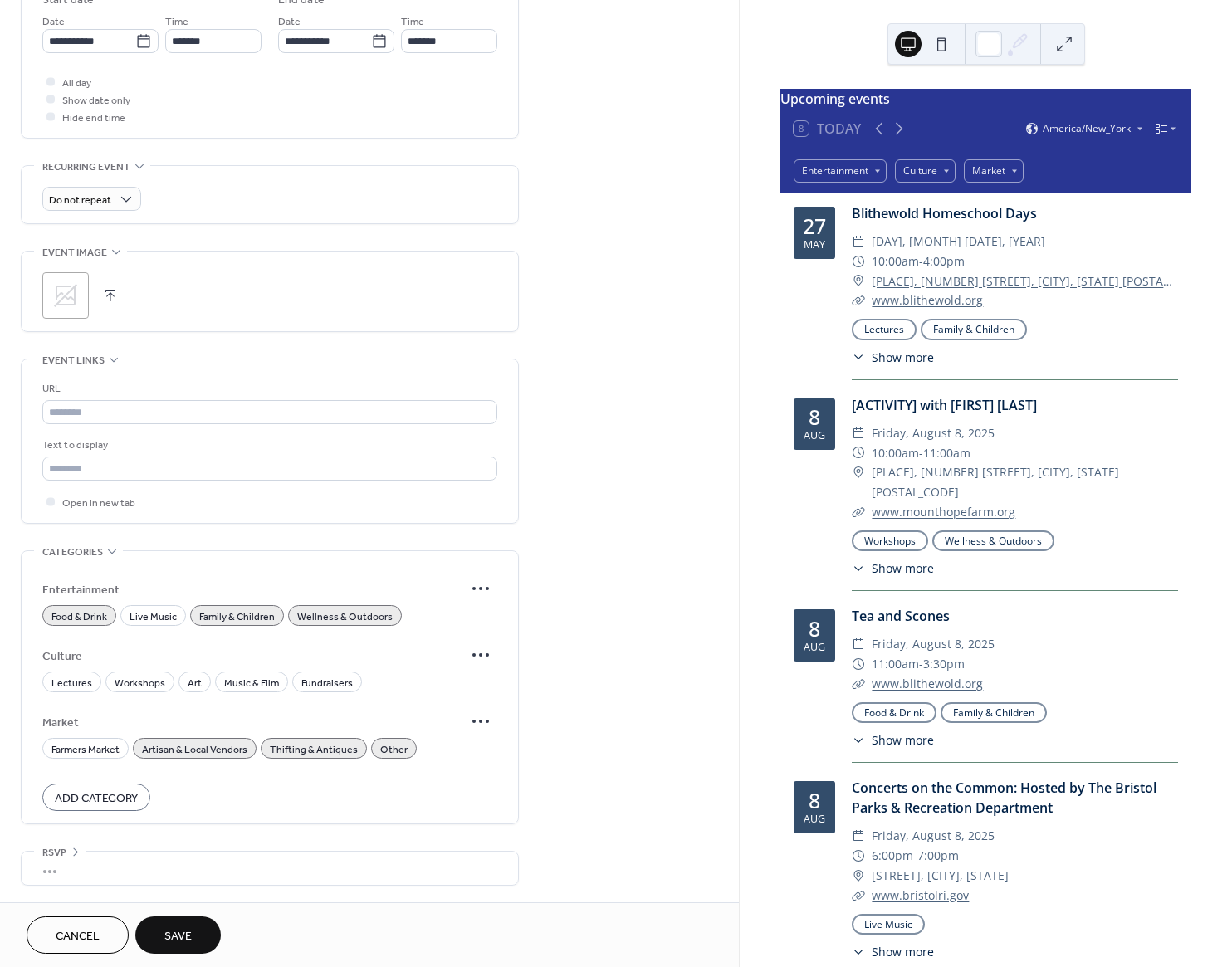 click on "Wellness & Outdoors" at bounding box center [345, 617] 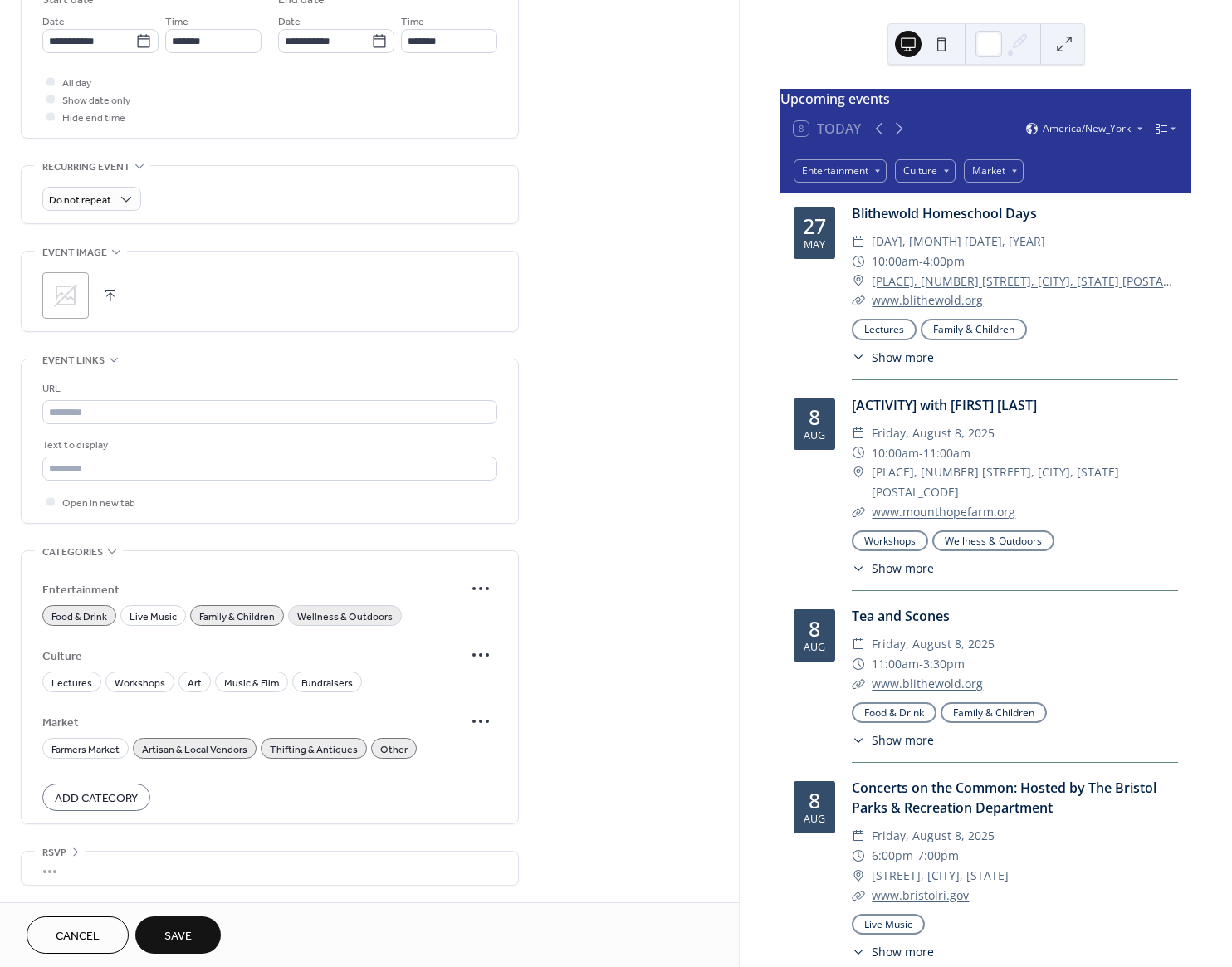 click on "Wellness & Outdoors" at bounding box center [345, 617] 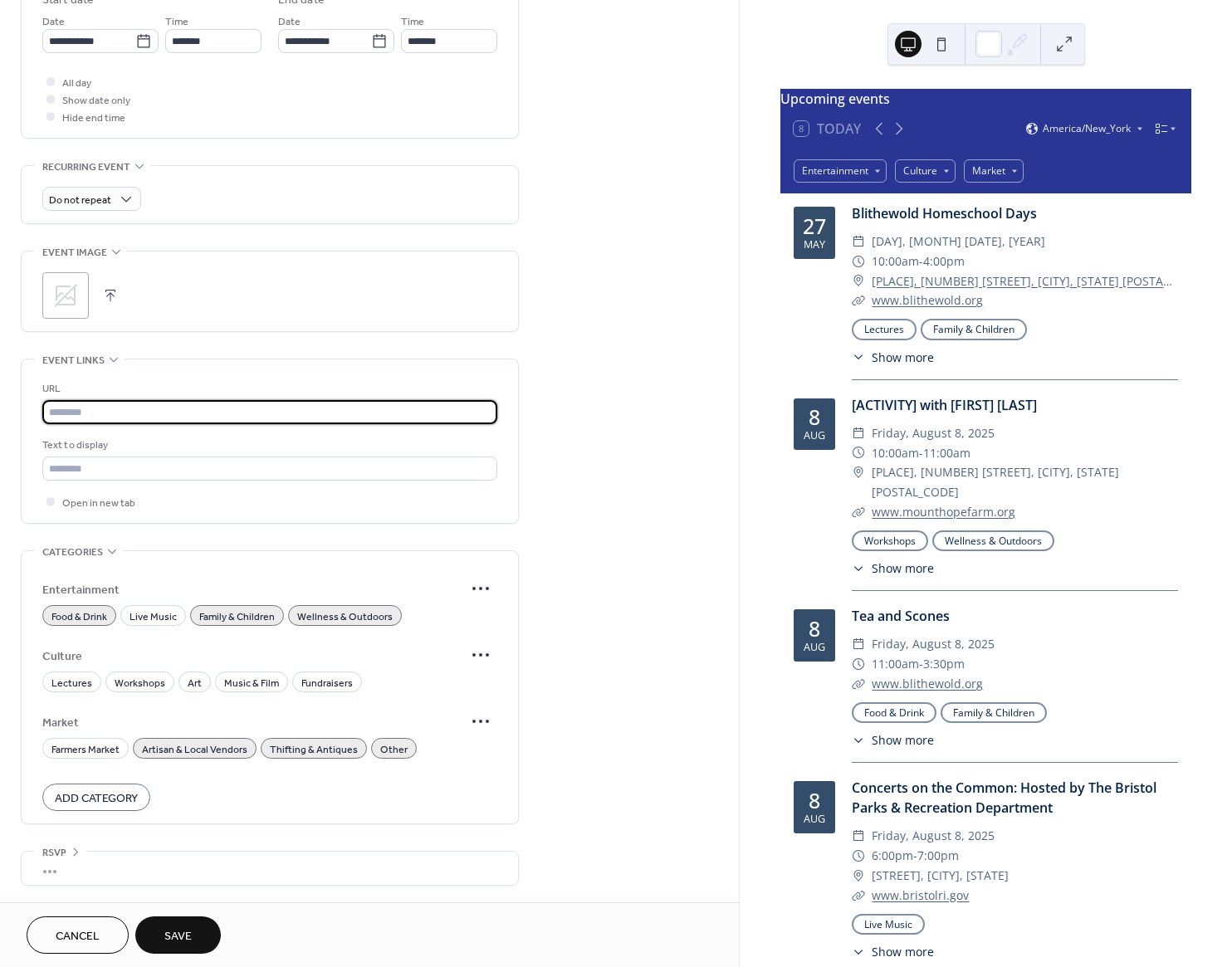 click at bounding box center [270, 412] 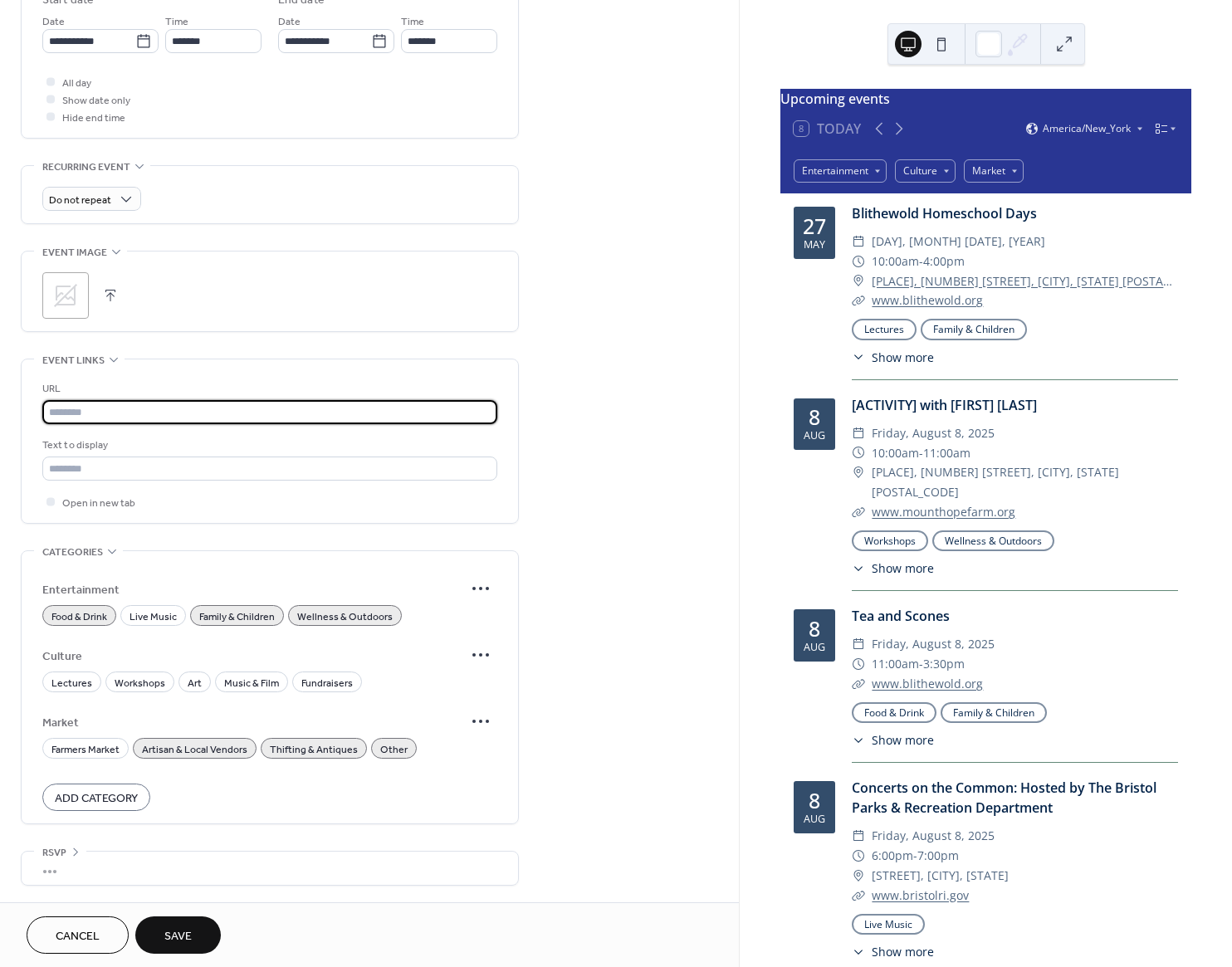 paste on "**********" 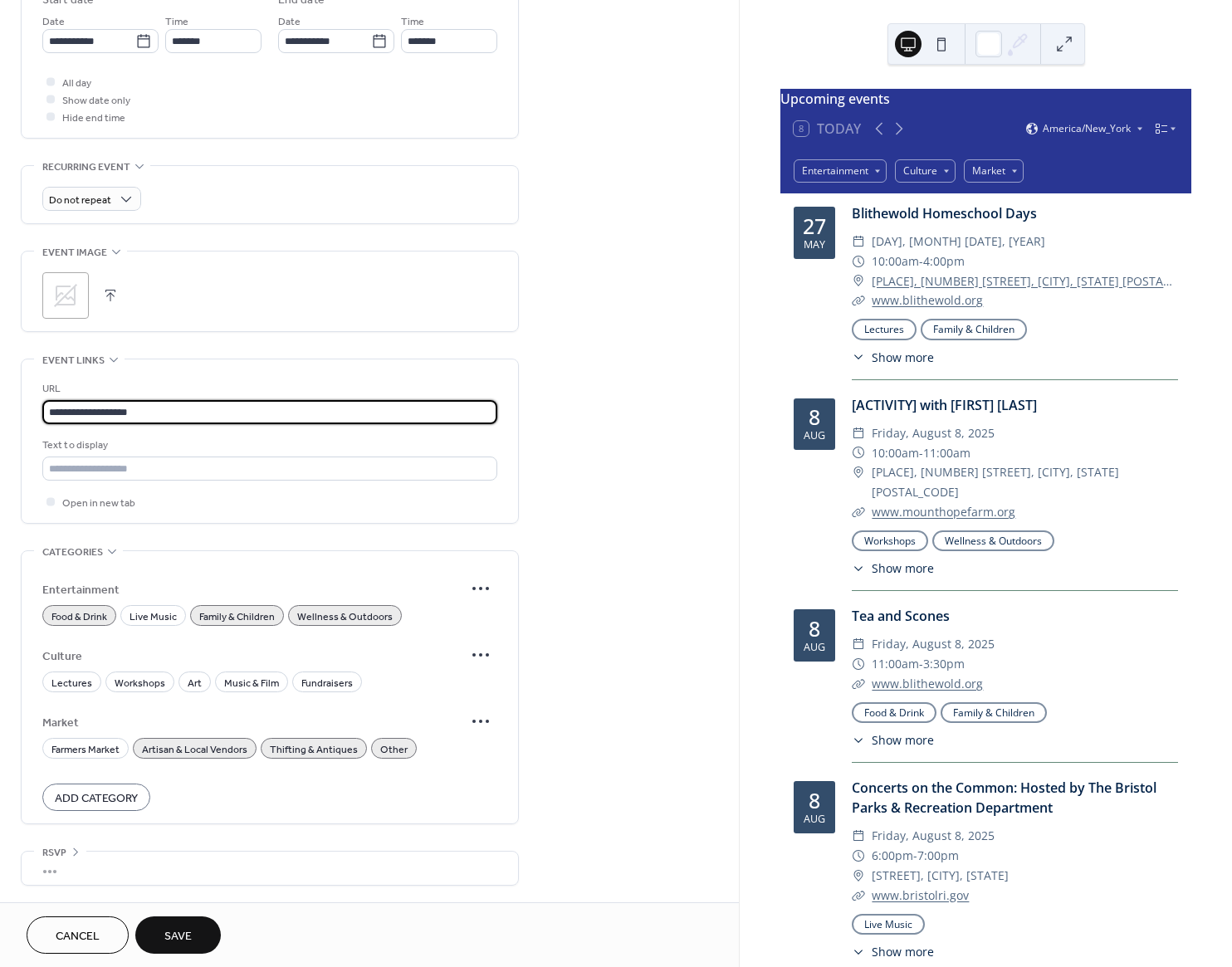 type on "**********" 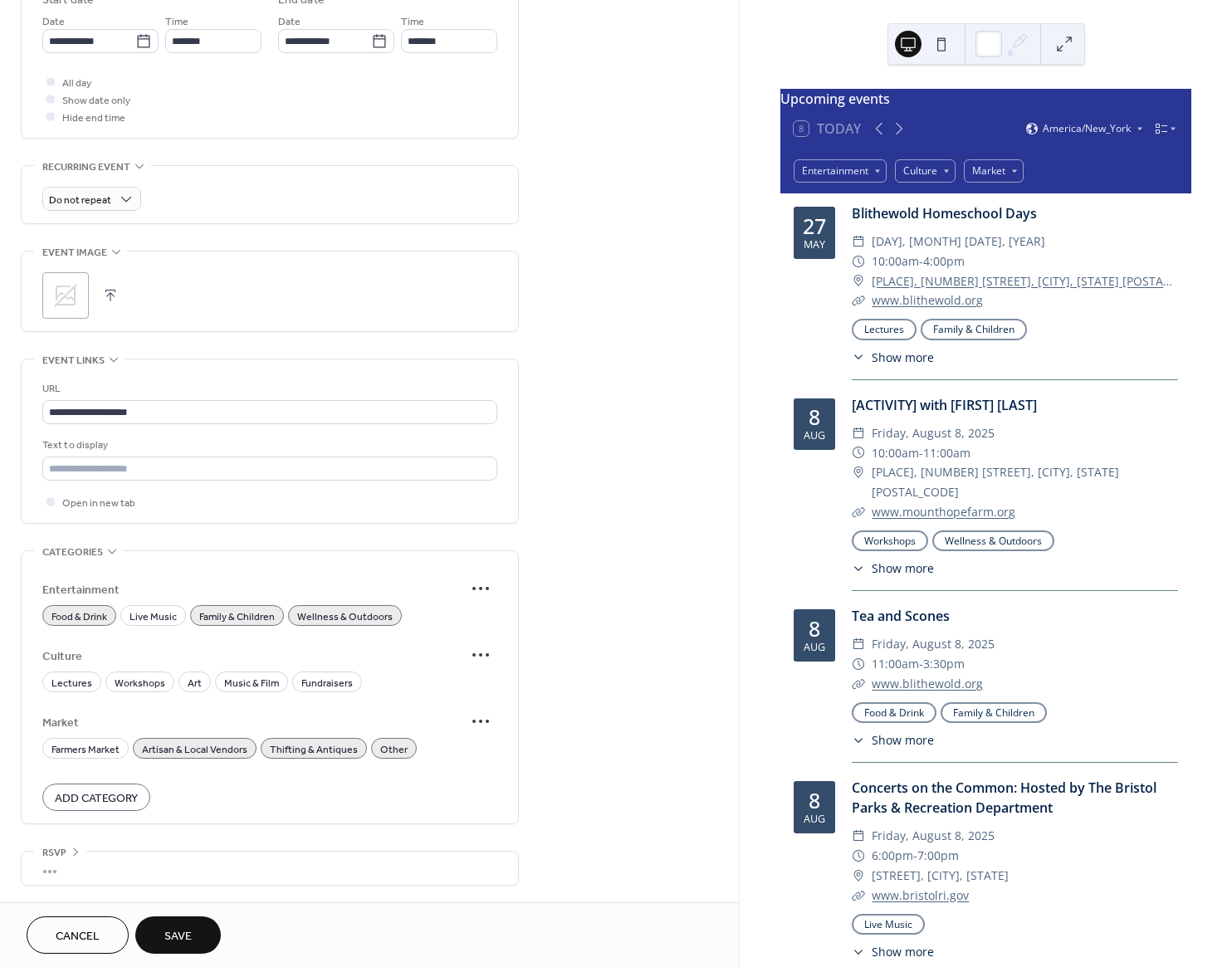 click on "**********" at bounding box center [369, 212] 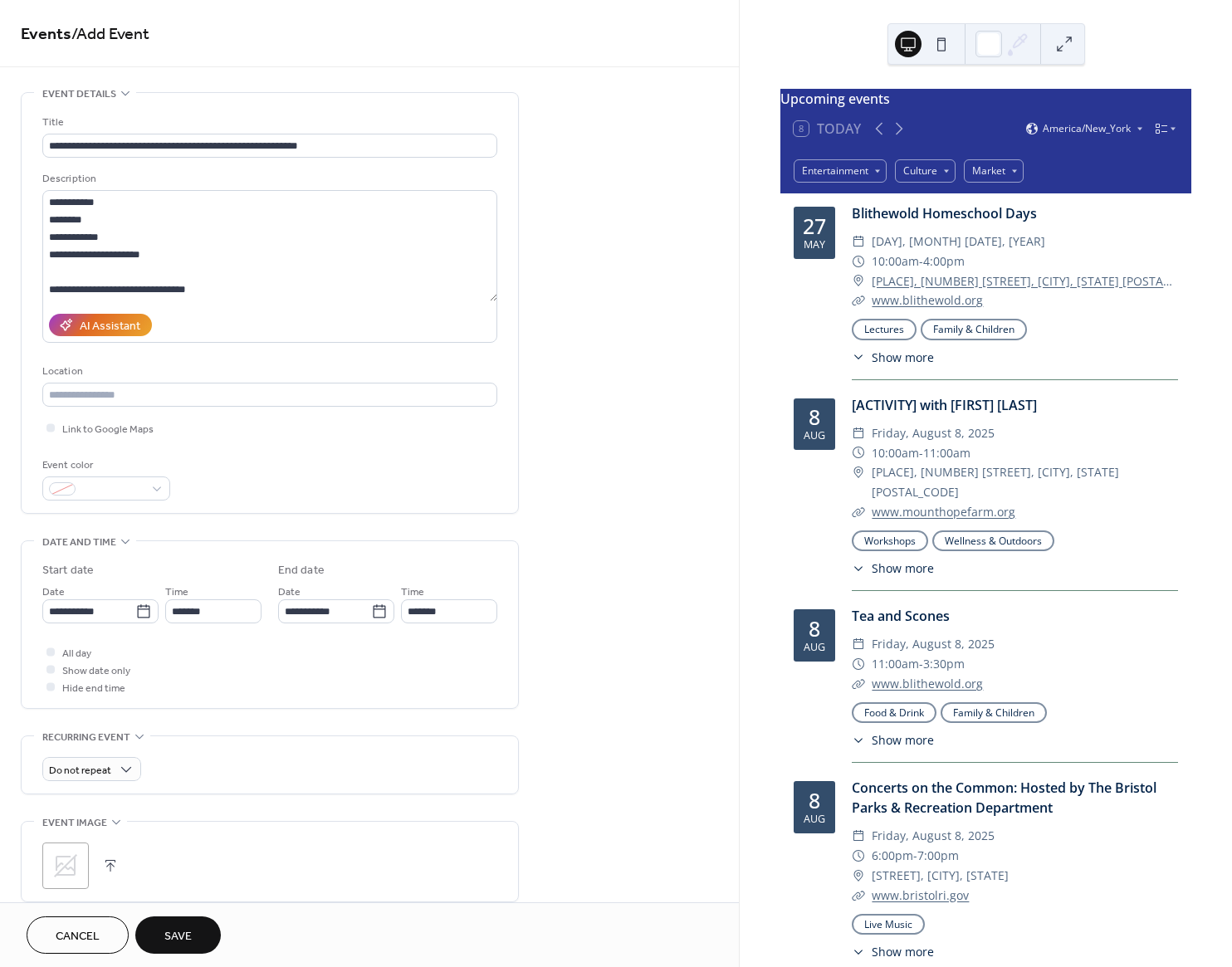 click on "**********" at bounding box center [270, 307] 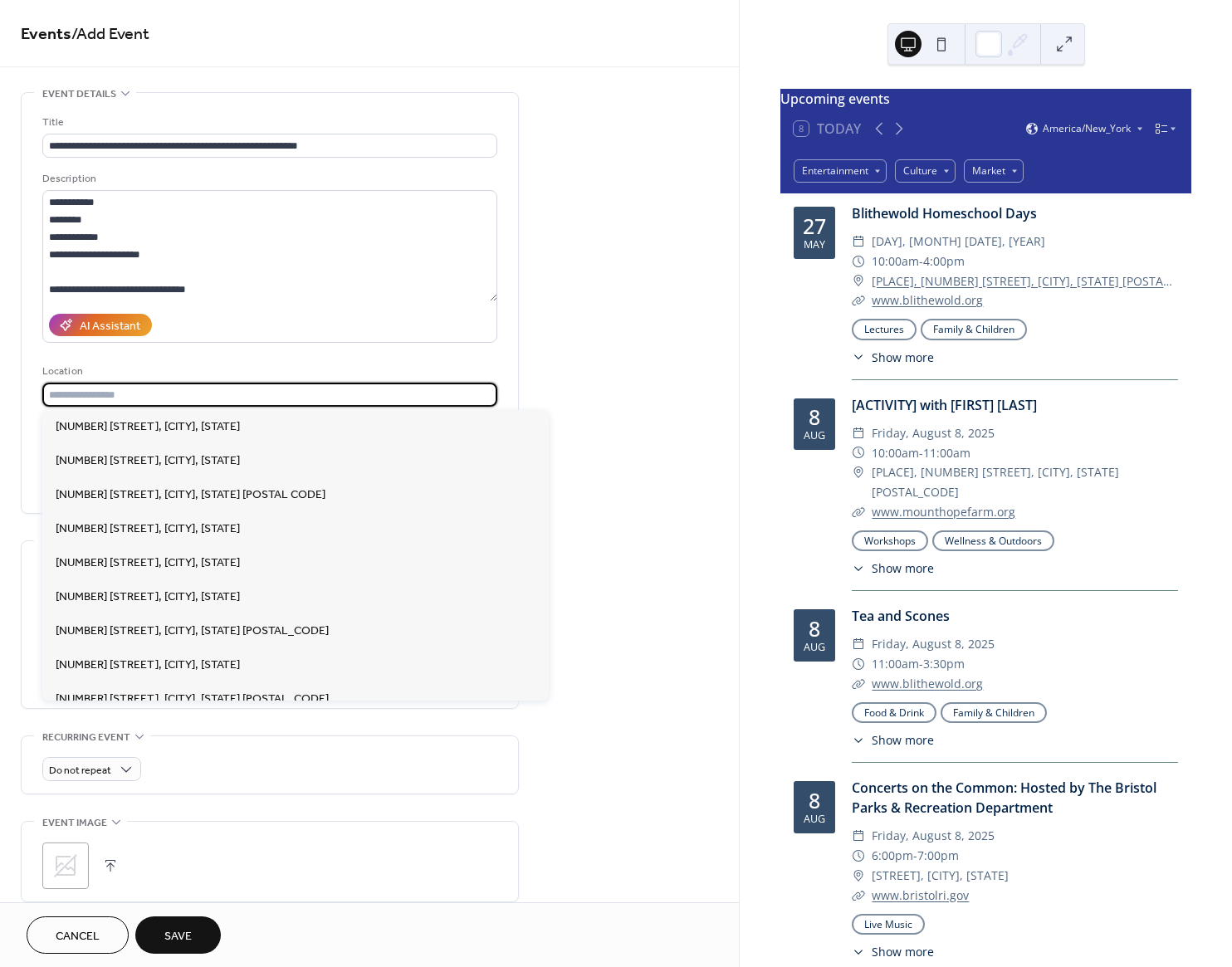 click at bounding box center [270, 394] 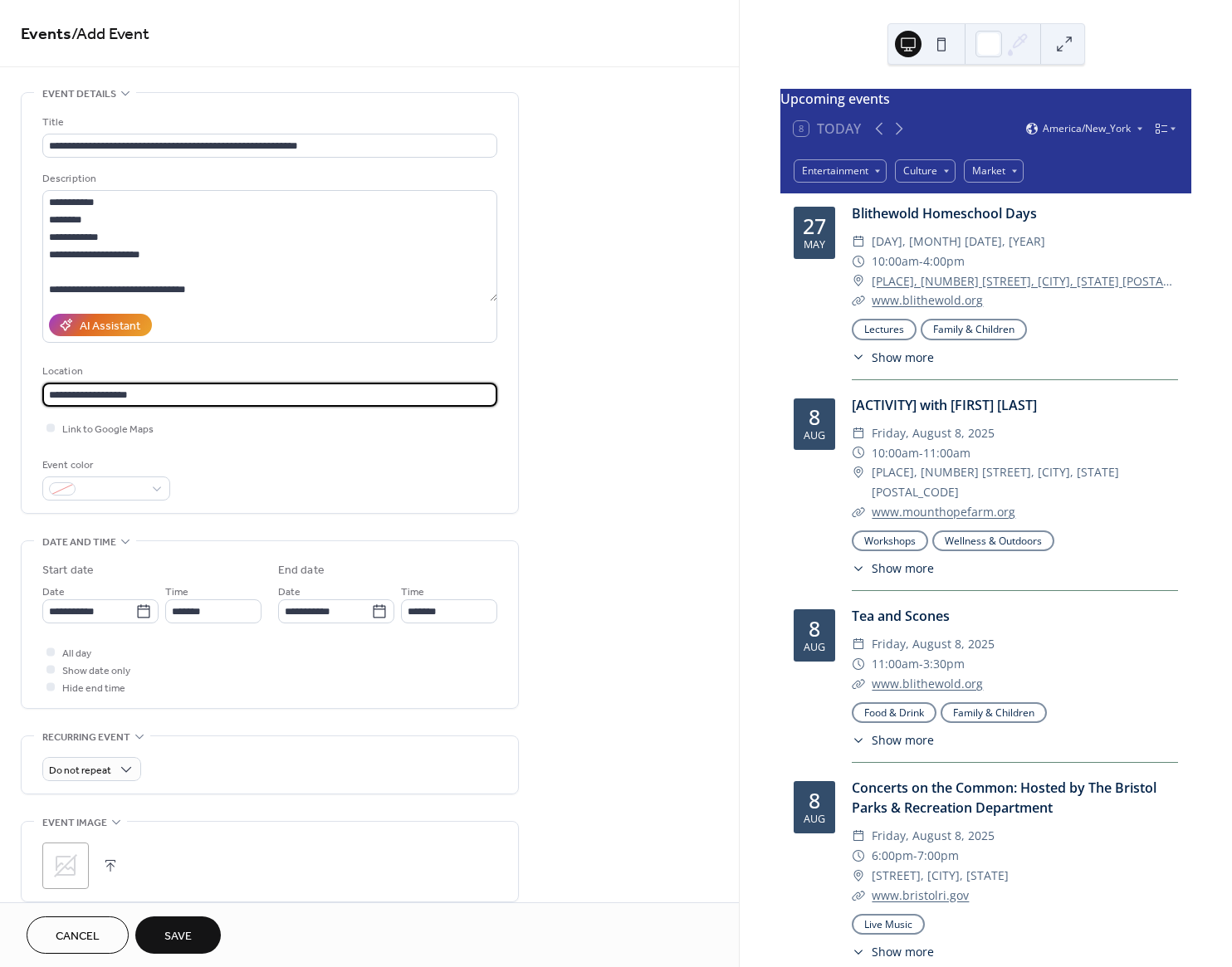 type on "**********" 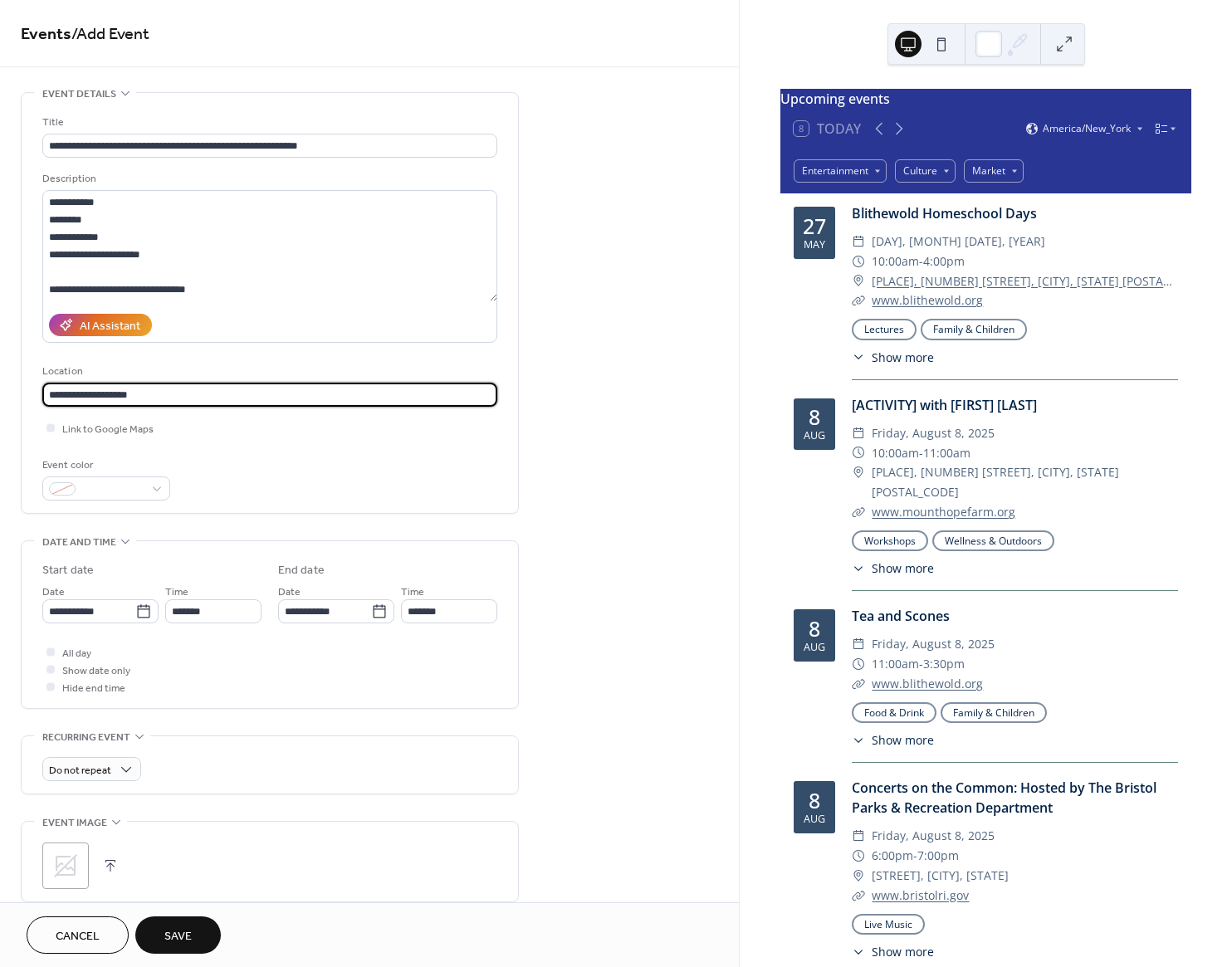 click on "Save" at bounding box center [178, 936] 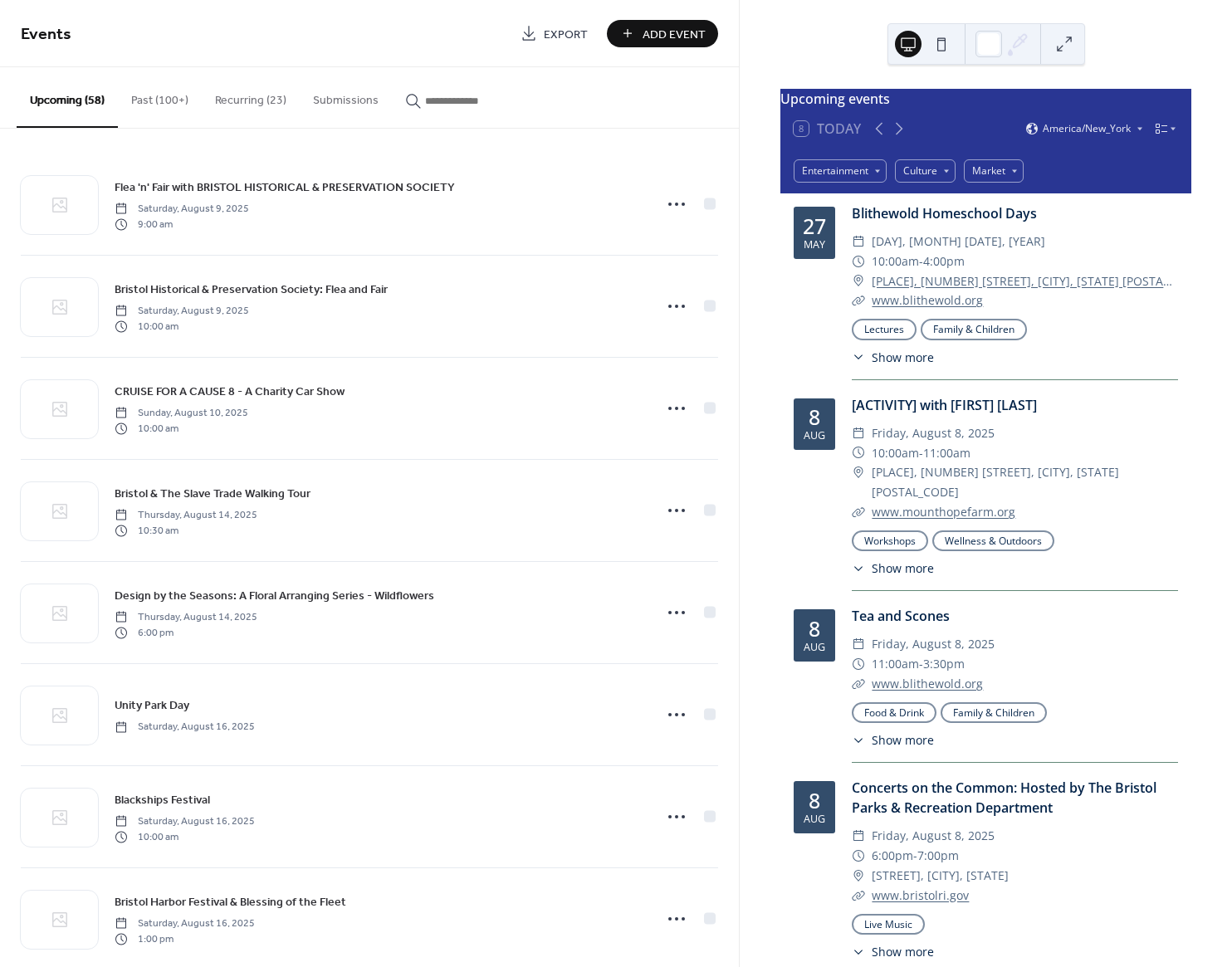 click at bounding box center [475, 100] 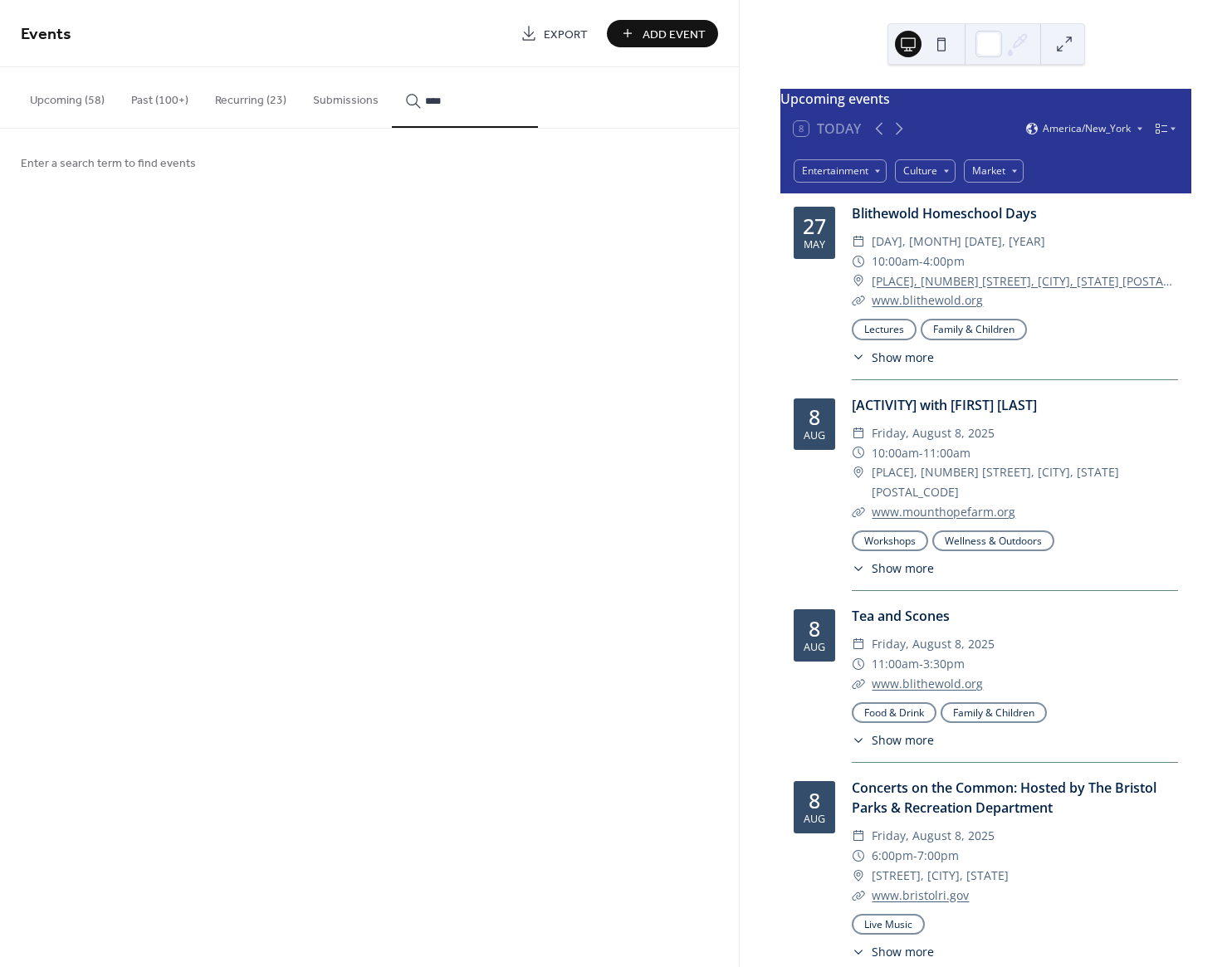 click on "***" at bounding box center [465, 97] 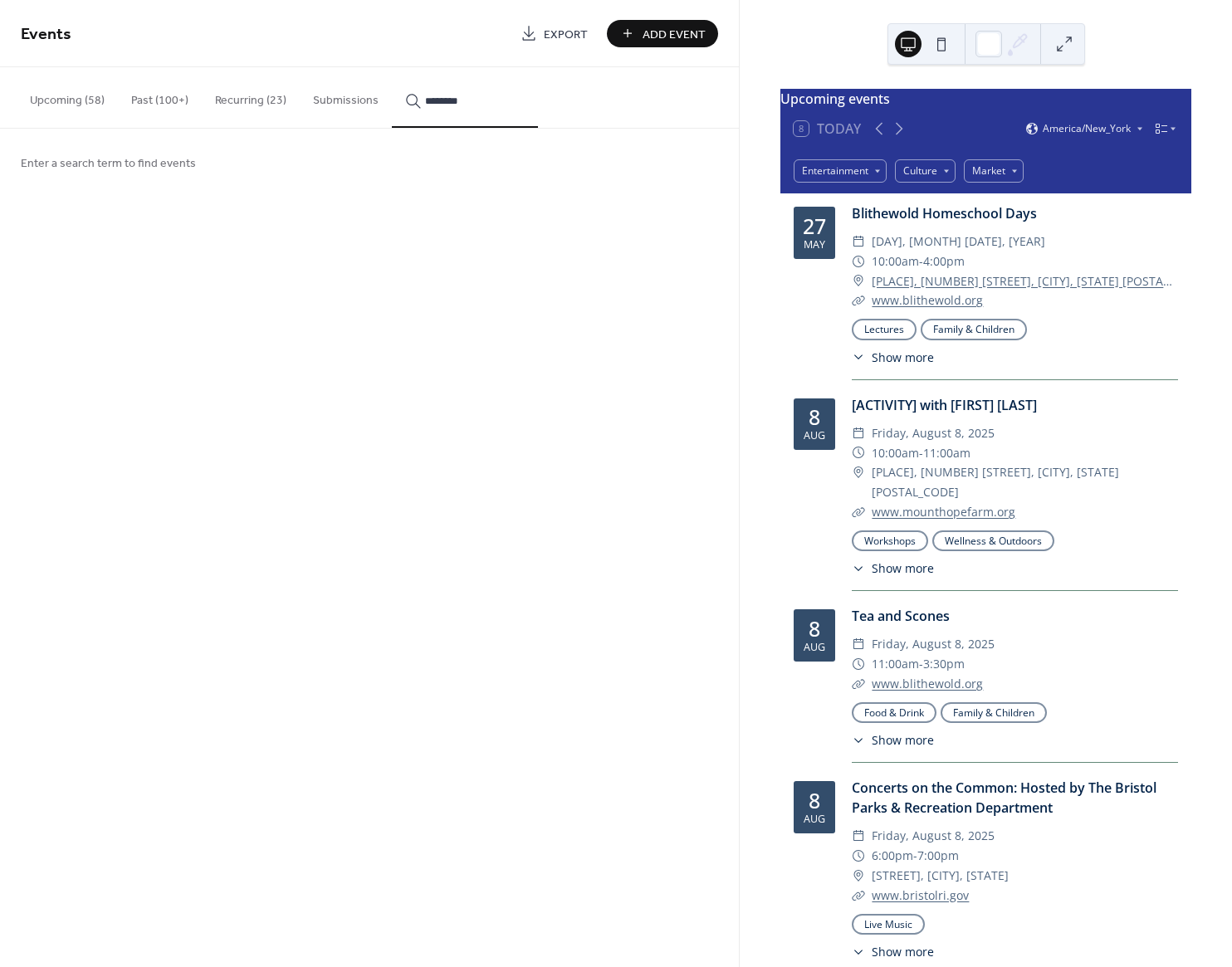 type on "*********" 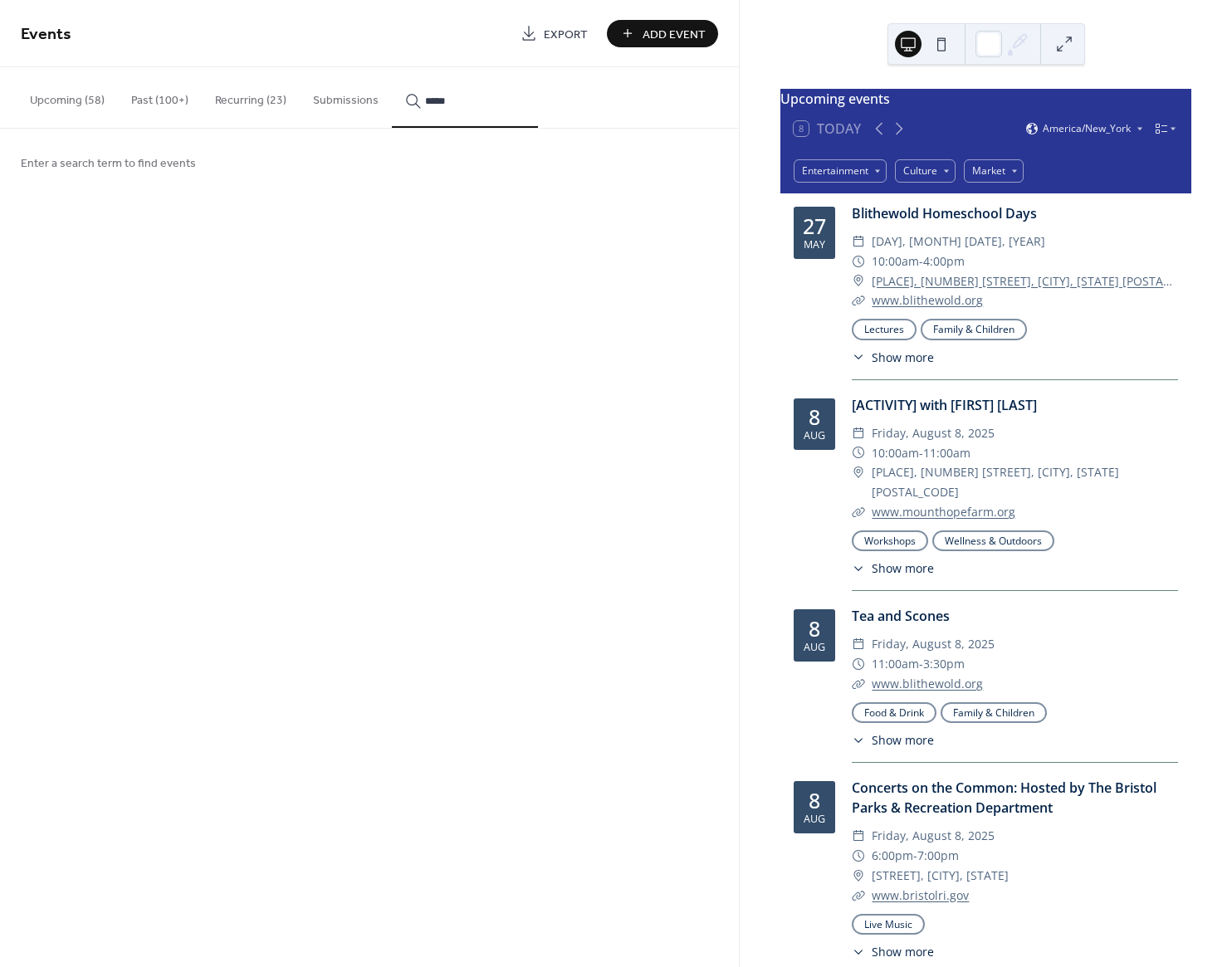 click on "****" at bounding box center [465, 97] 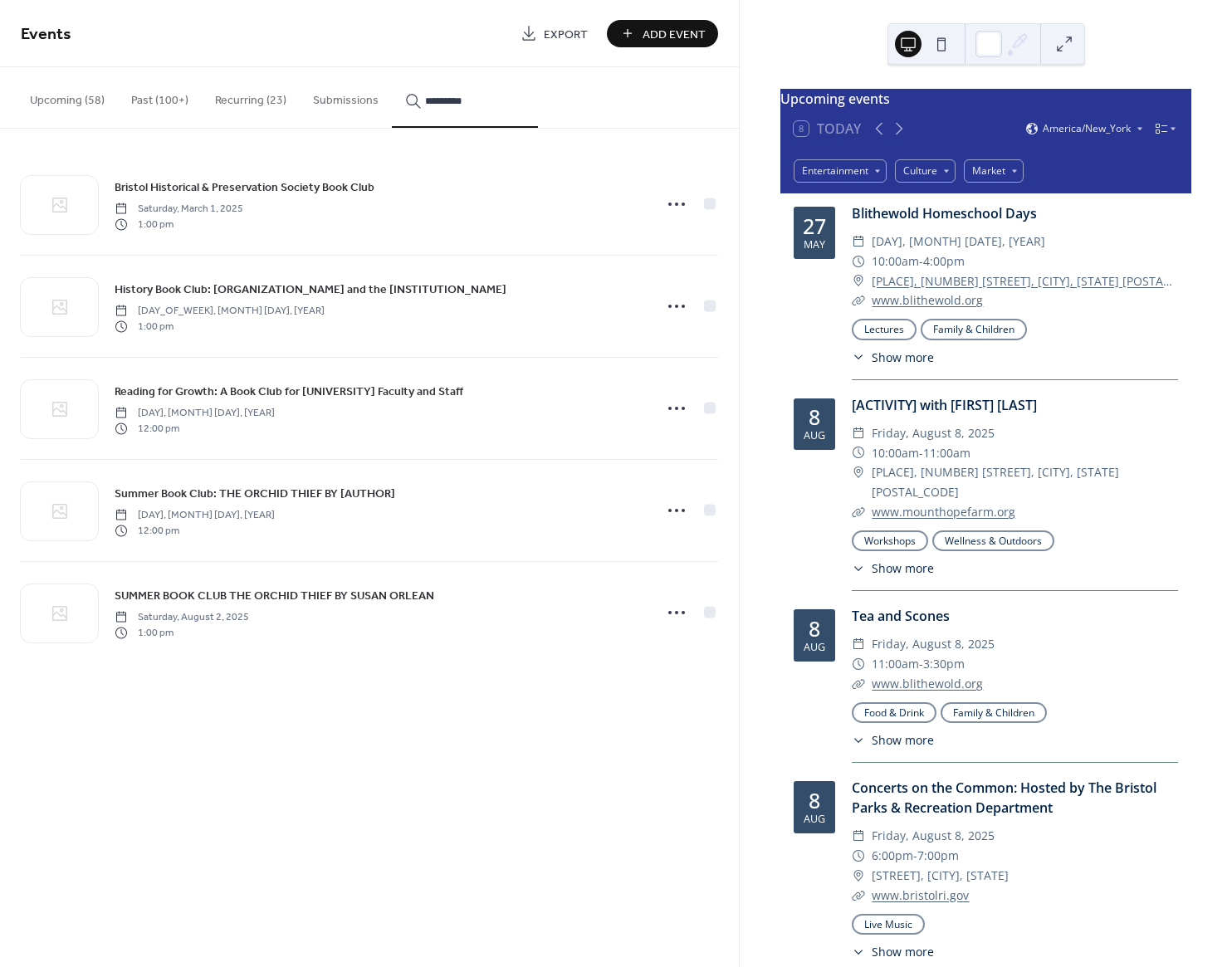 type on "*********" 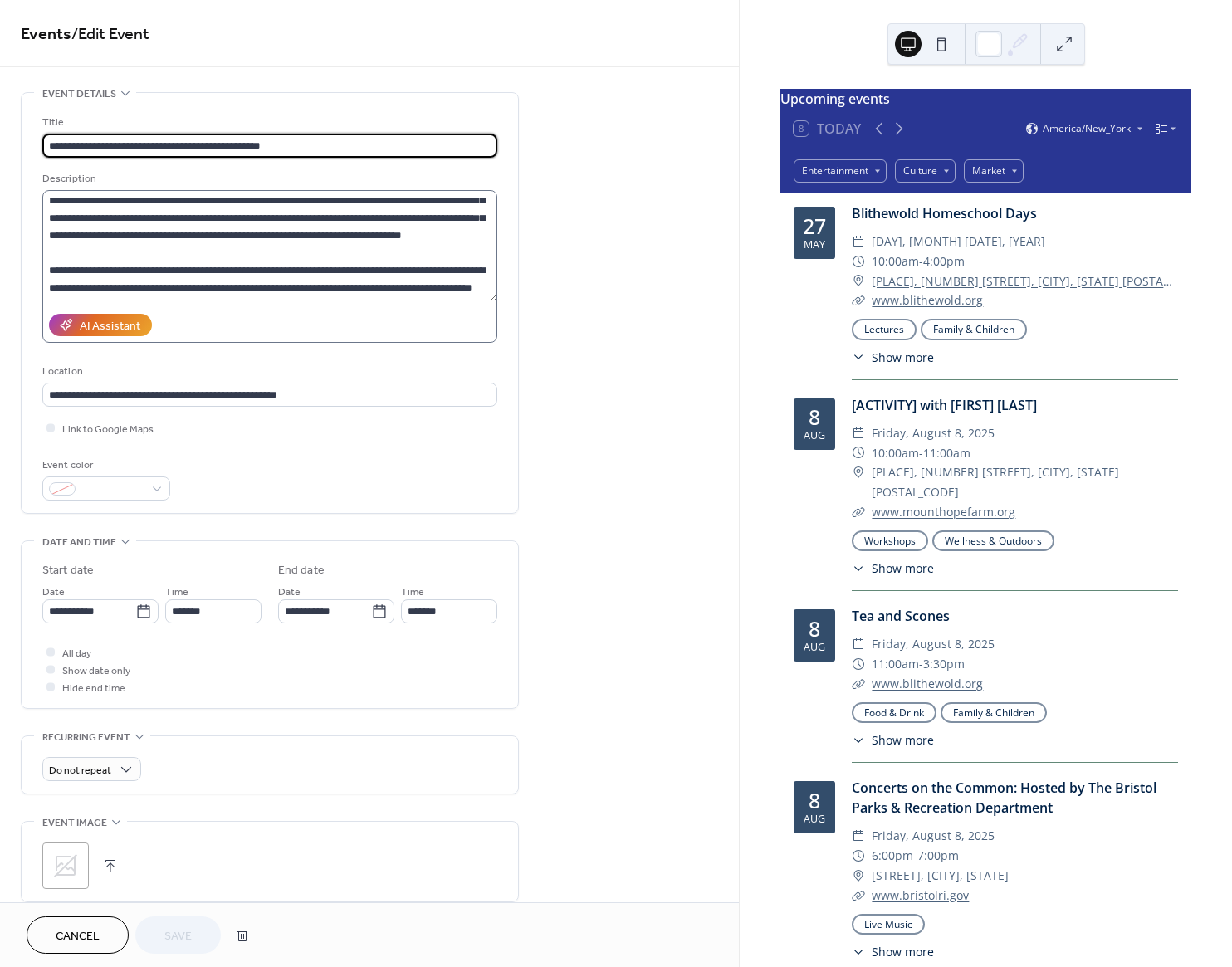 scroll, scrollTop: 244, scrollLeft: 0, axis: vertical 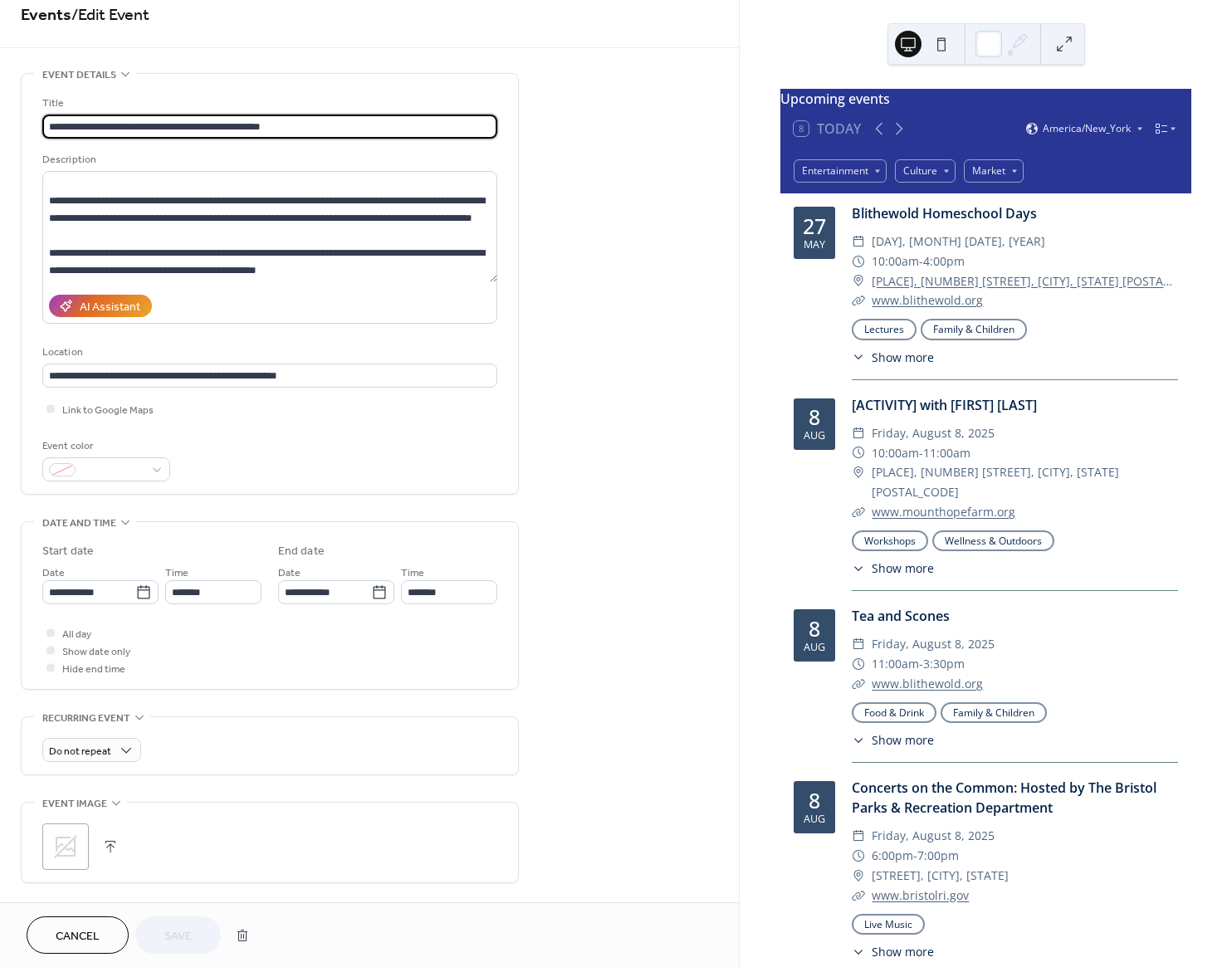 click on "Cancel" at bounding box center (77, 936) 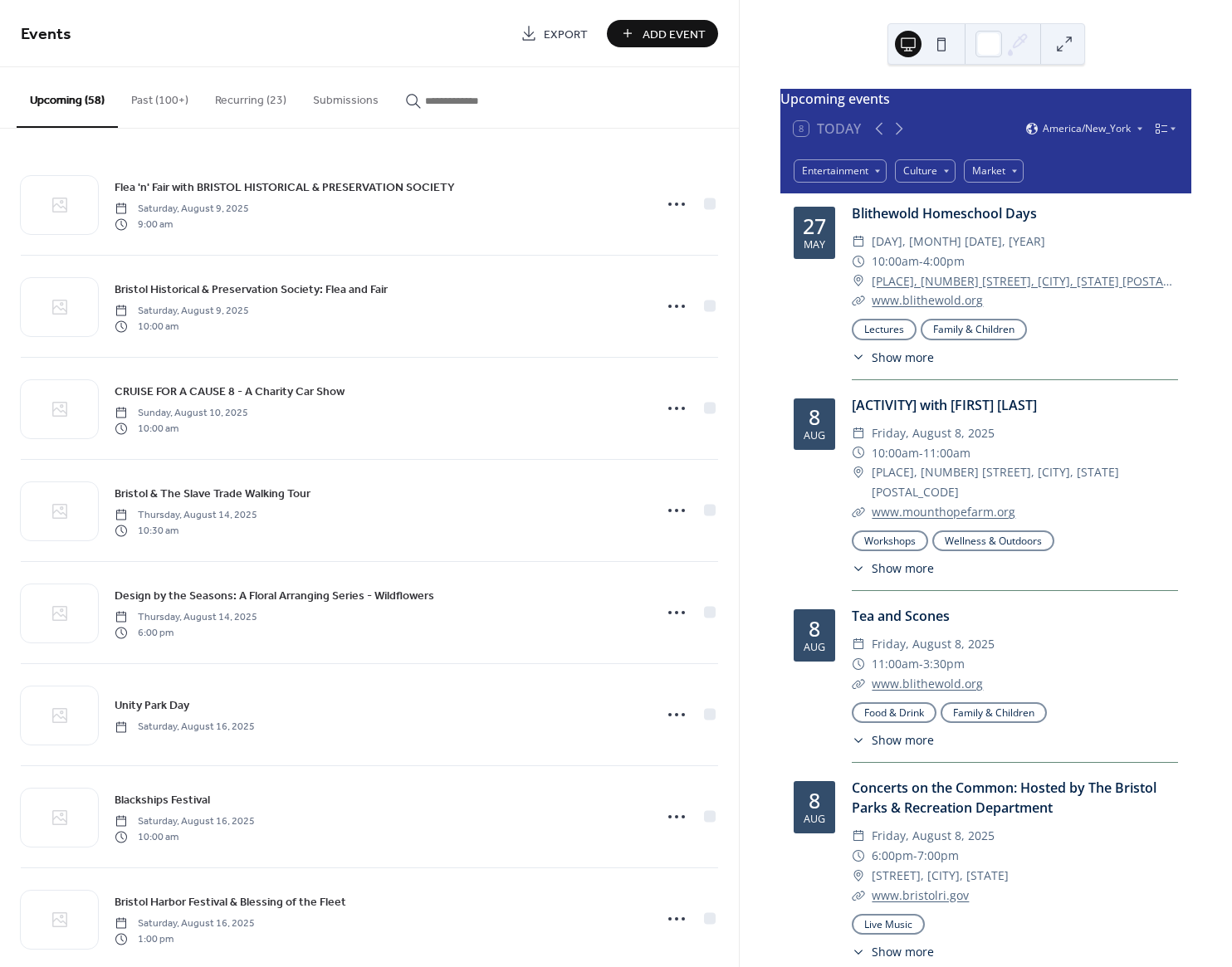 click on "Upcoming (58) Past (100+) Recurring (23) Submissions" at bounding box center [369, 98] 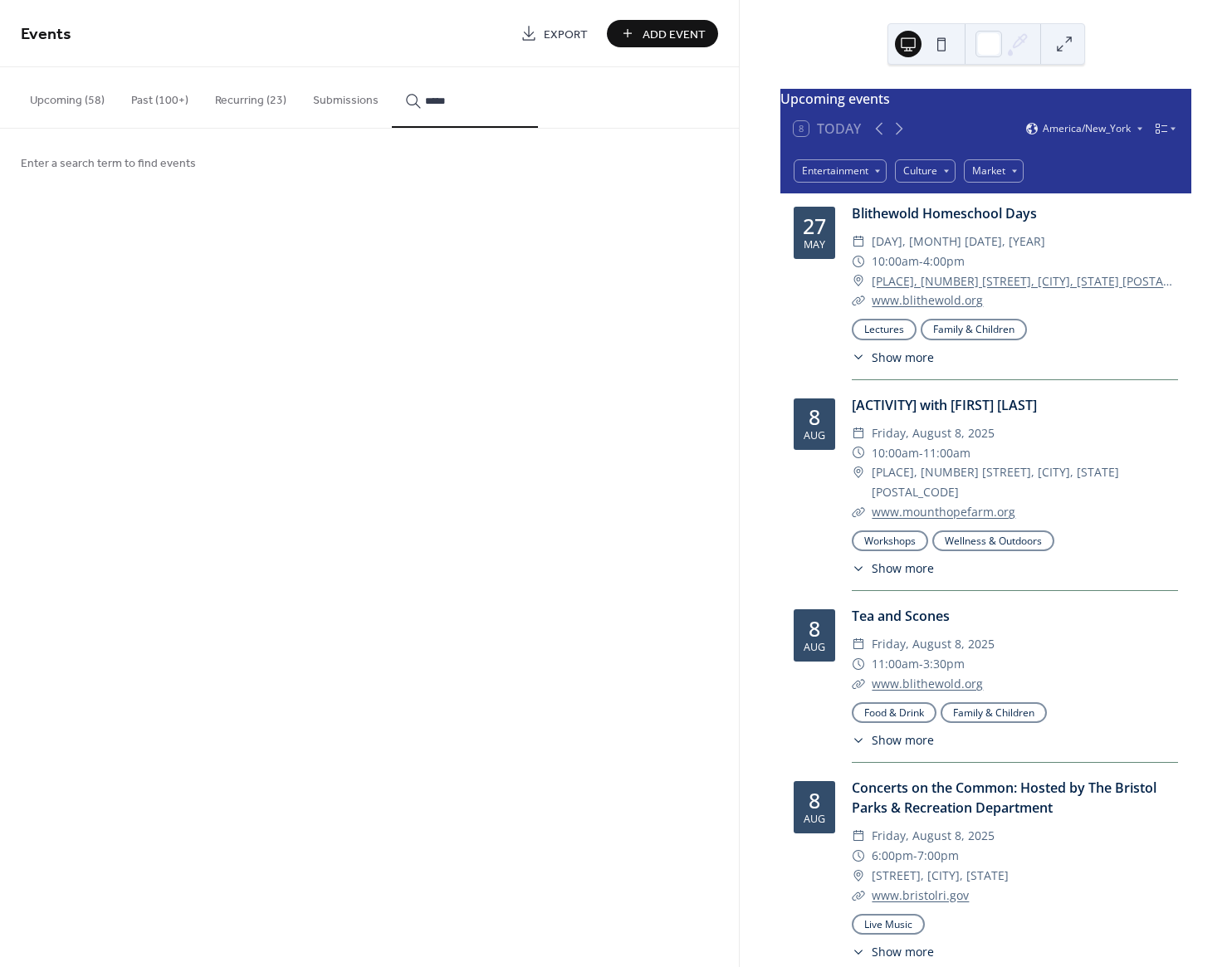 click on "****" at bounding box center (465, 97) 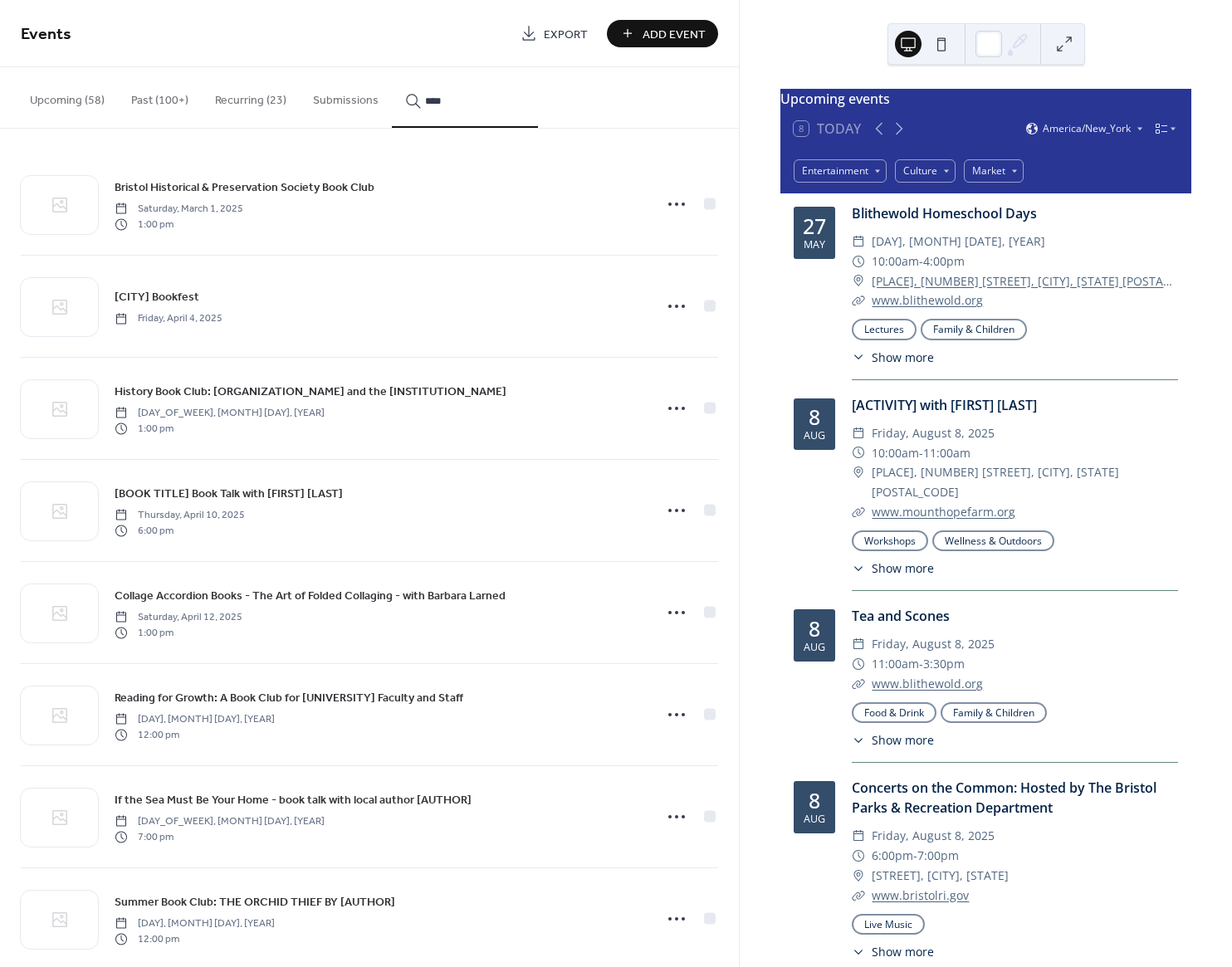 type on "****" 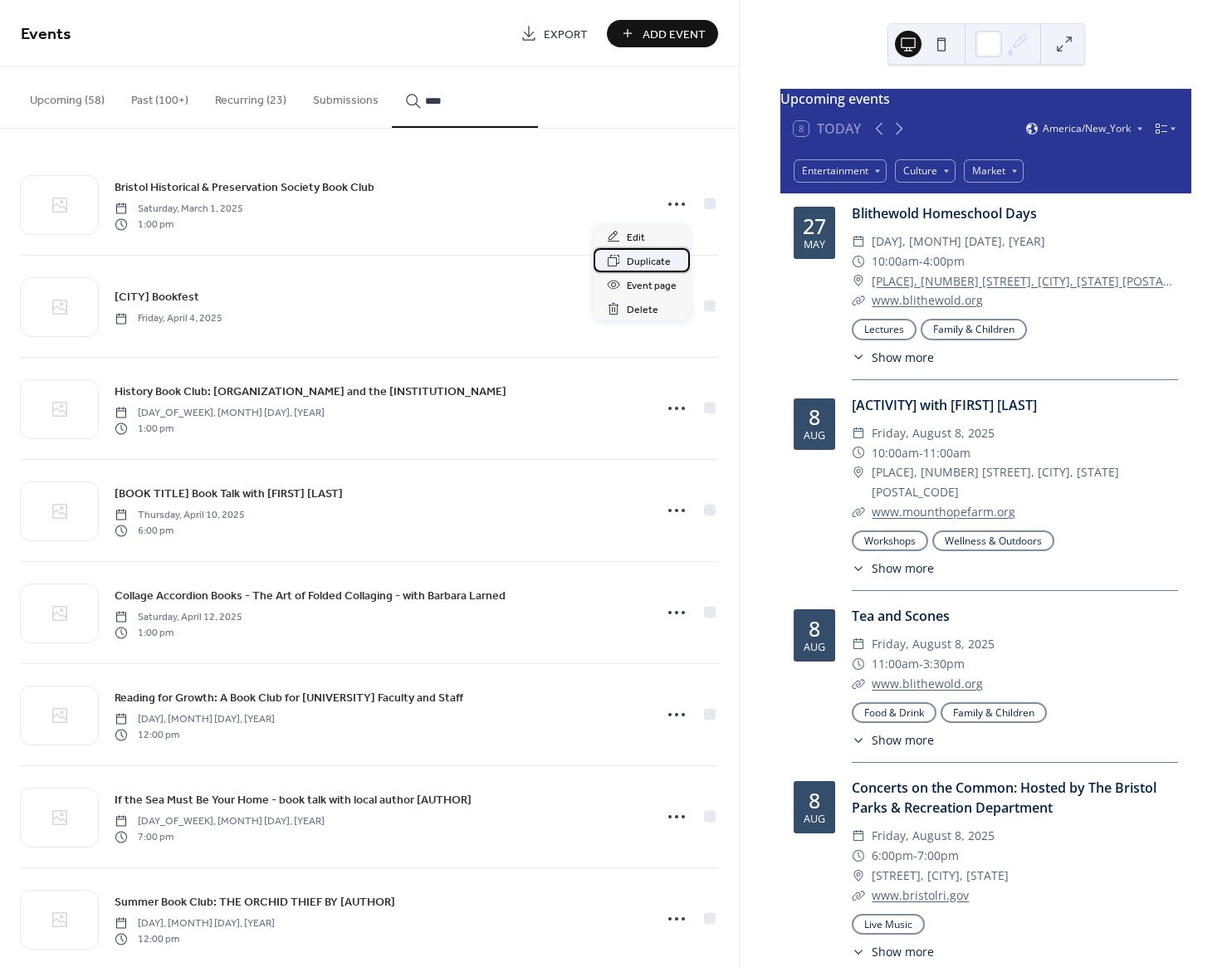 click on "Duplicate" at bounding box center [648, 261] 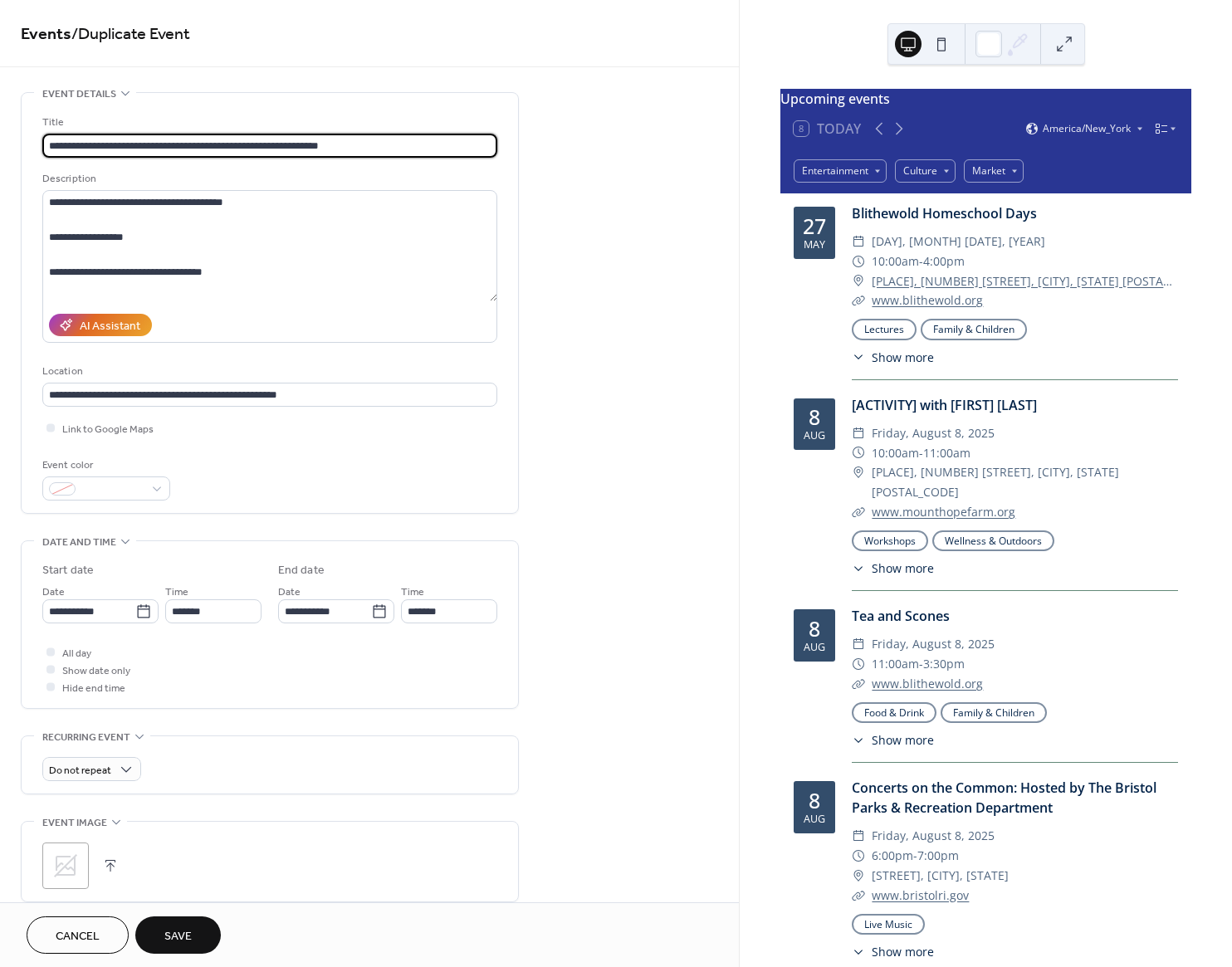 type on "**********" 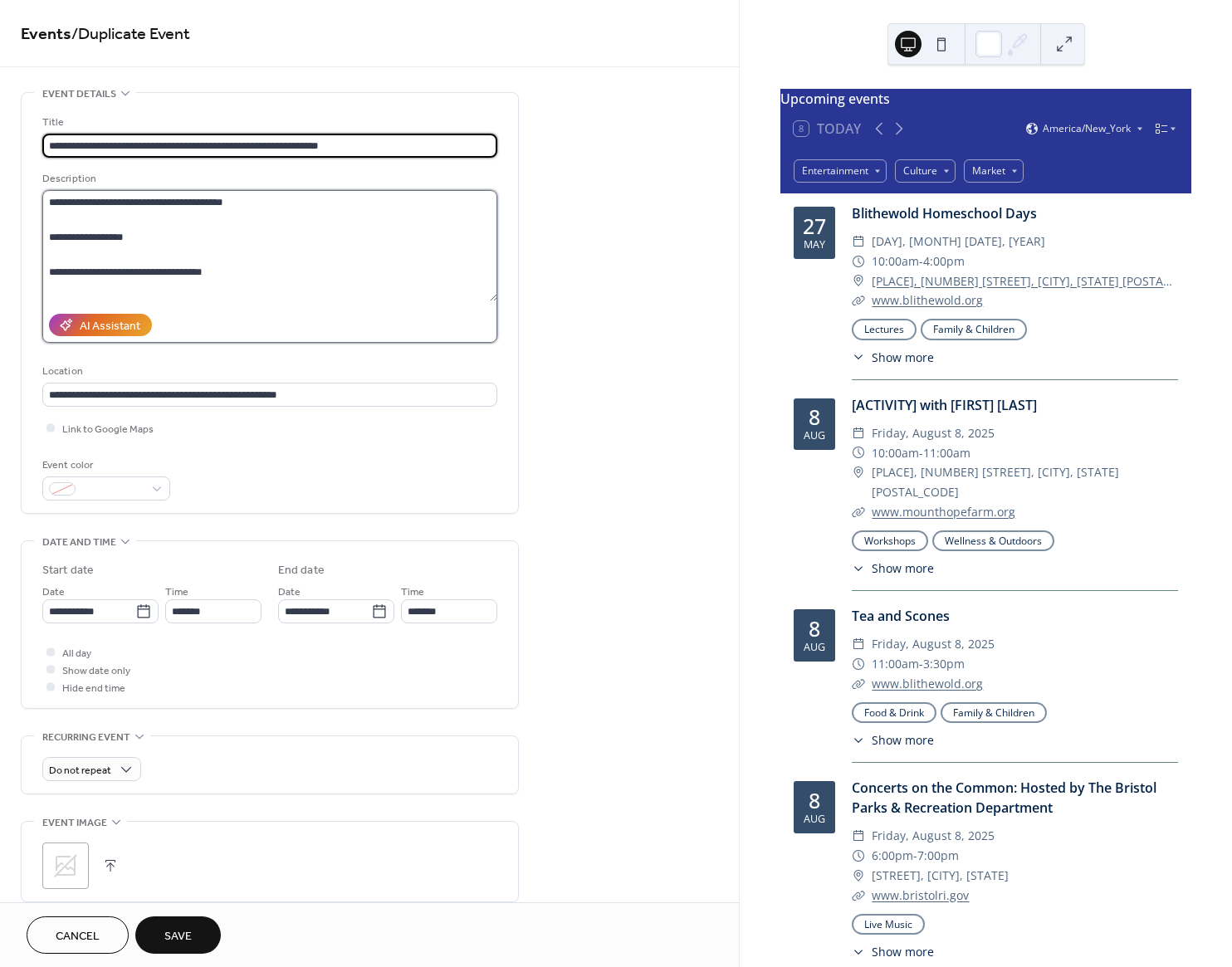click on "**********" at bounding box center (270, 246) 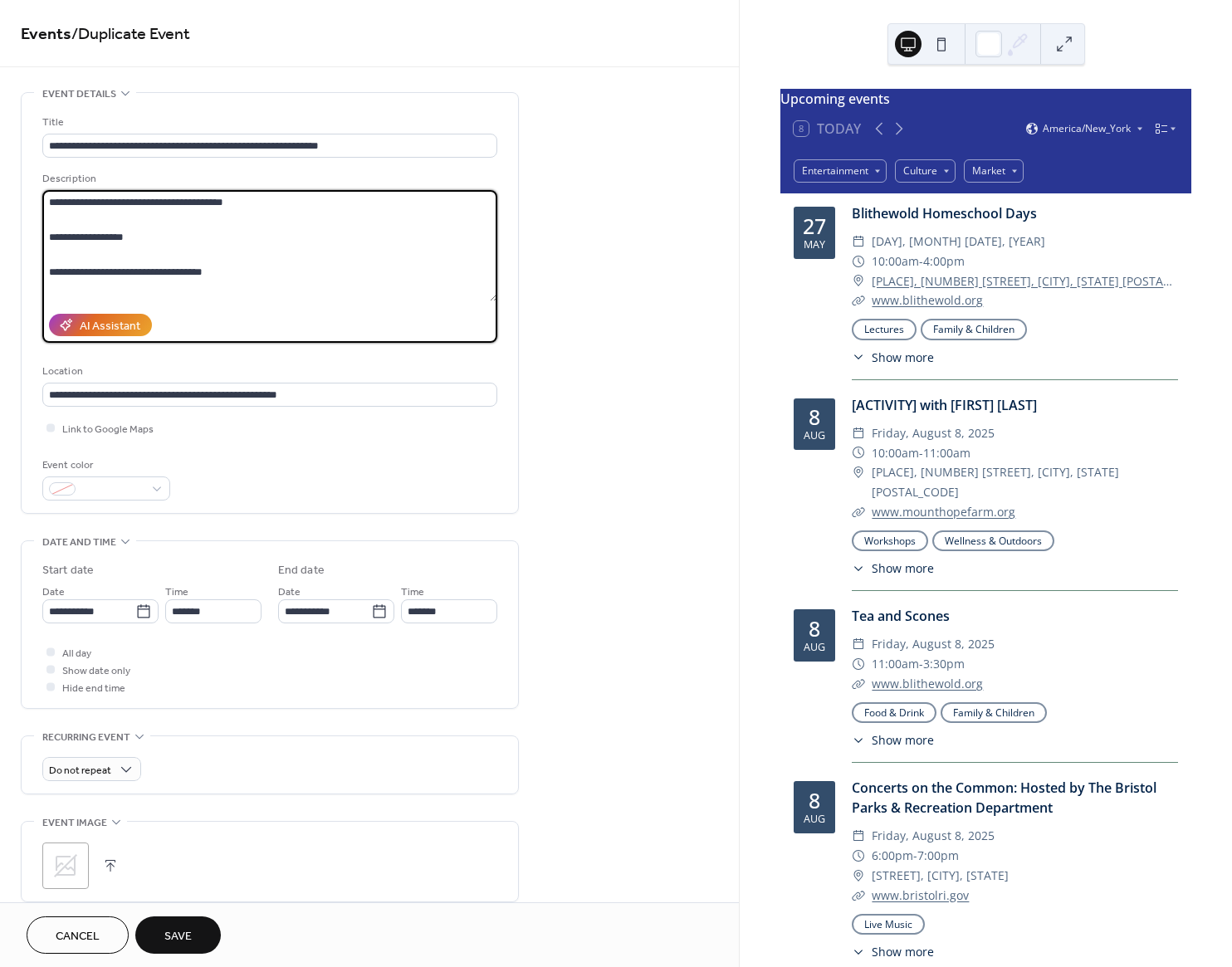 paste on "**********" 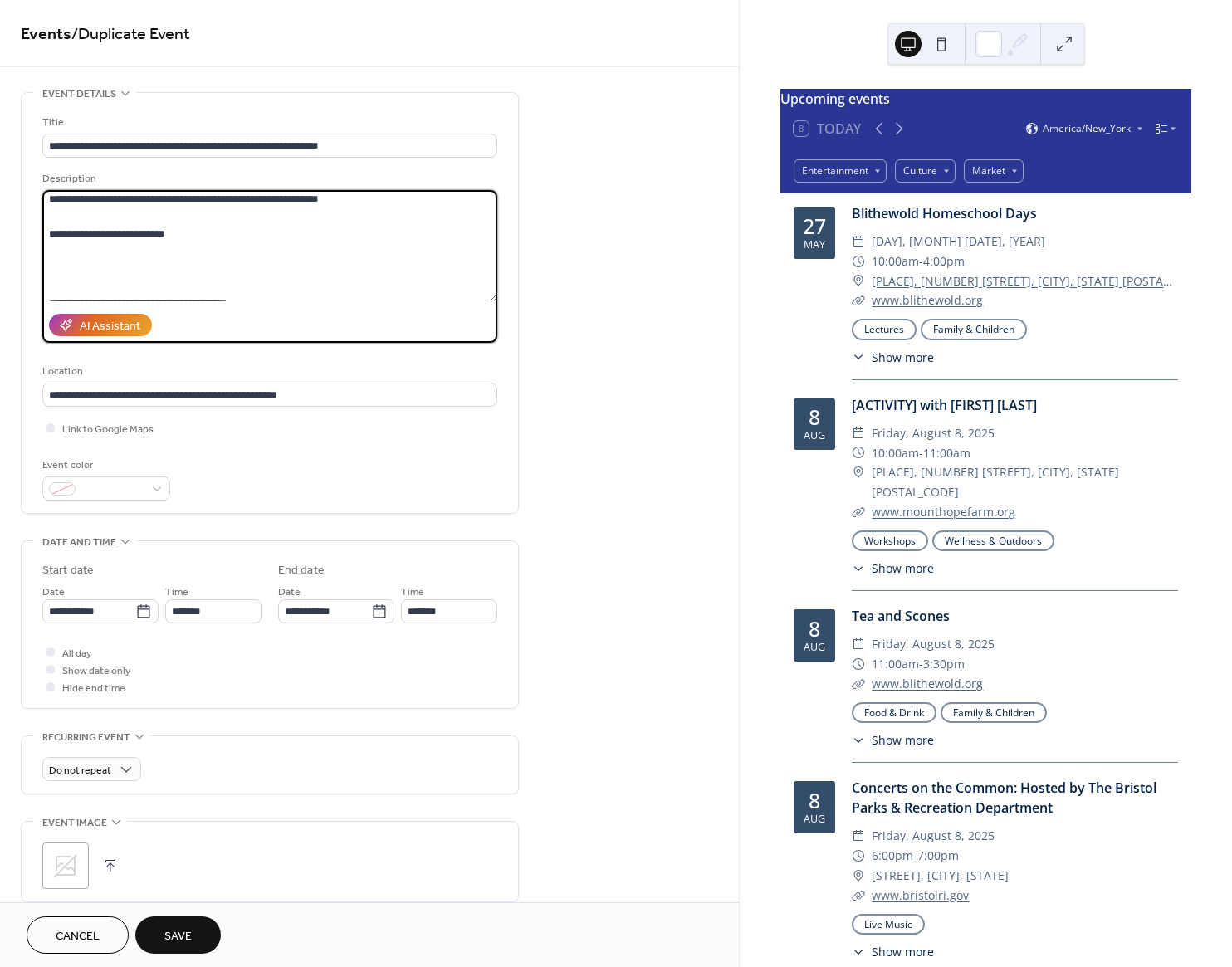scroll, scrollTop: 205, scrollLeft: 0, axis: vertical 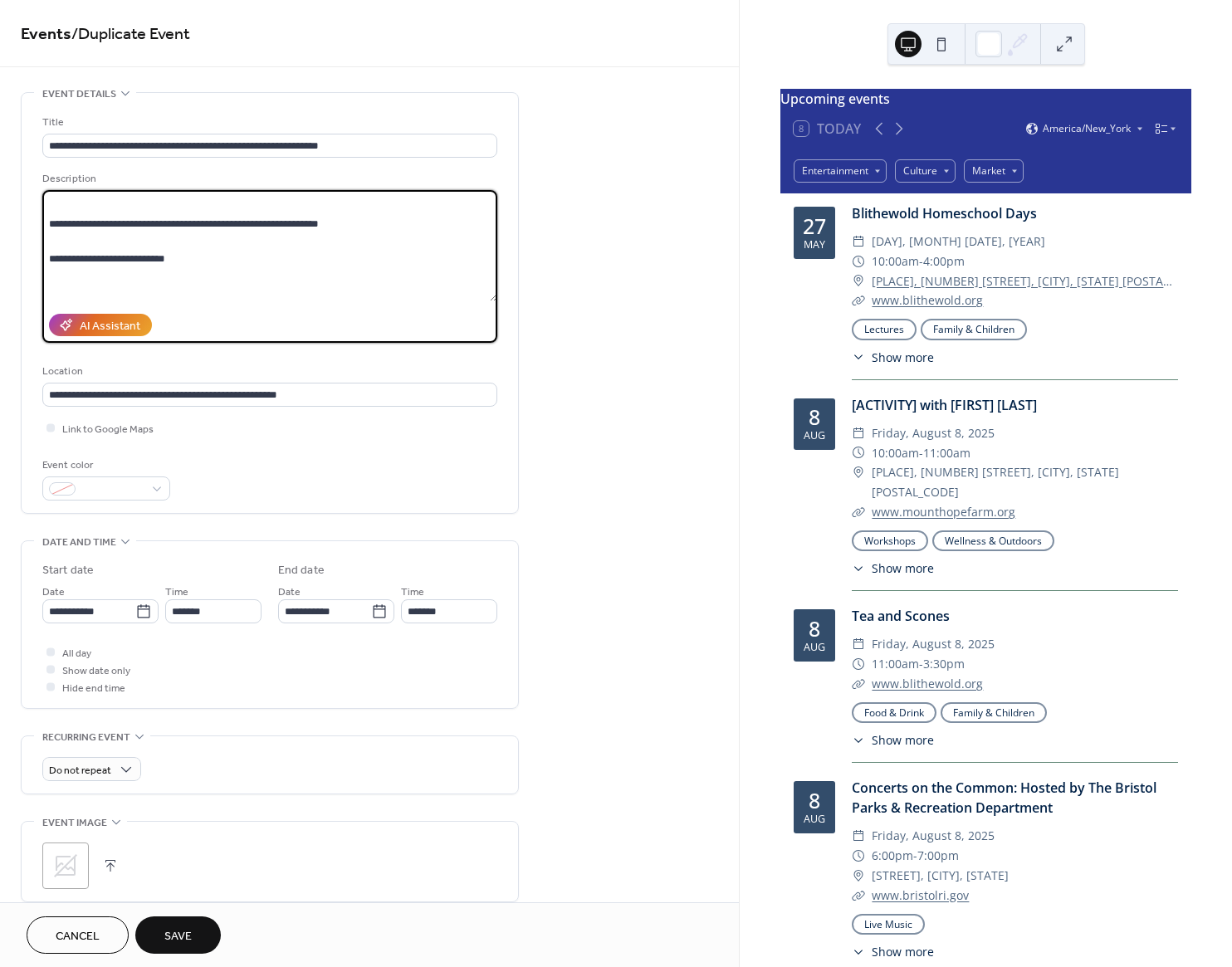 click on "**********" at bounding box center (270, 246) 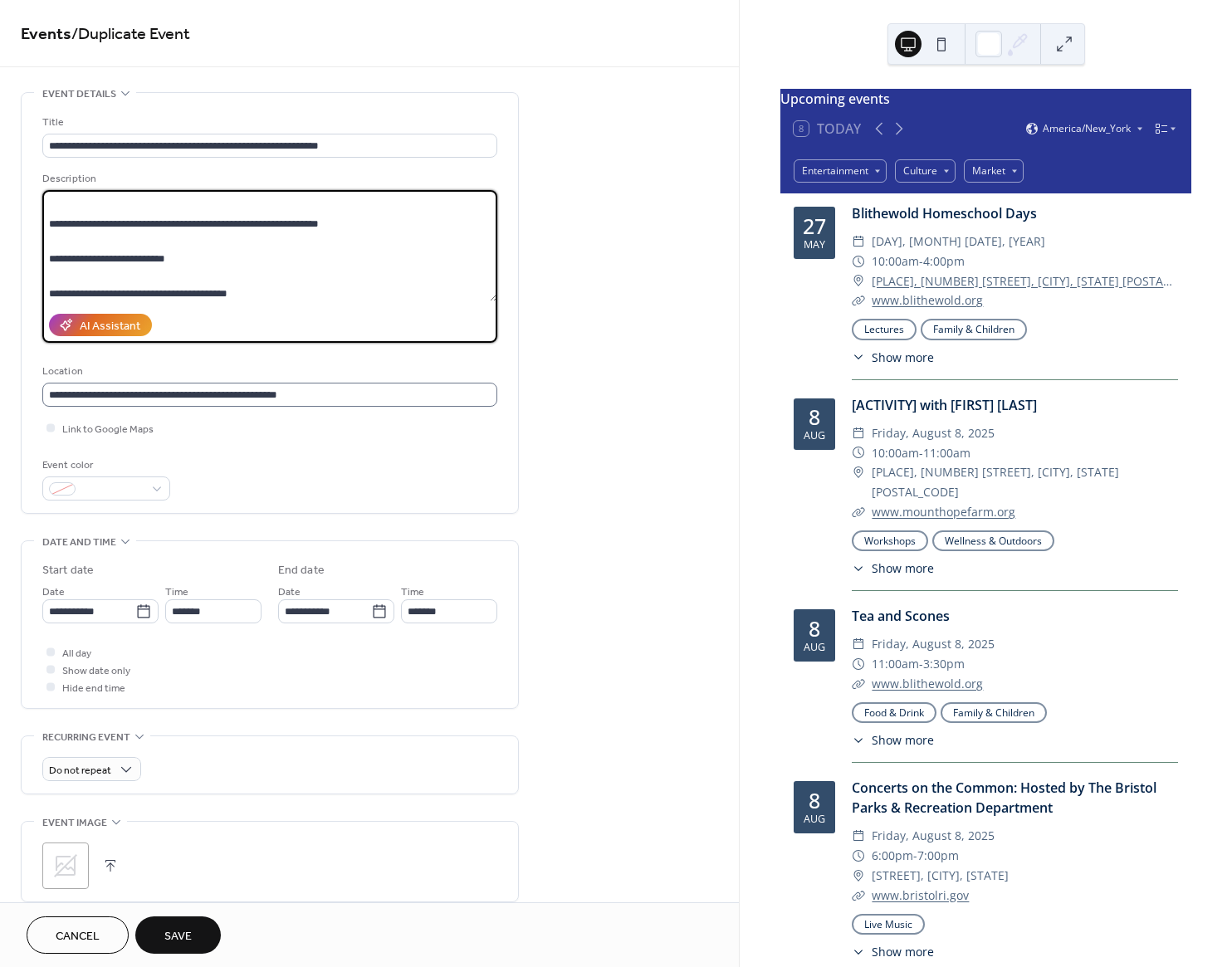 type on "**********" 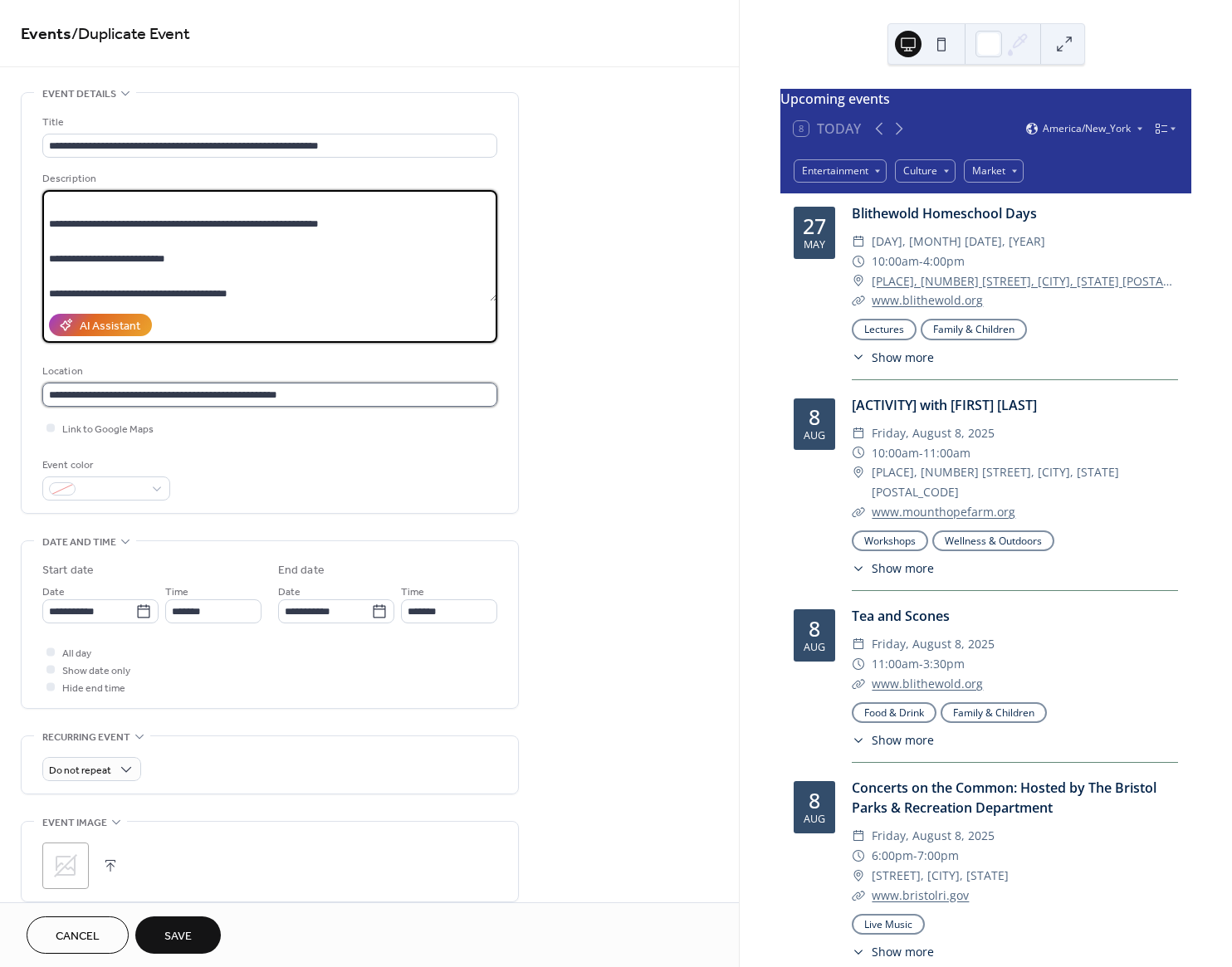 click on "**********" at bounding box center [270, 394] 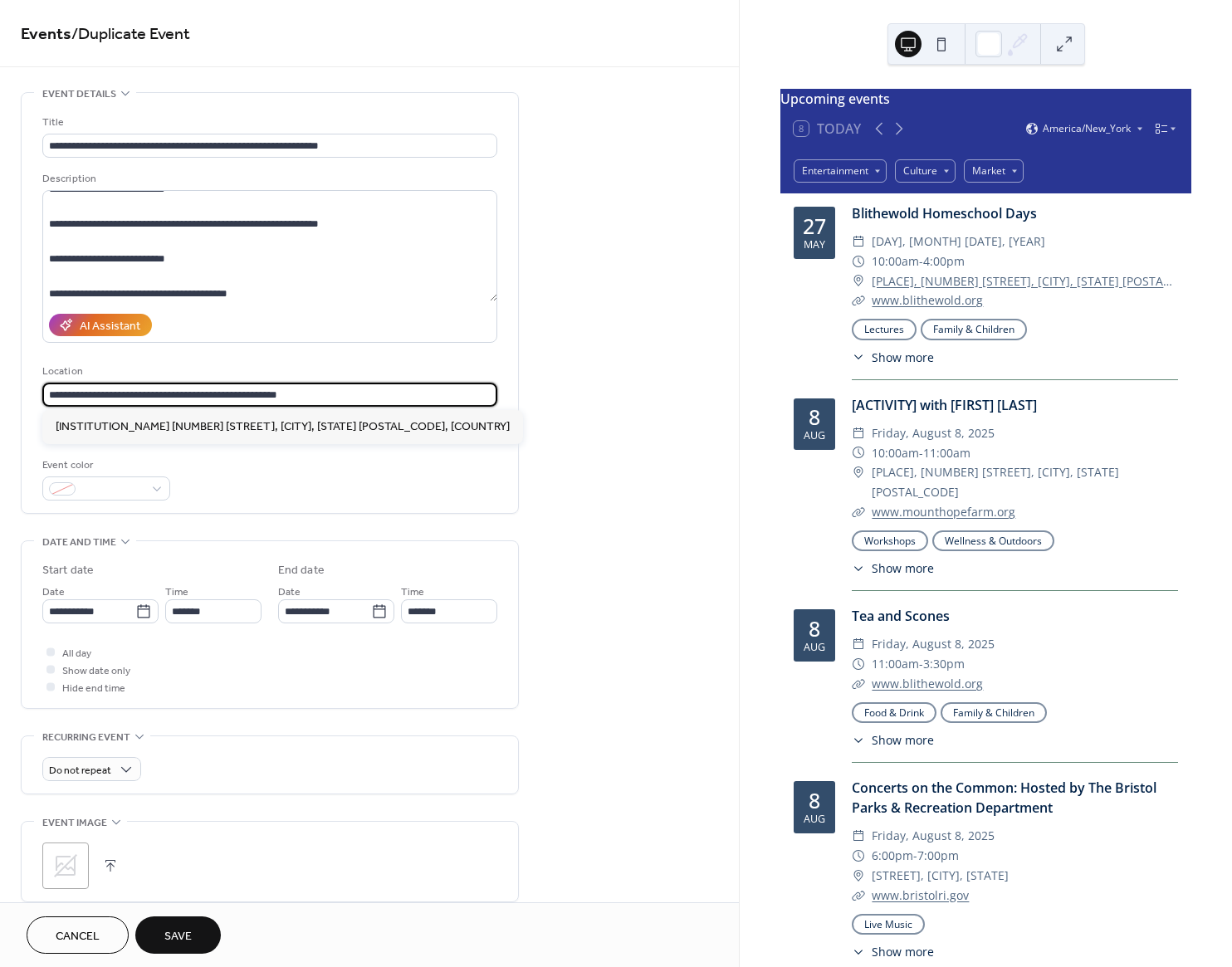 click on "**********" at bounding box center [270, 394] 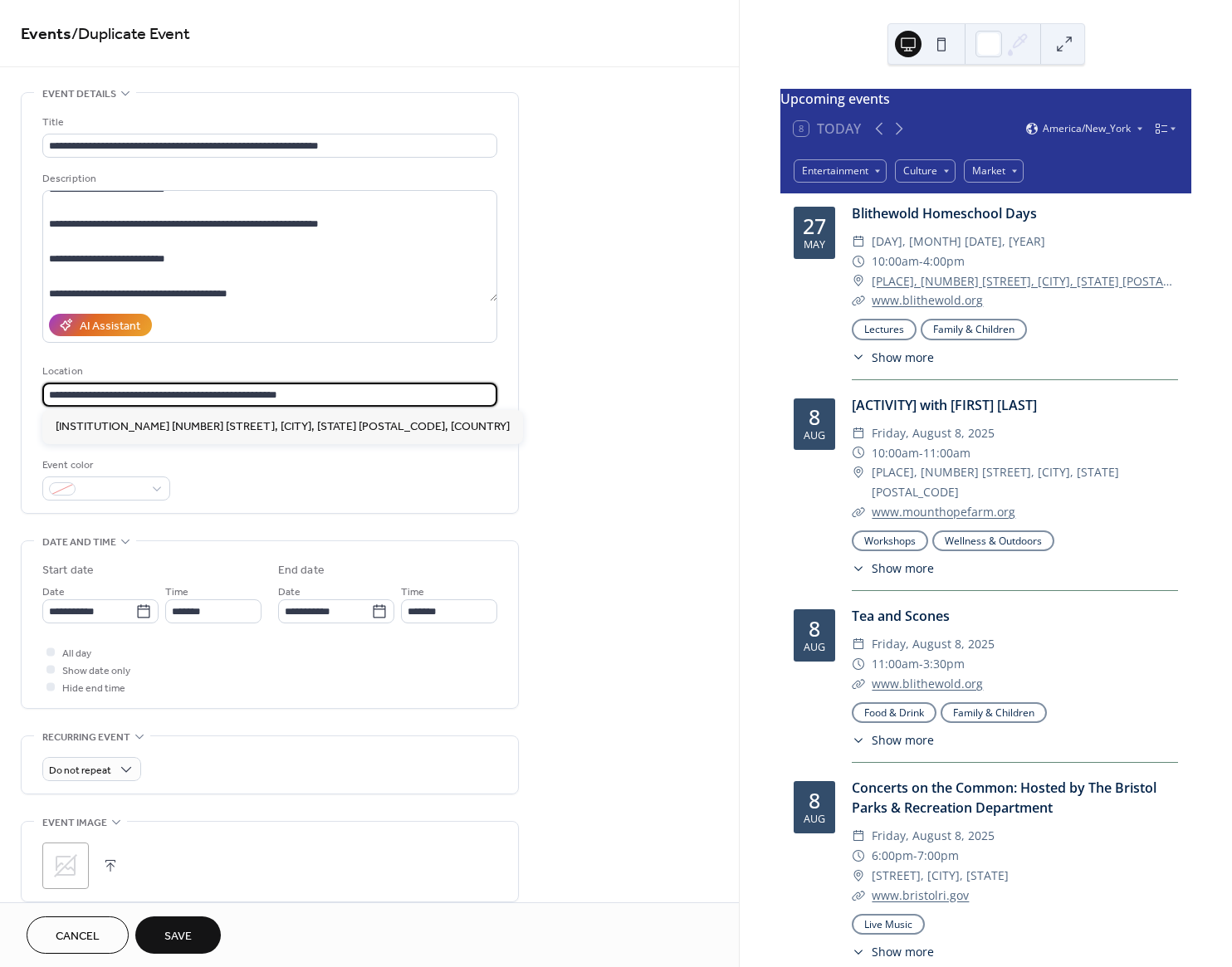 click on "**********" at bounding box center (270, 394) 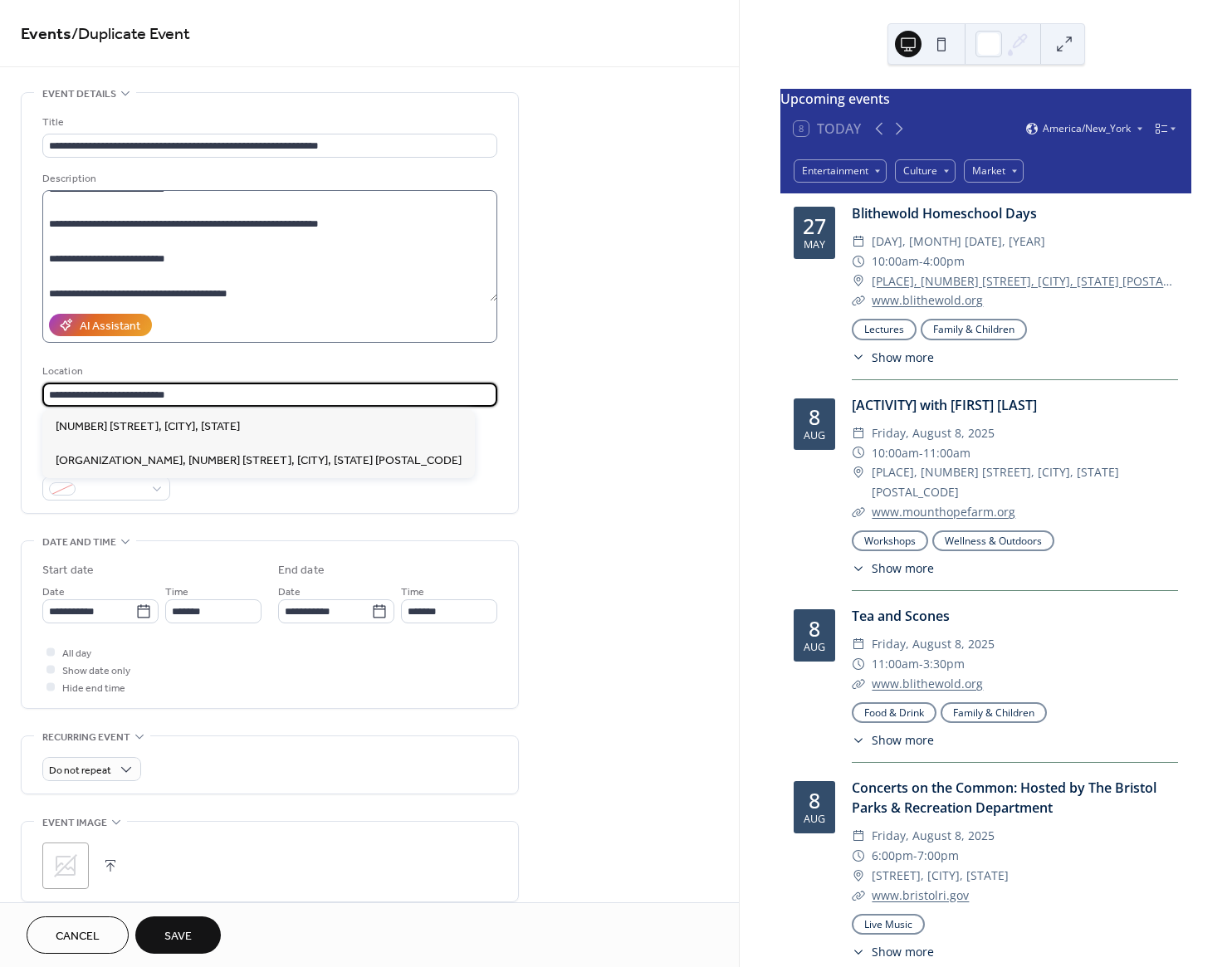 type on "**********" 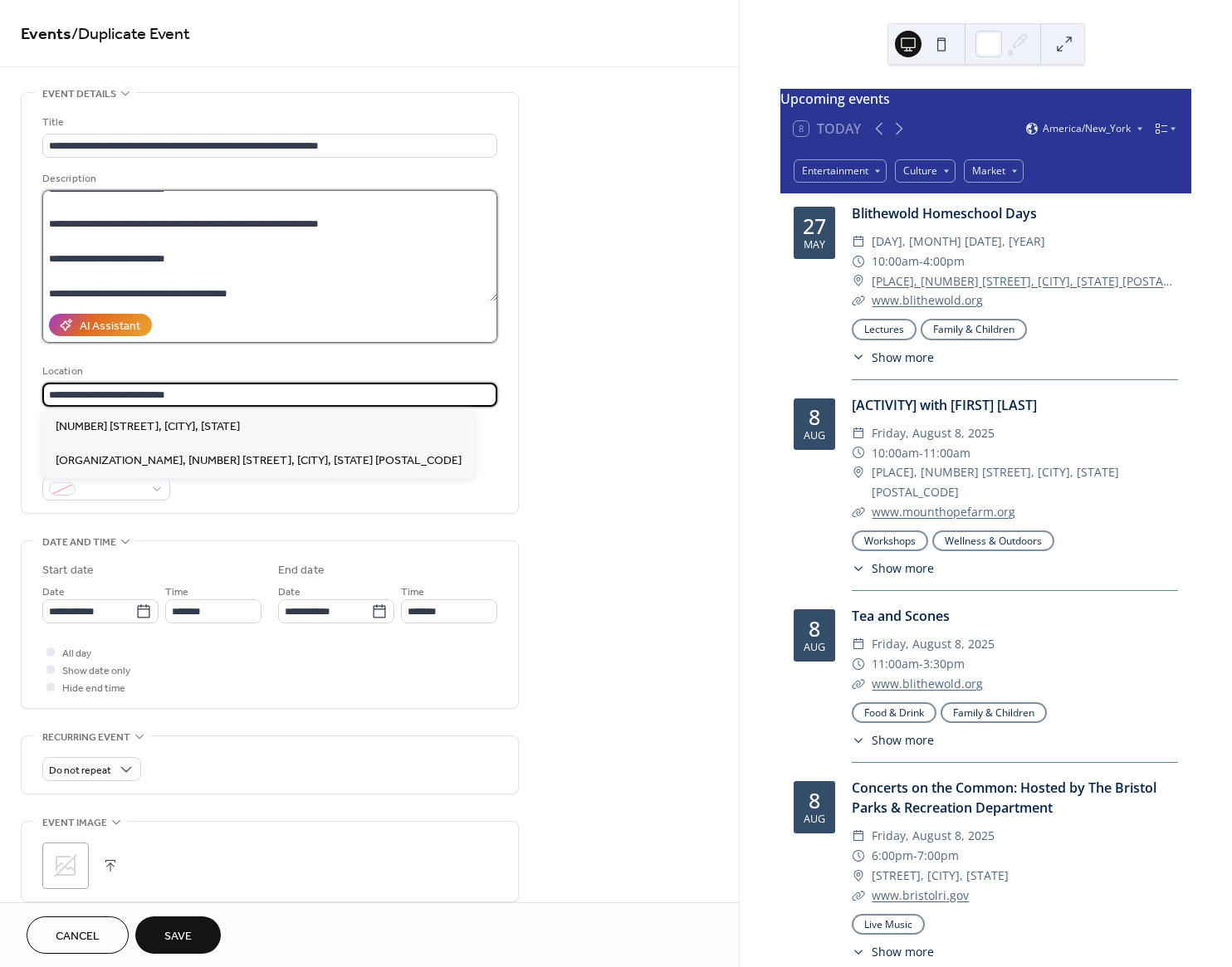 click on "**********" at bounding box center (270, 246) 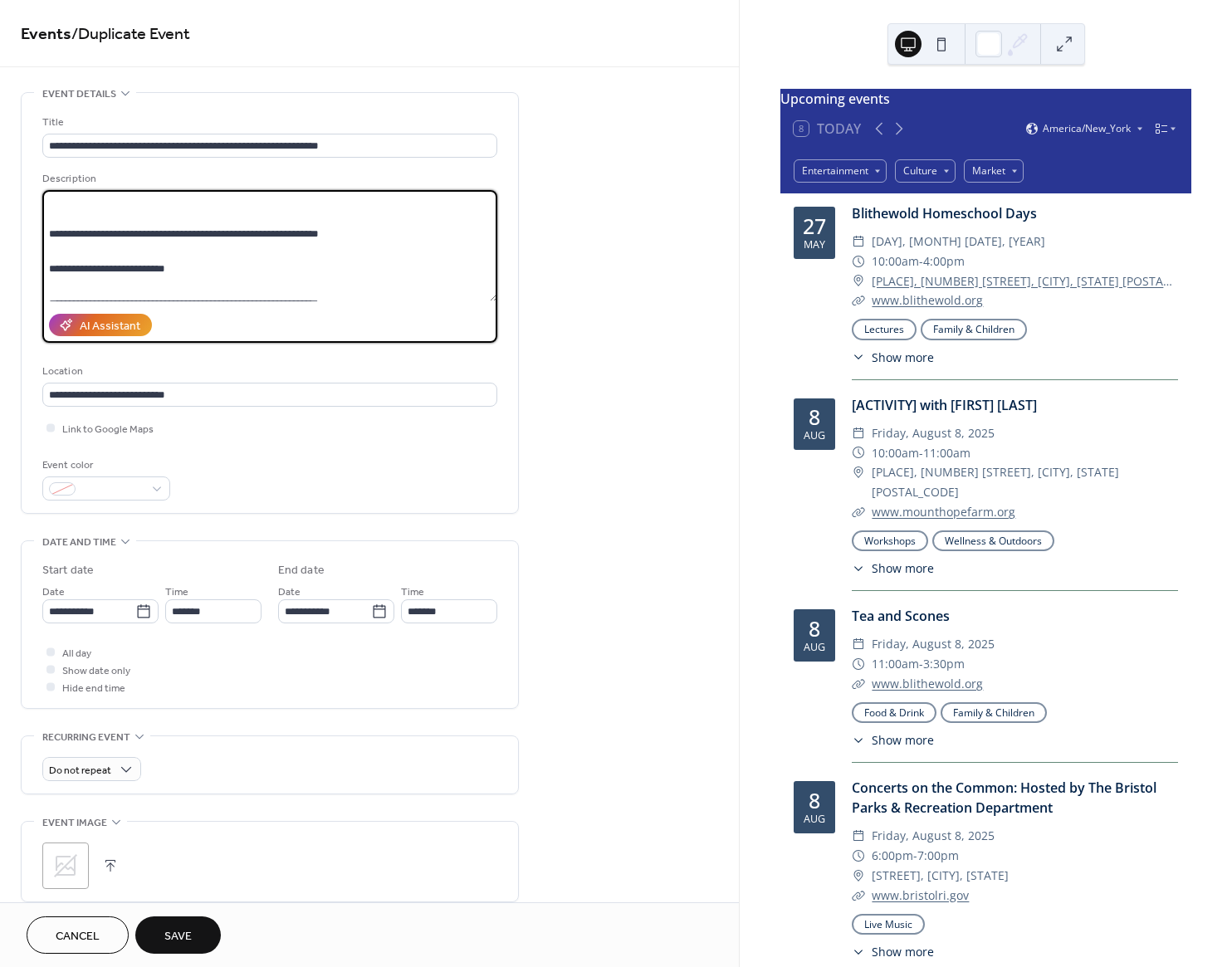 click on "**********" at bounding box center [270, 246] 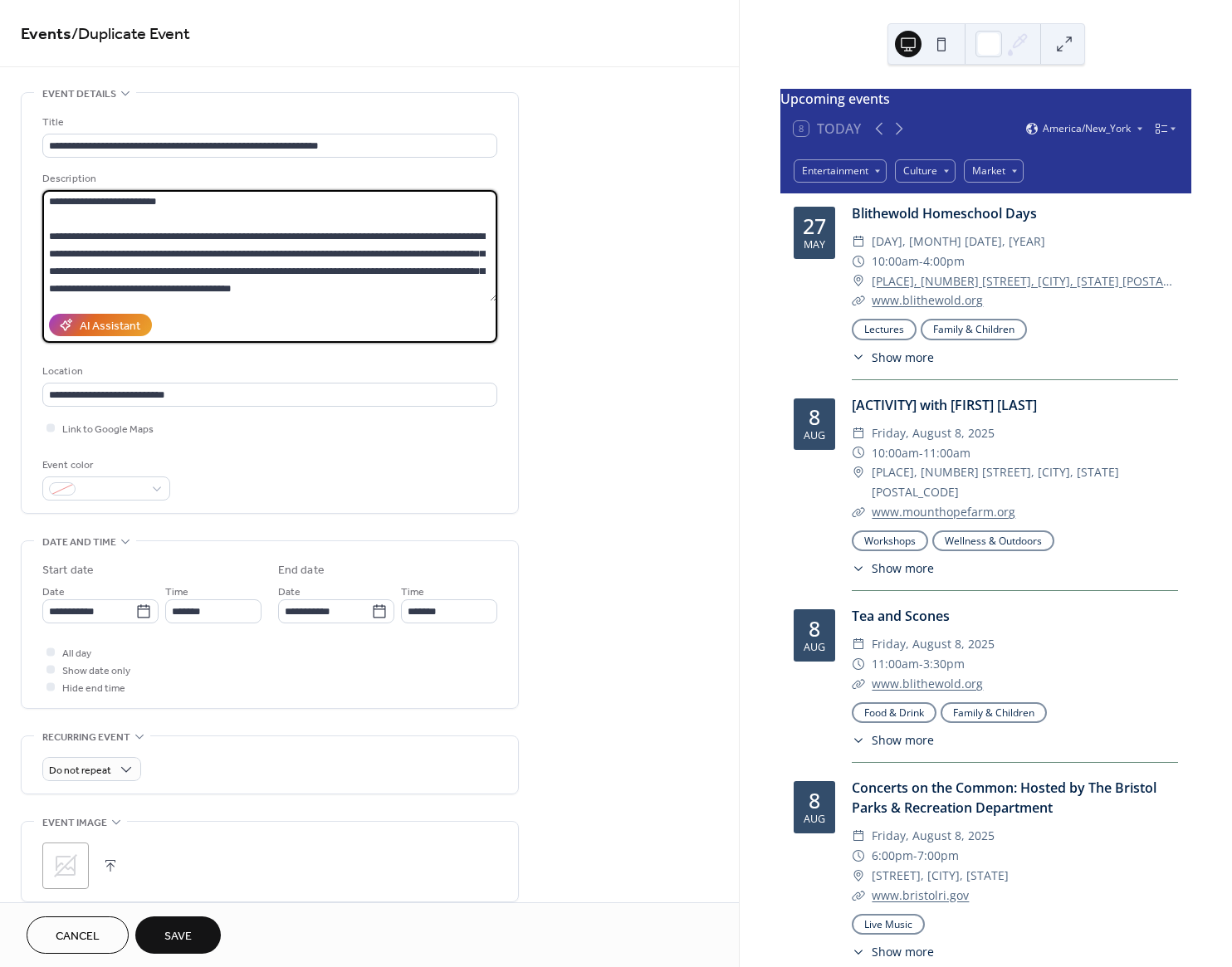scroll, scrollTop: 0, scrollLeft: 0, axis: both 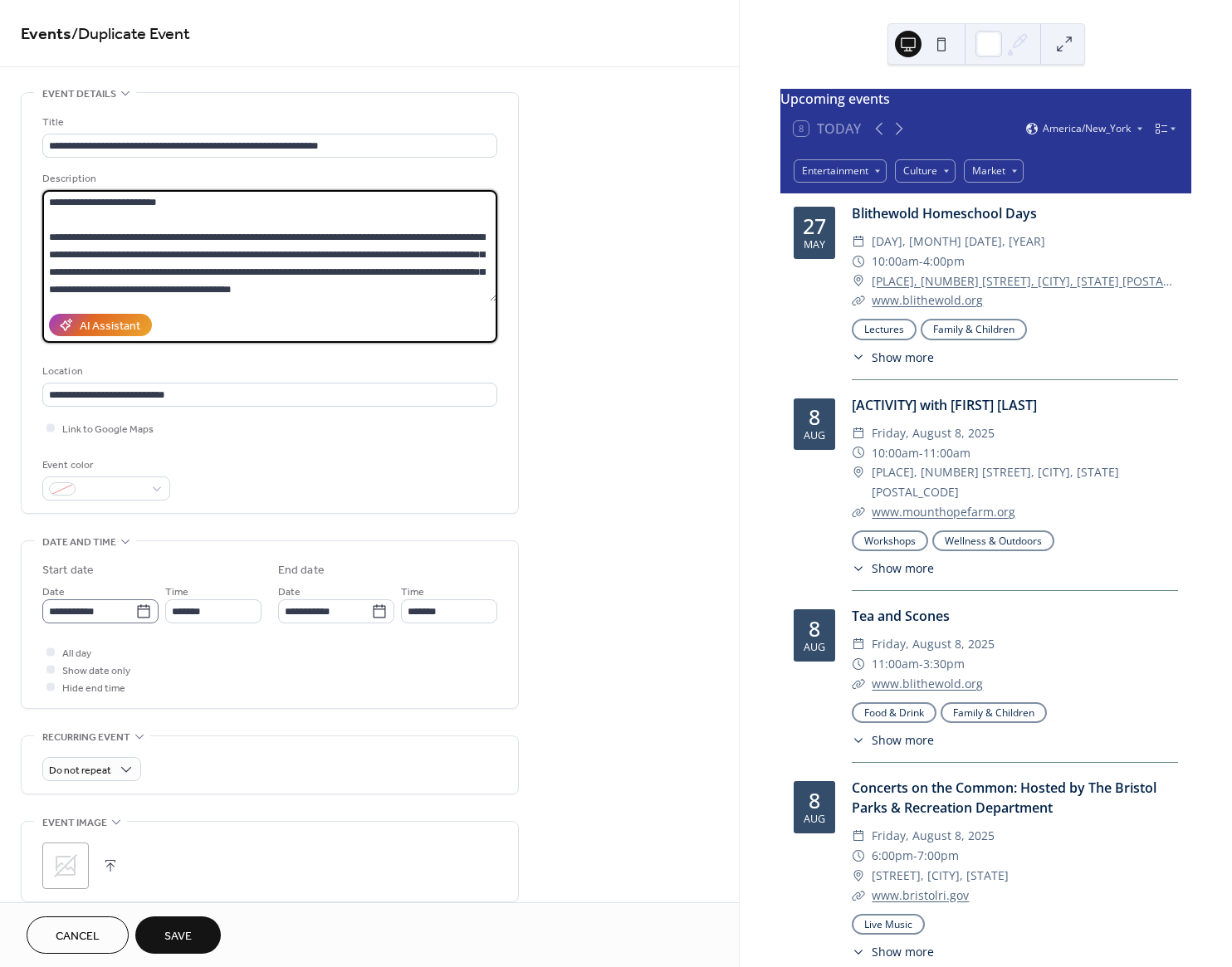 type on "**********" 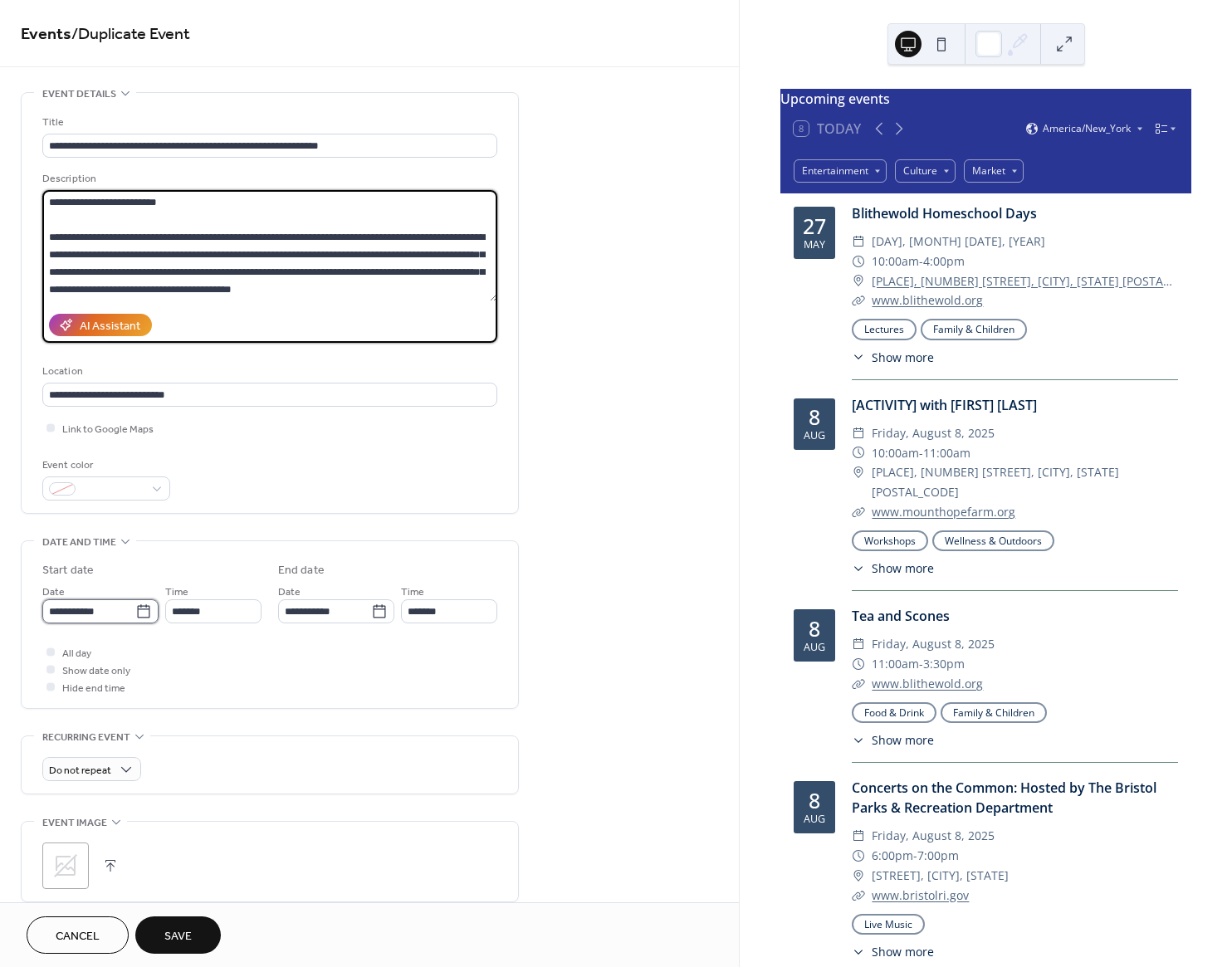 click on "**********" at bounding box center [89, 611] 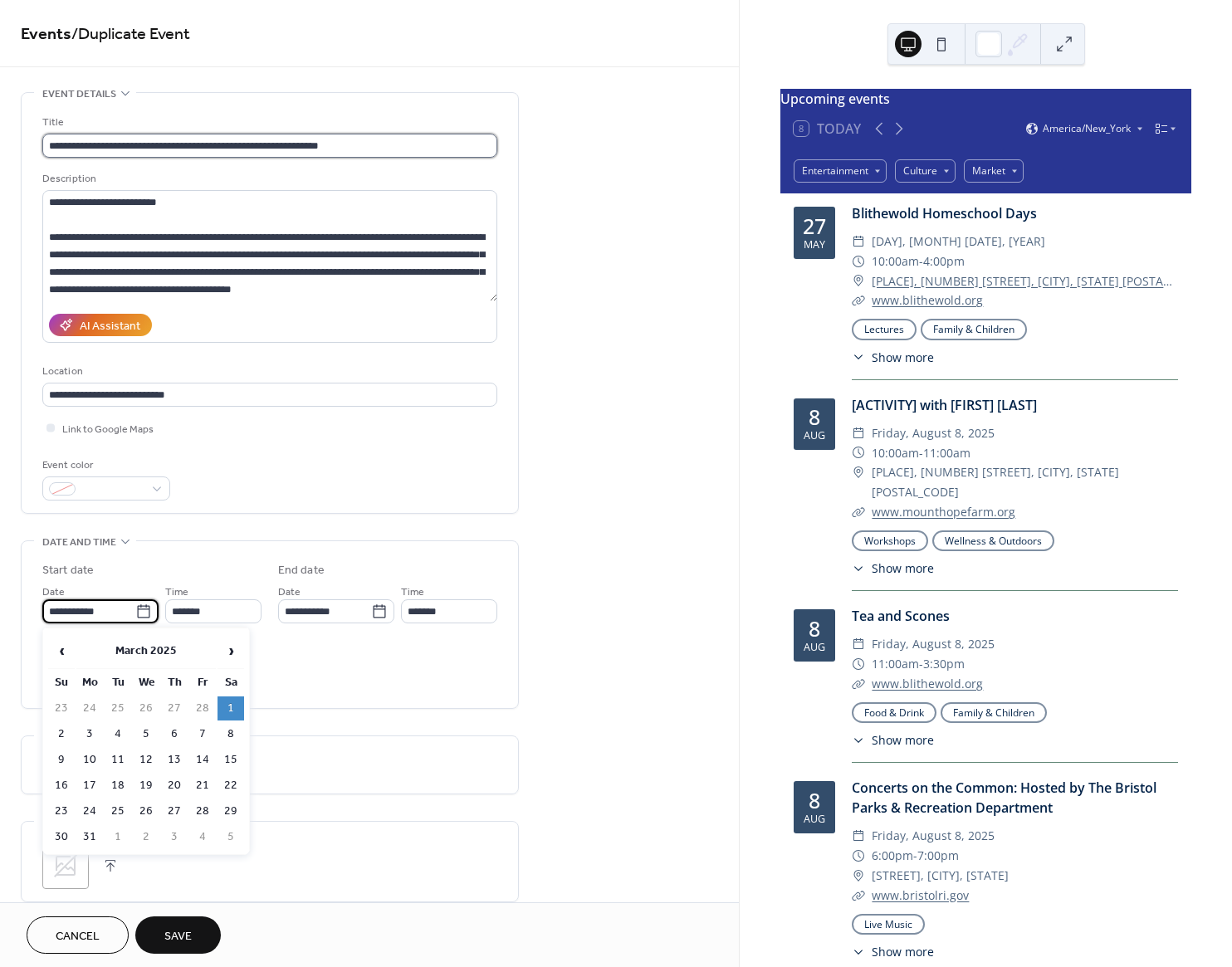click on "**********" at bounding box center [270, 145] 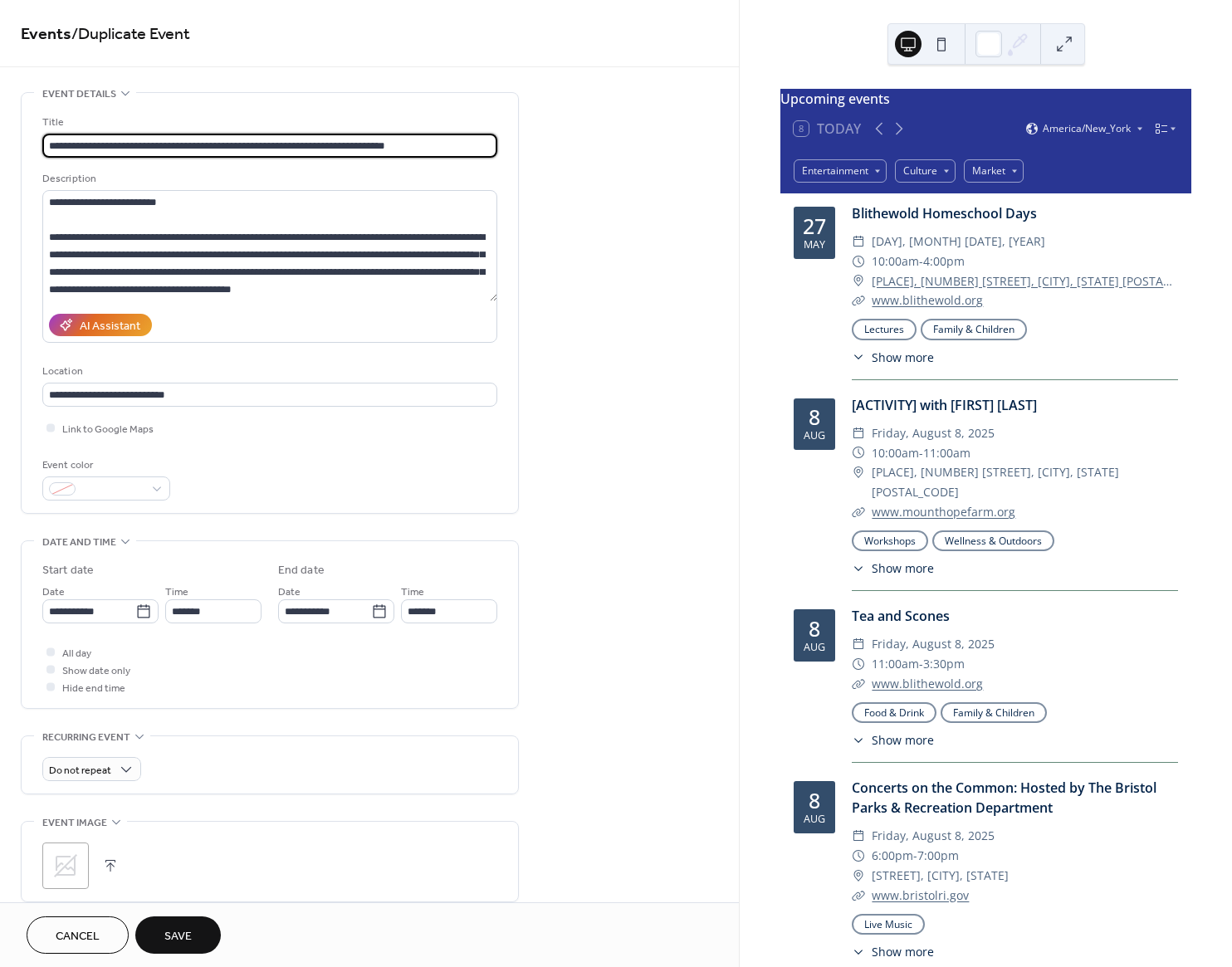 click on "**********" at bounding box center [270, 145] 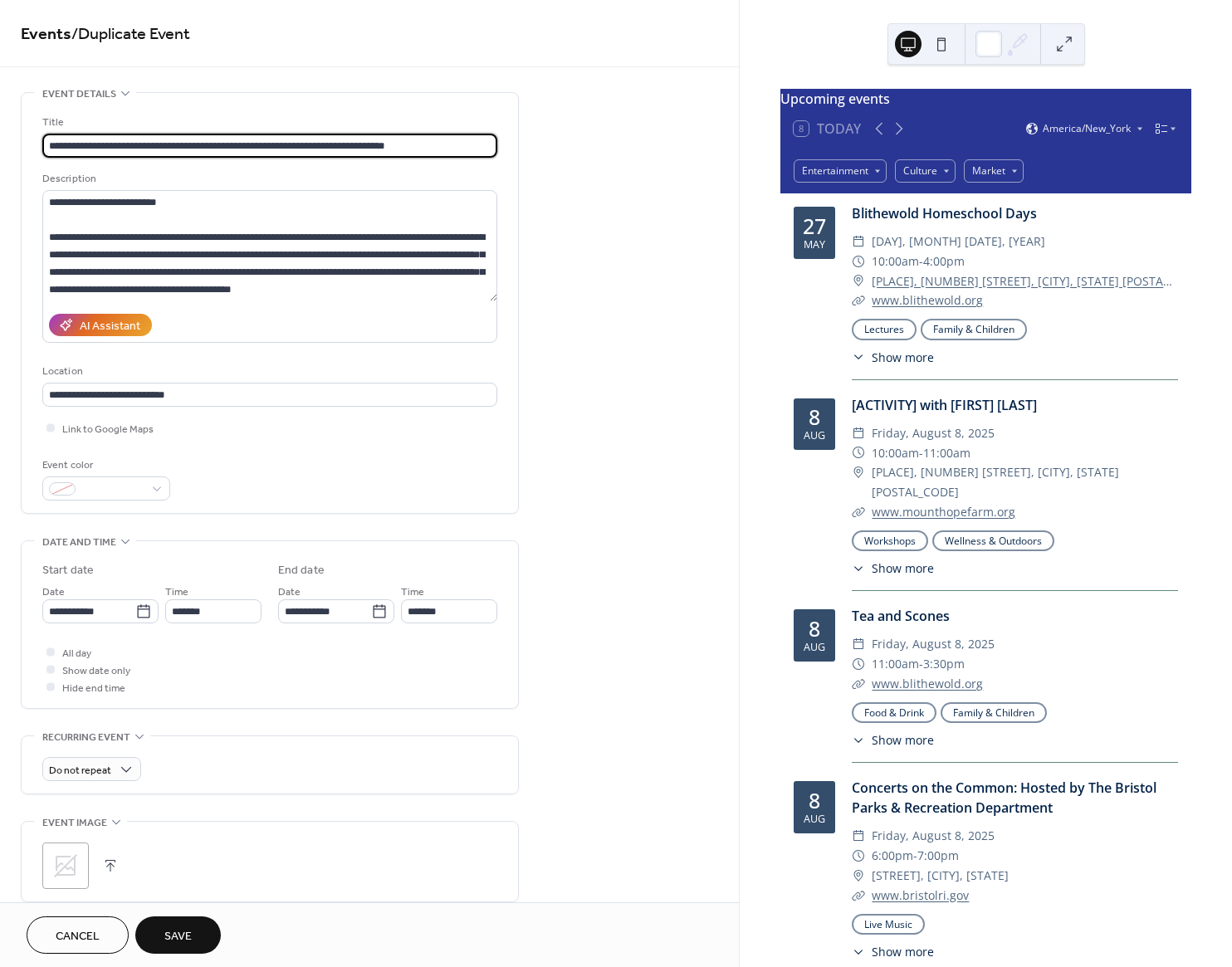 click on "**********" at bounding box center (270, 145) 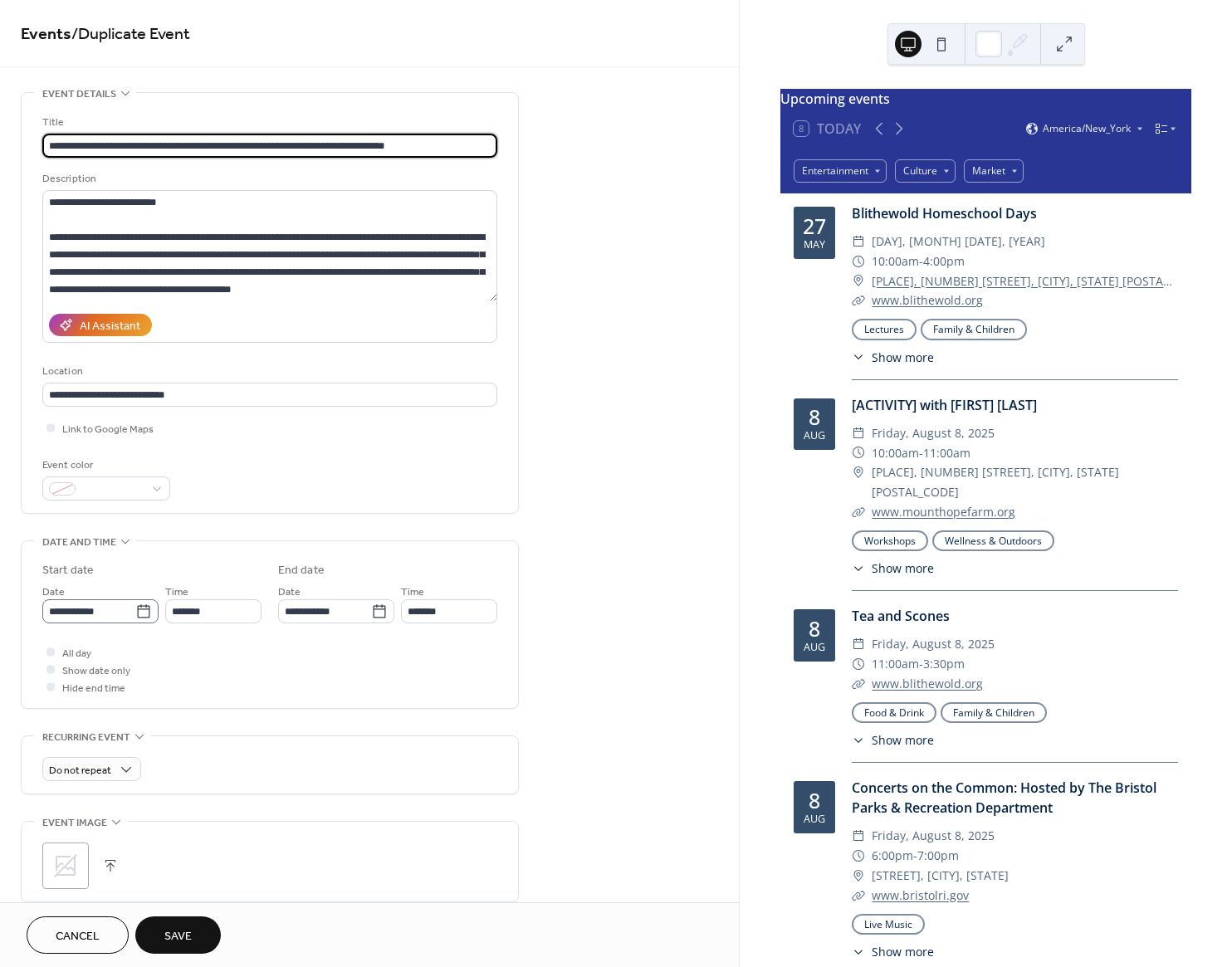 type on "**********" 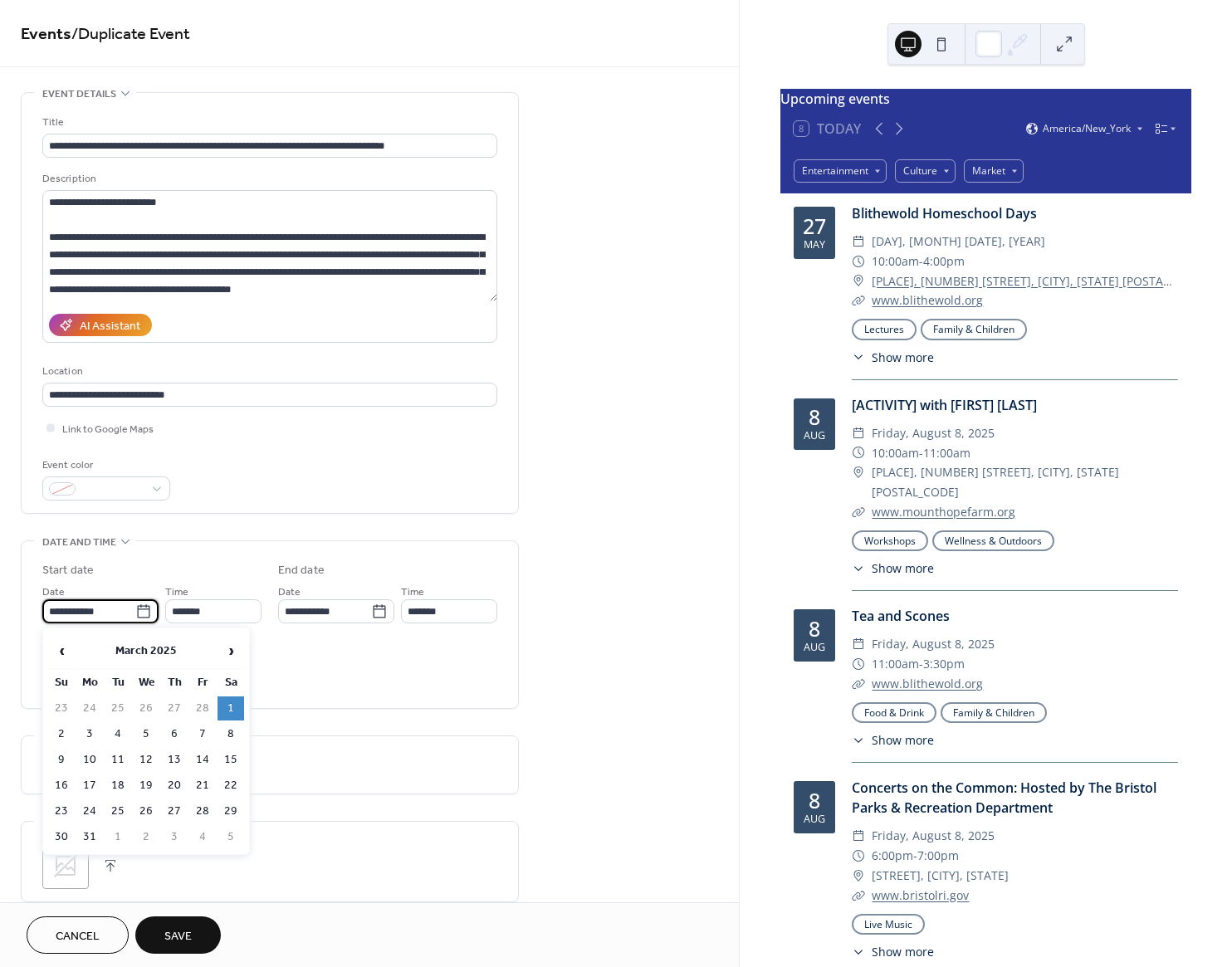click on "**********" at bounding box center (89, 611) 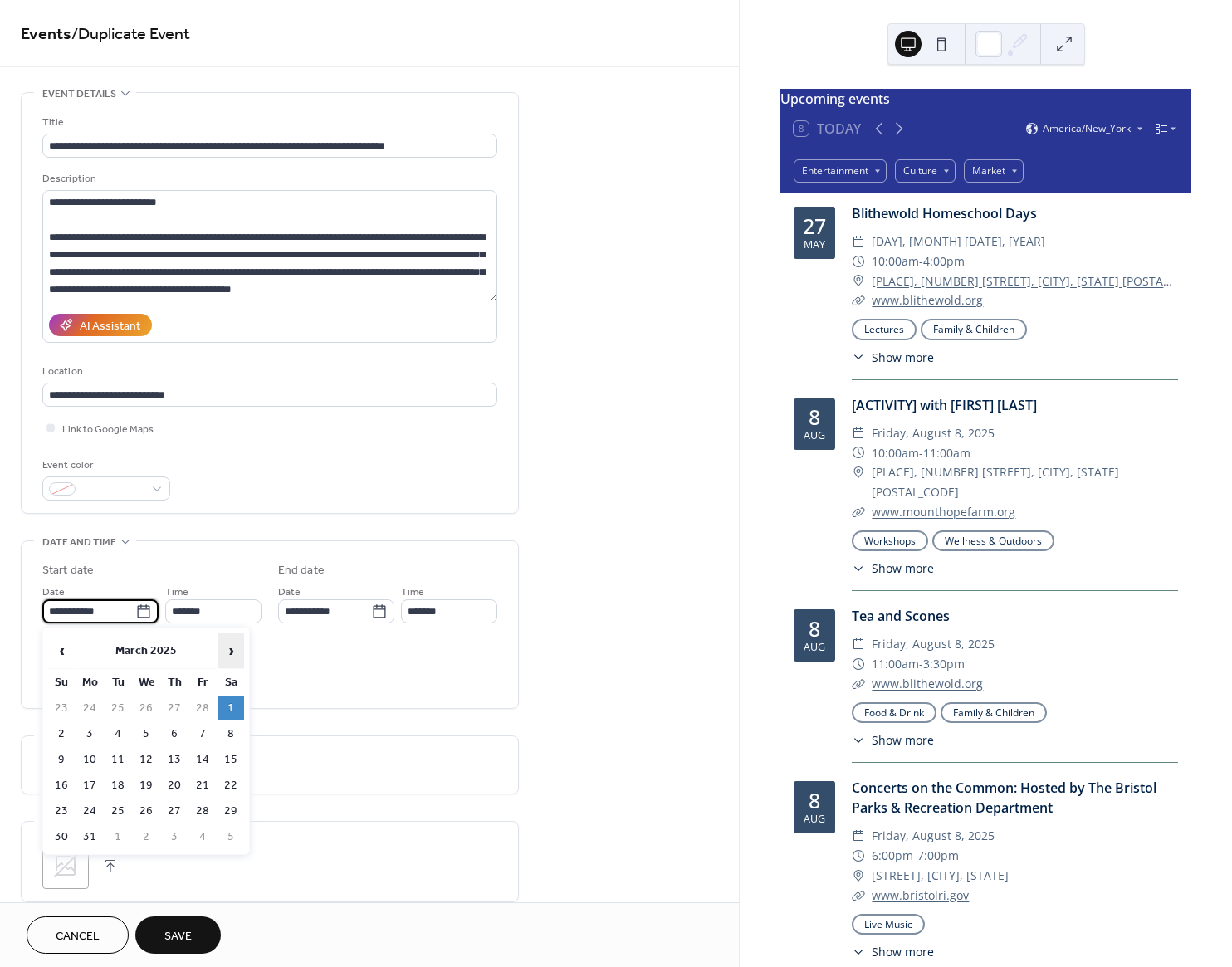 click on "›" at bounding box center (231, 651) 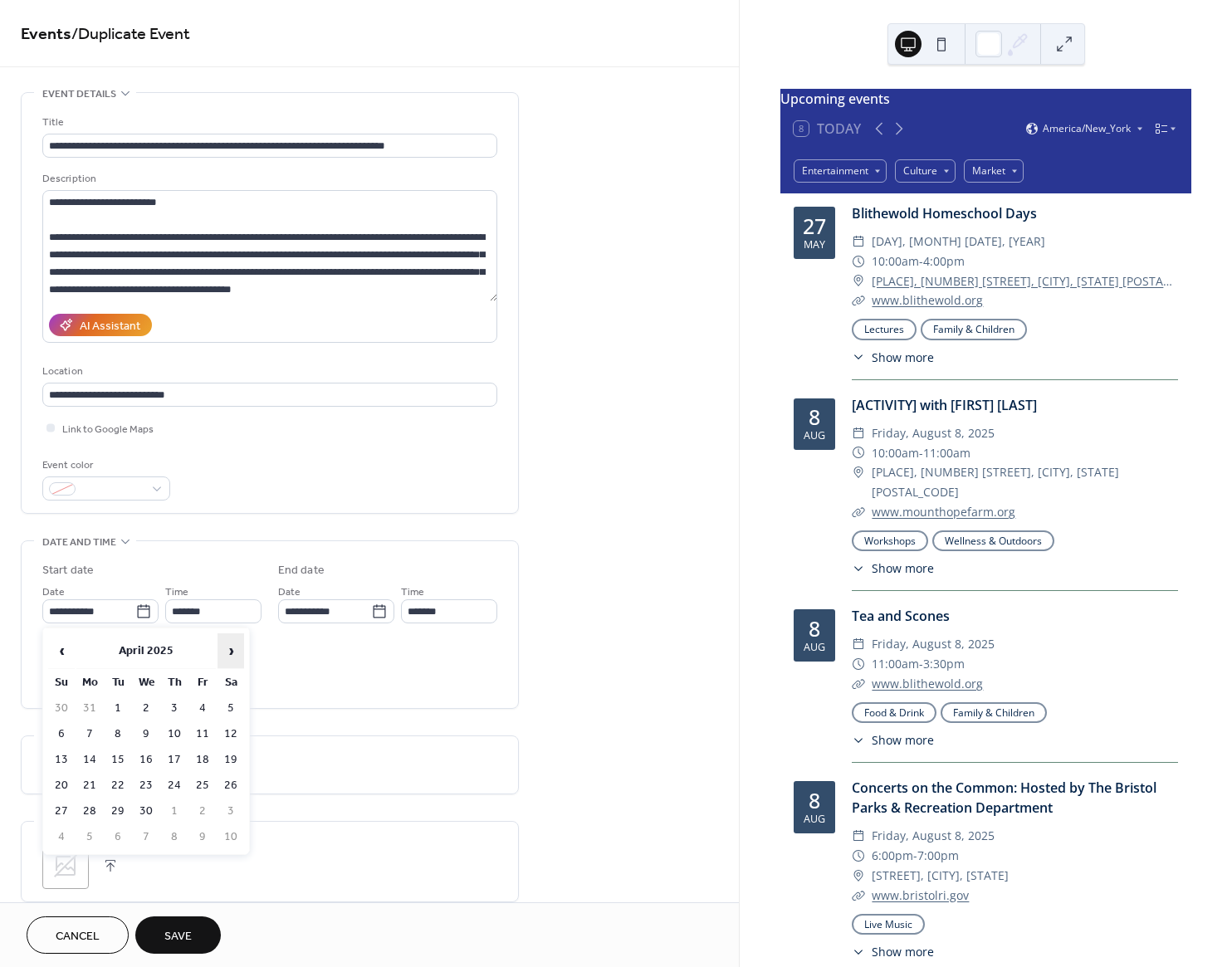 click on "›" at bounding box center [231, 651] 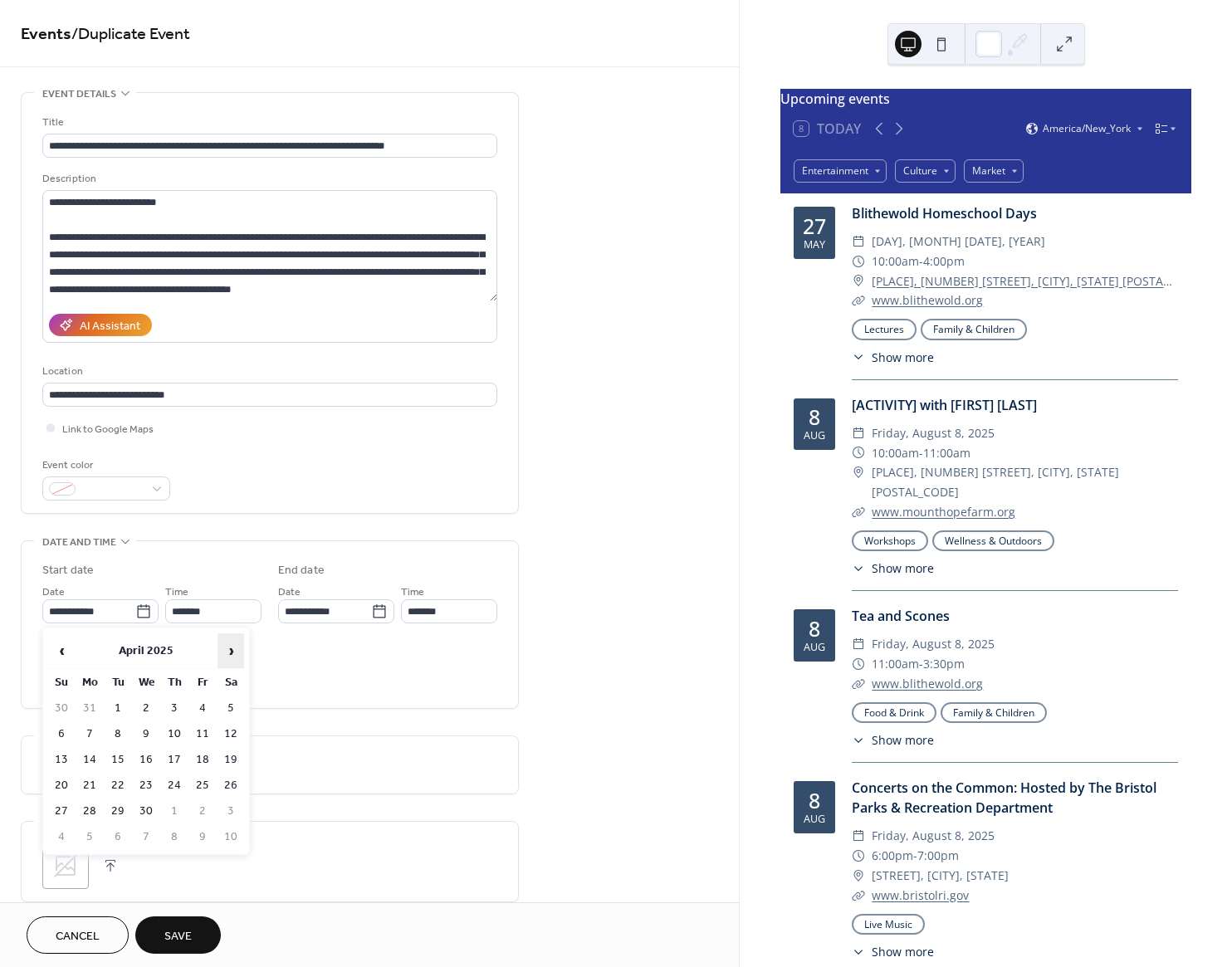 click on "›" at bounding box center (231, 651) 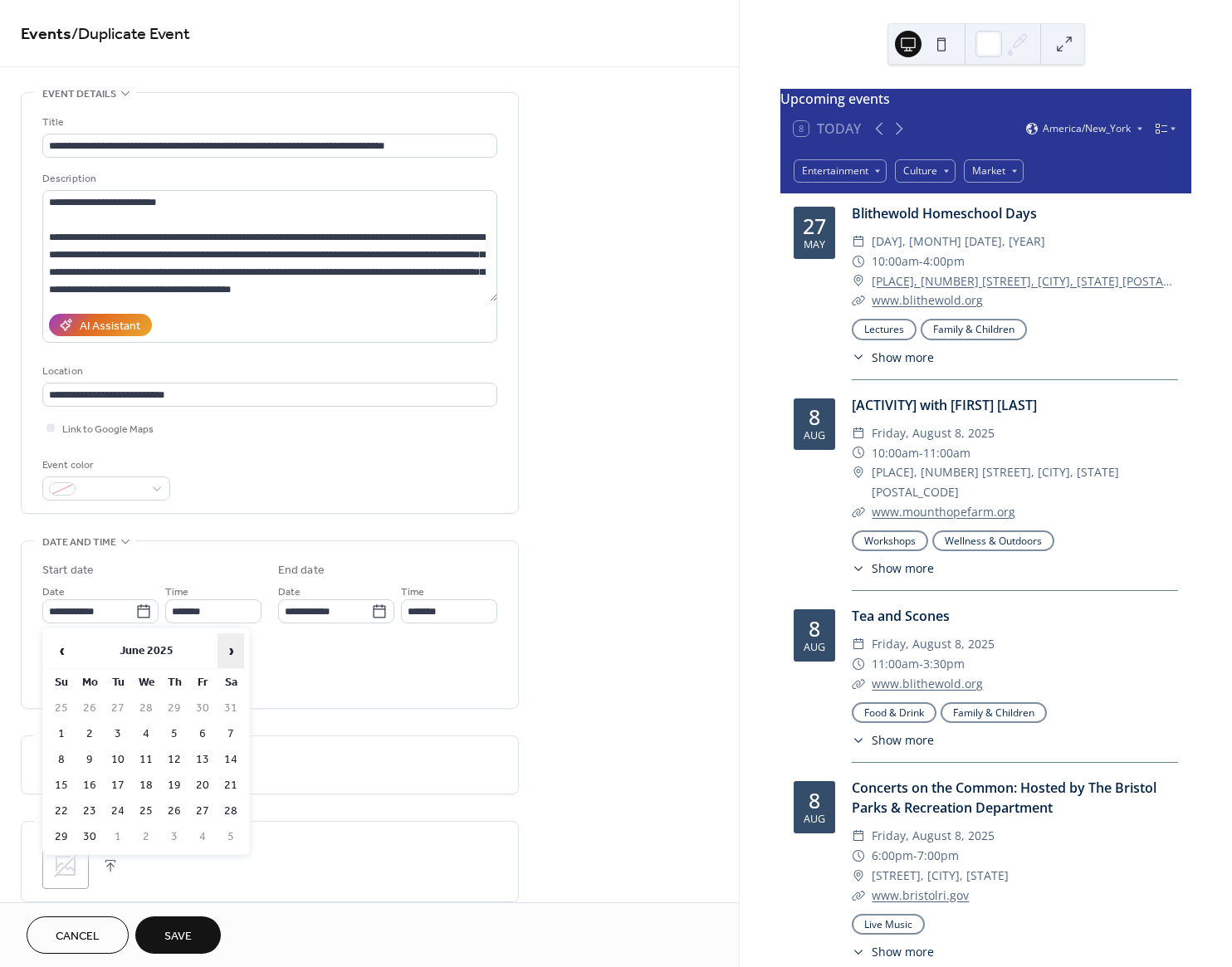 click on "›" at bounding box center [231, 651] 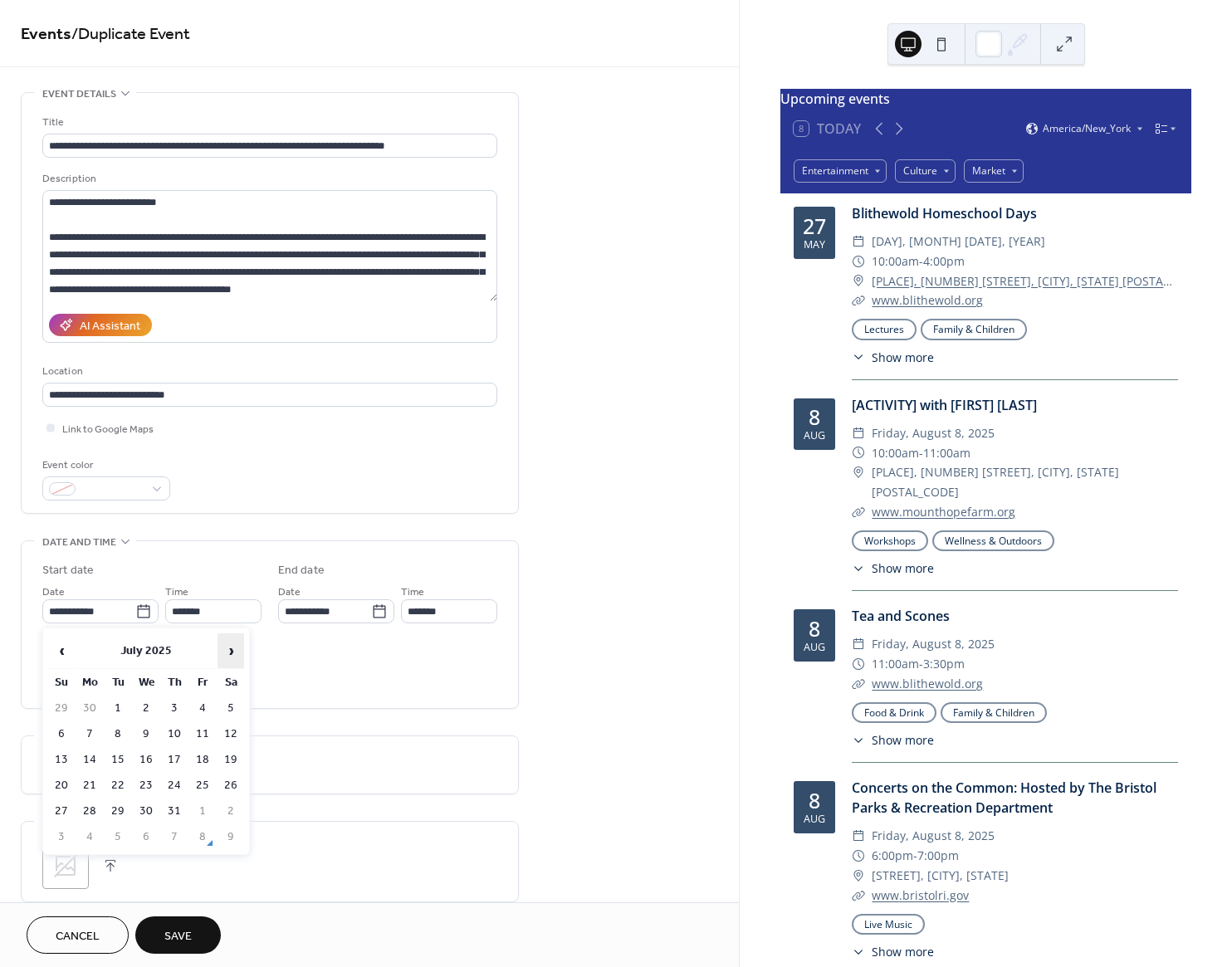click on "›" at bounding box center [231, 651] 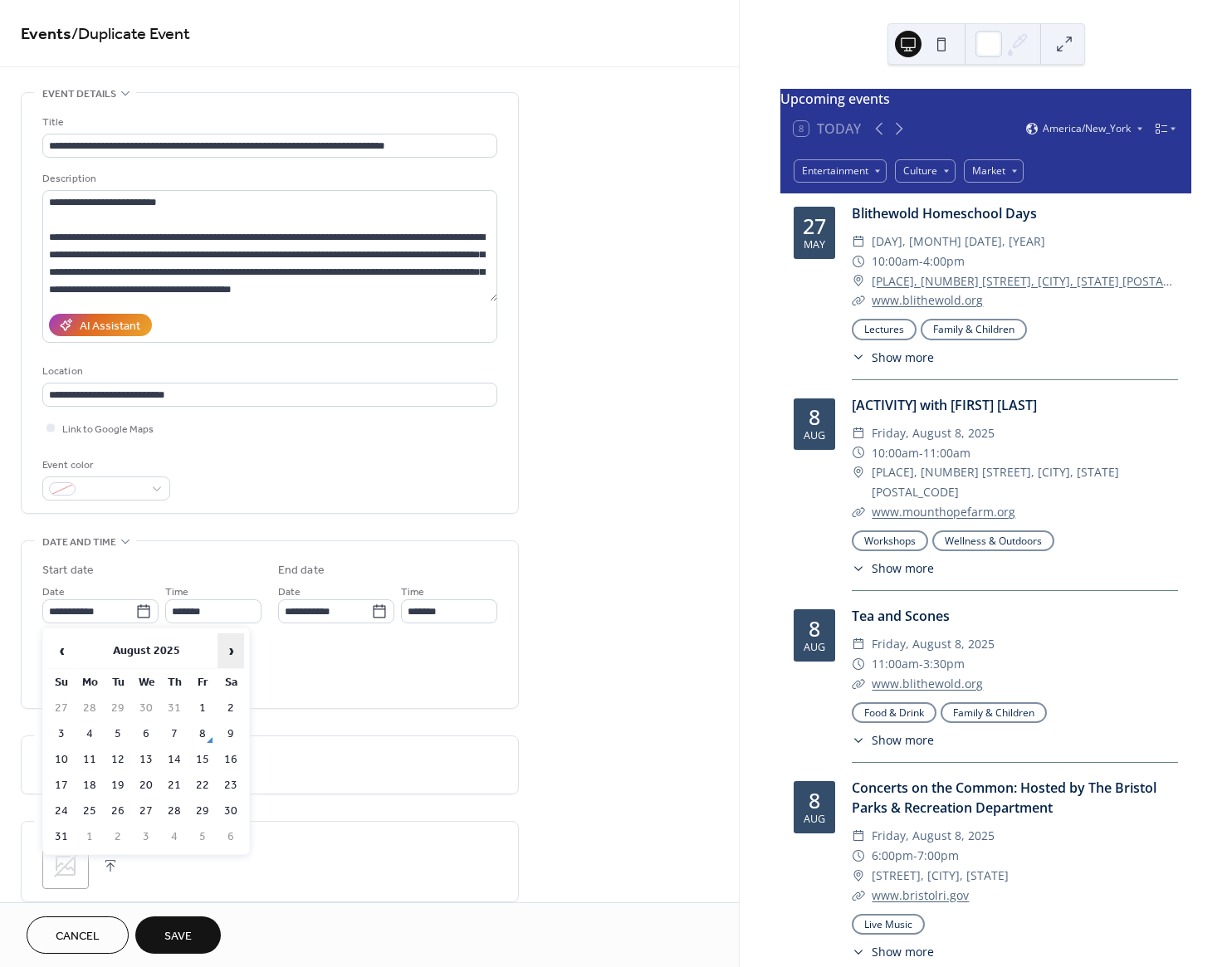 click on "›" at bounding box center [231, 651] 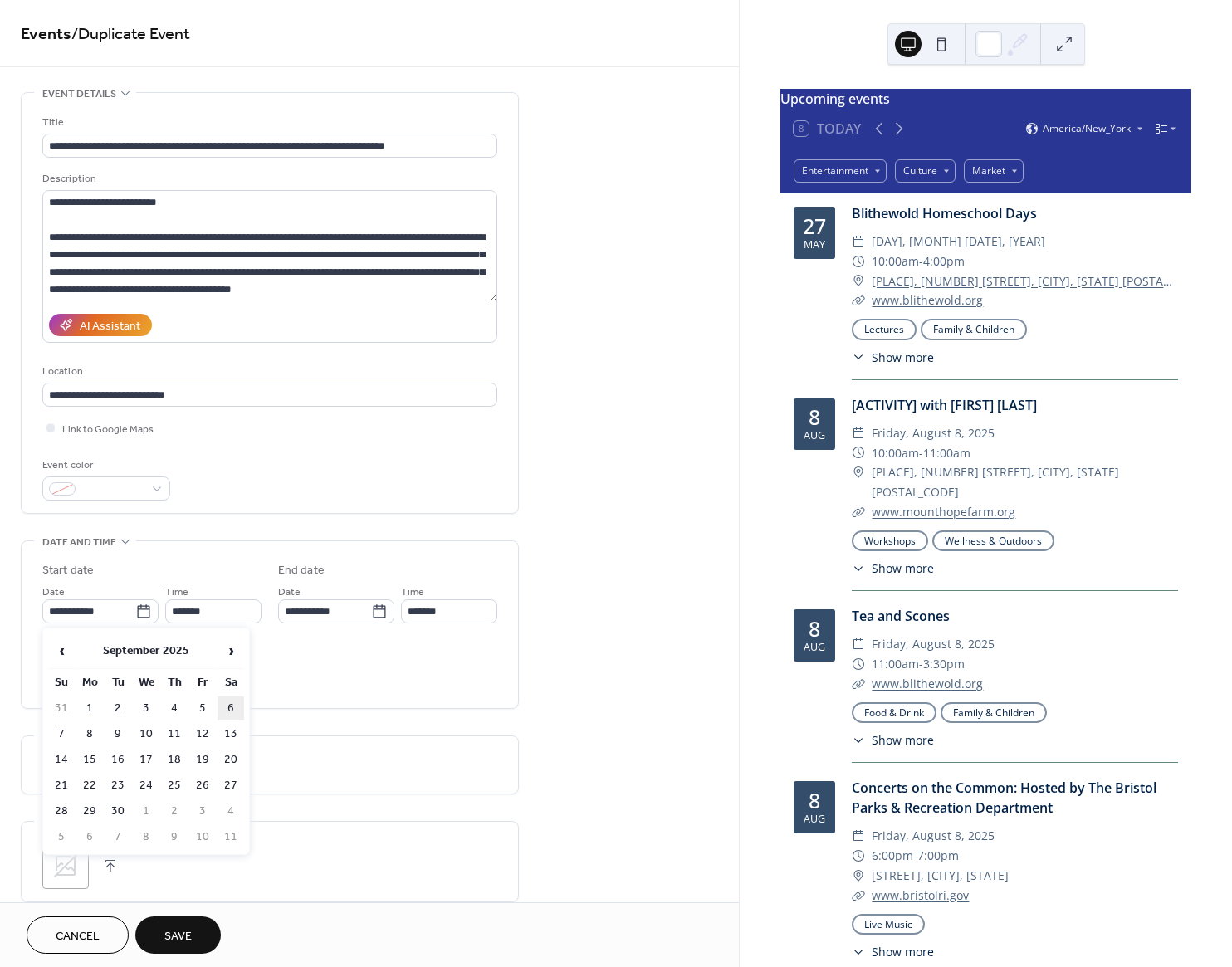 click on "6" at bounding box center [231, 708] 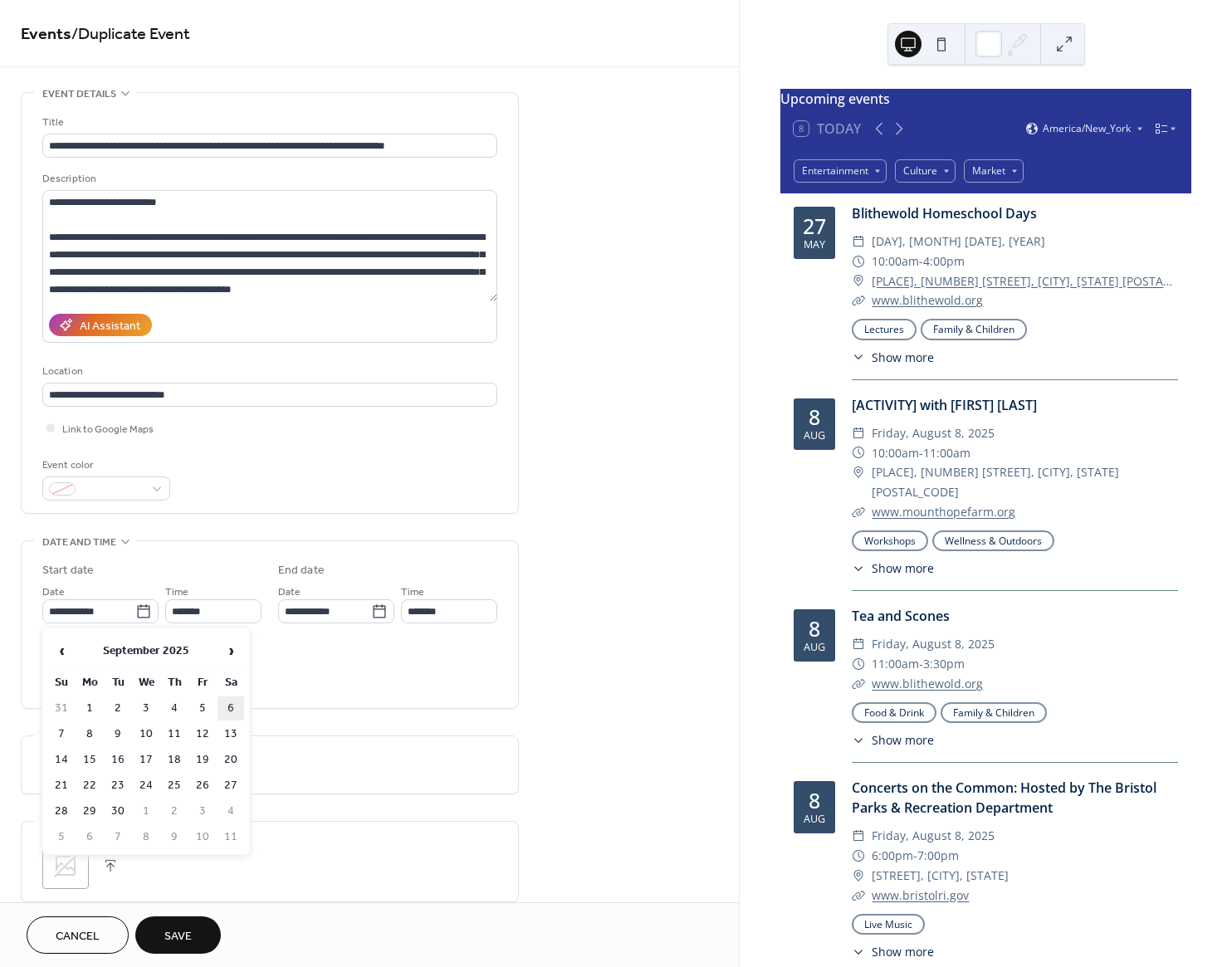type on "**********" 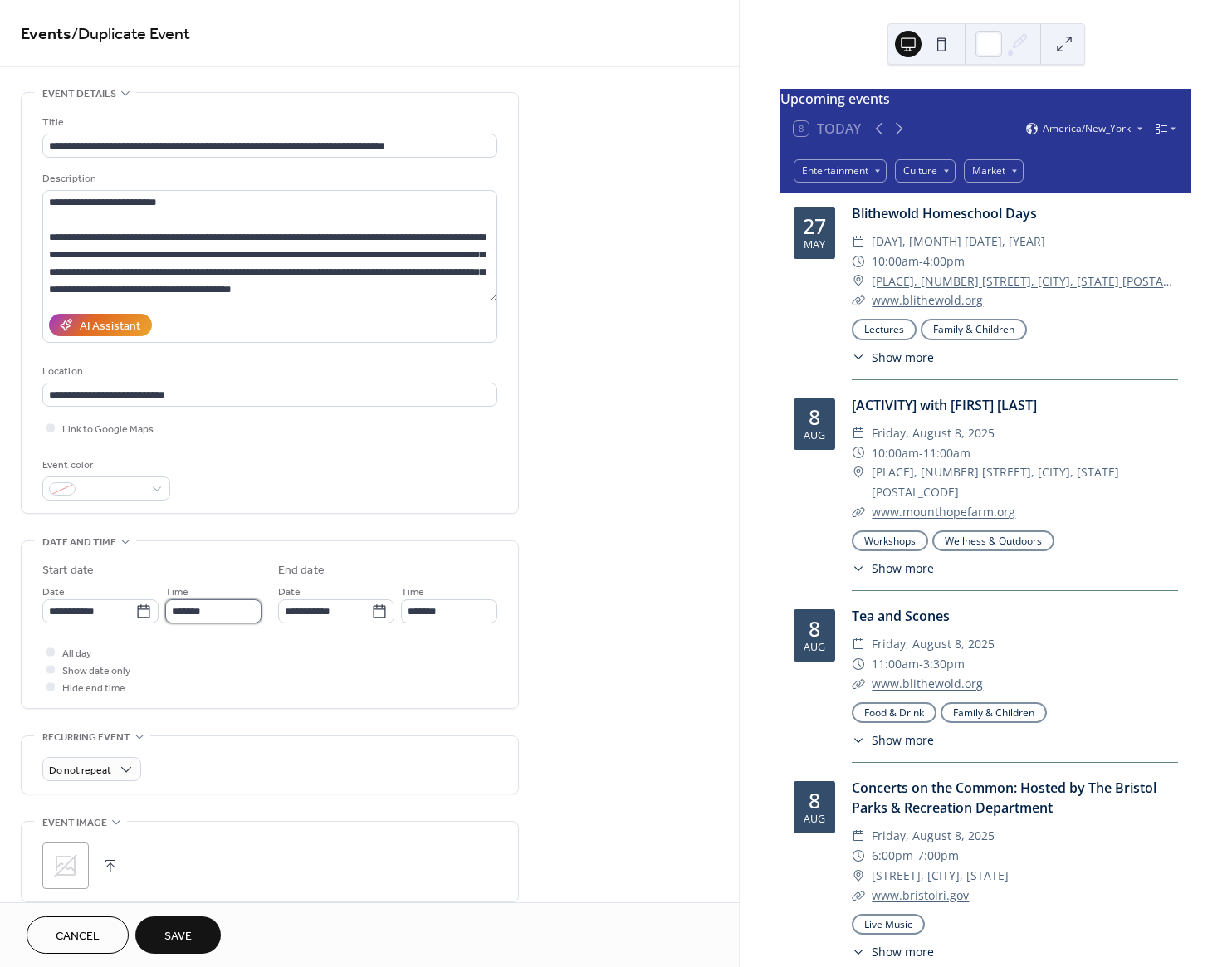 click on "*******" at bounding box center (213, 611) 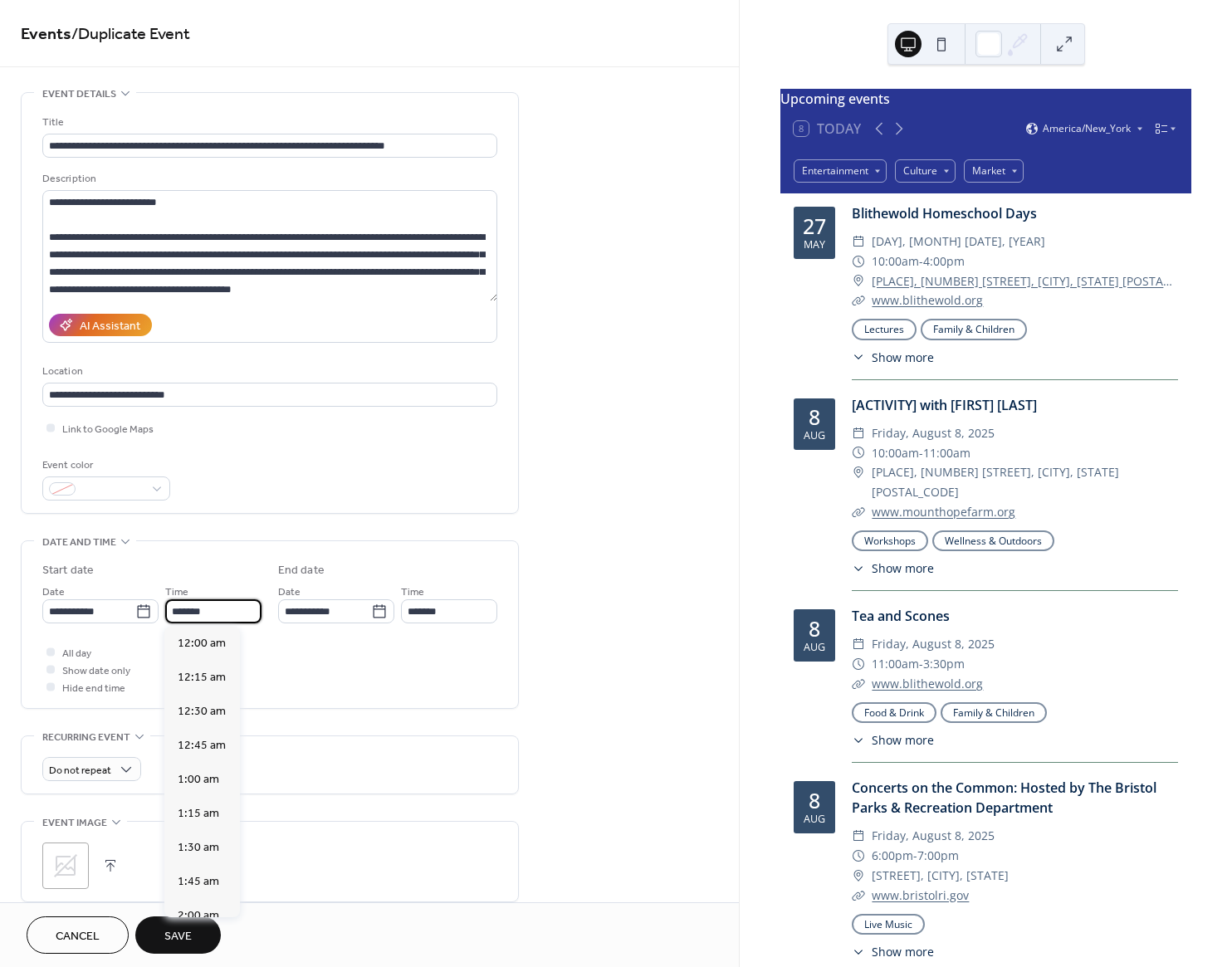 scroll, scrollTop: 1770, scrollLeft: 0, axis: vertical 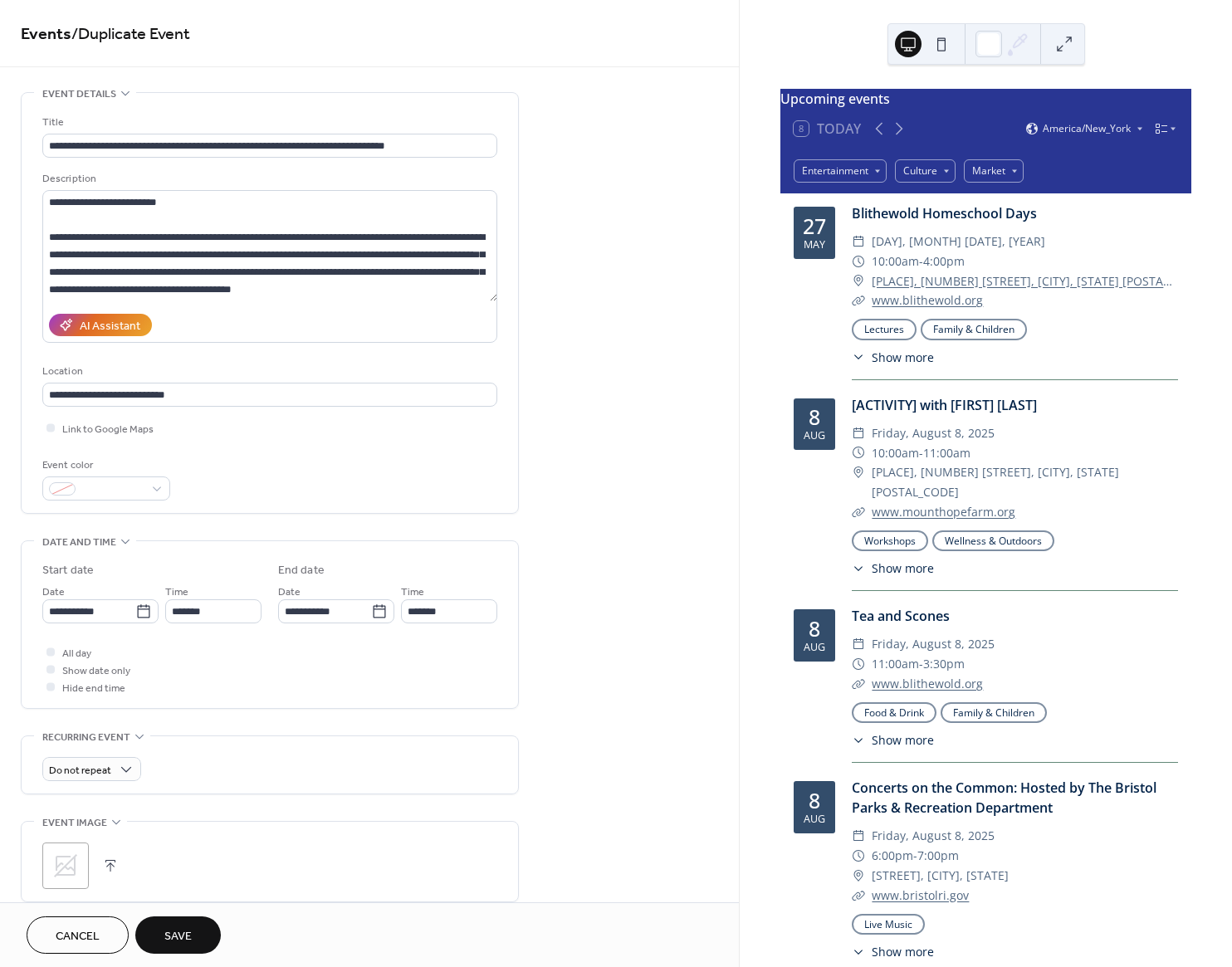 click on "All day Show date only Hide end time" at bounding box center [270, 669] 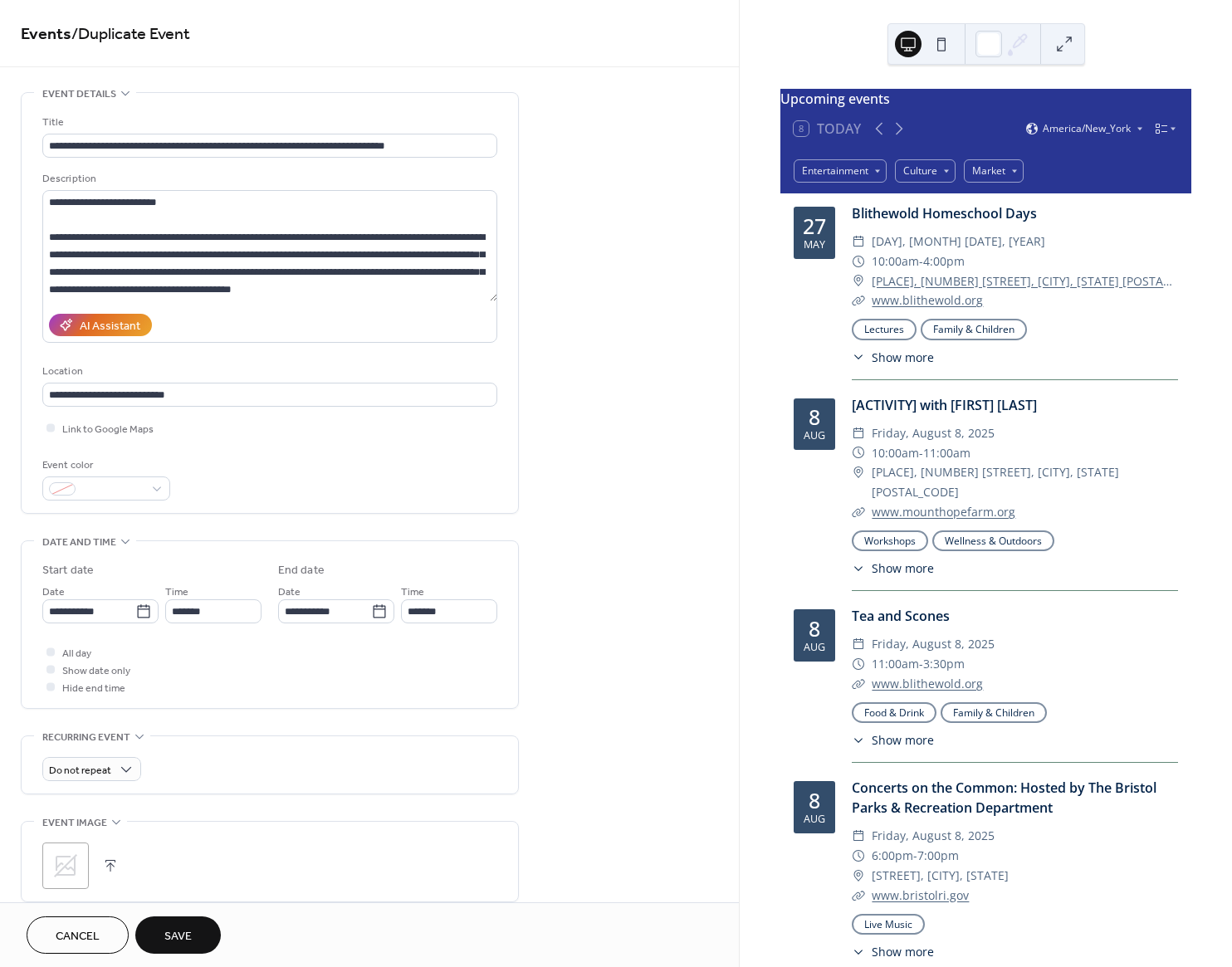 scroll, scrollTop: 140, scrollLeft: 0, axis: vertical 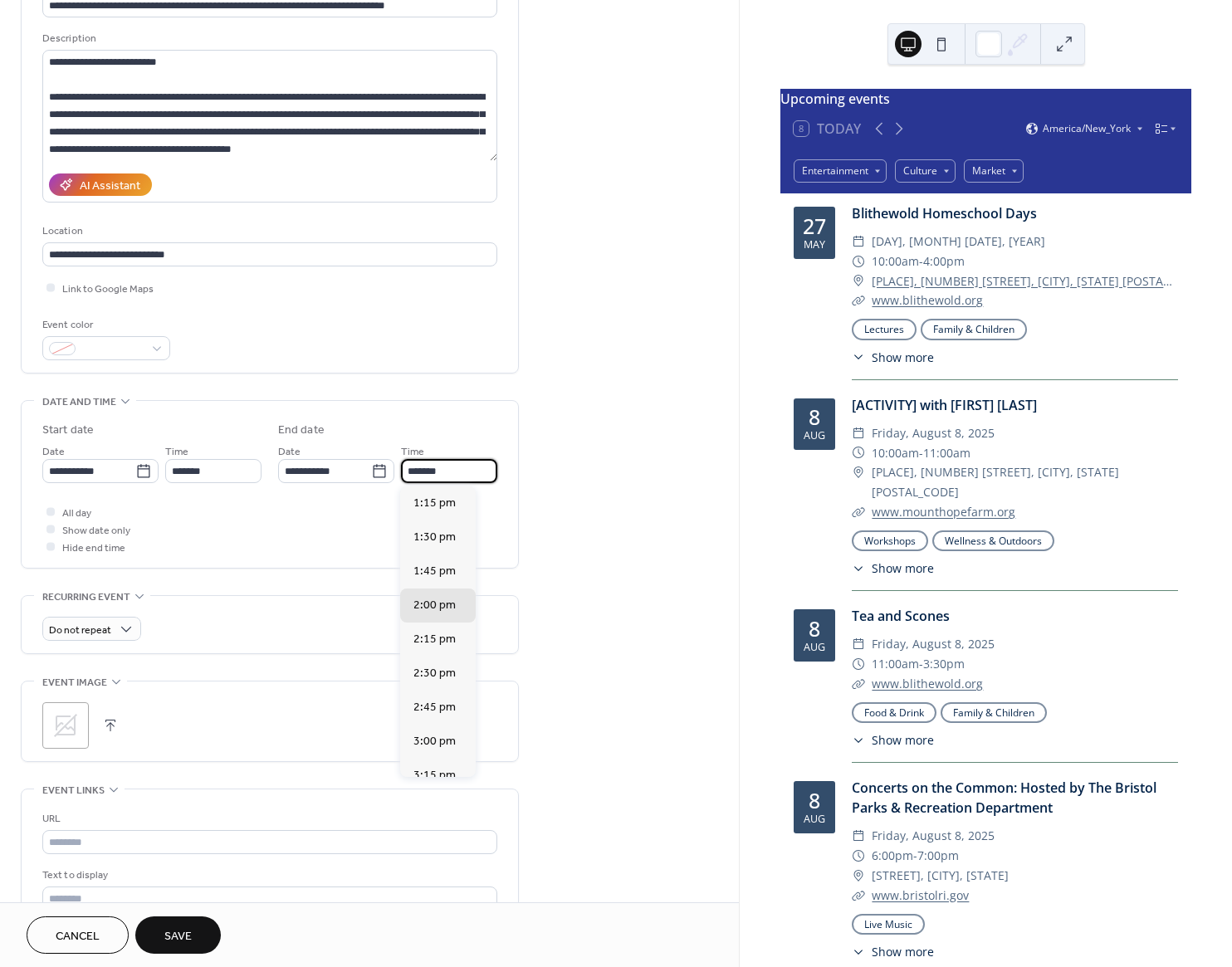 click on "*******" at bounding box center [449, 471] 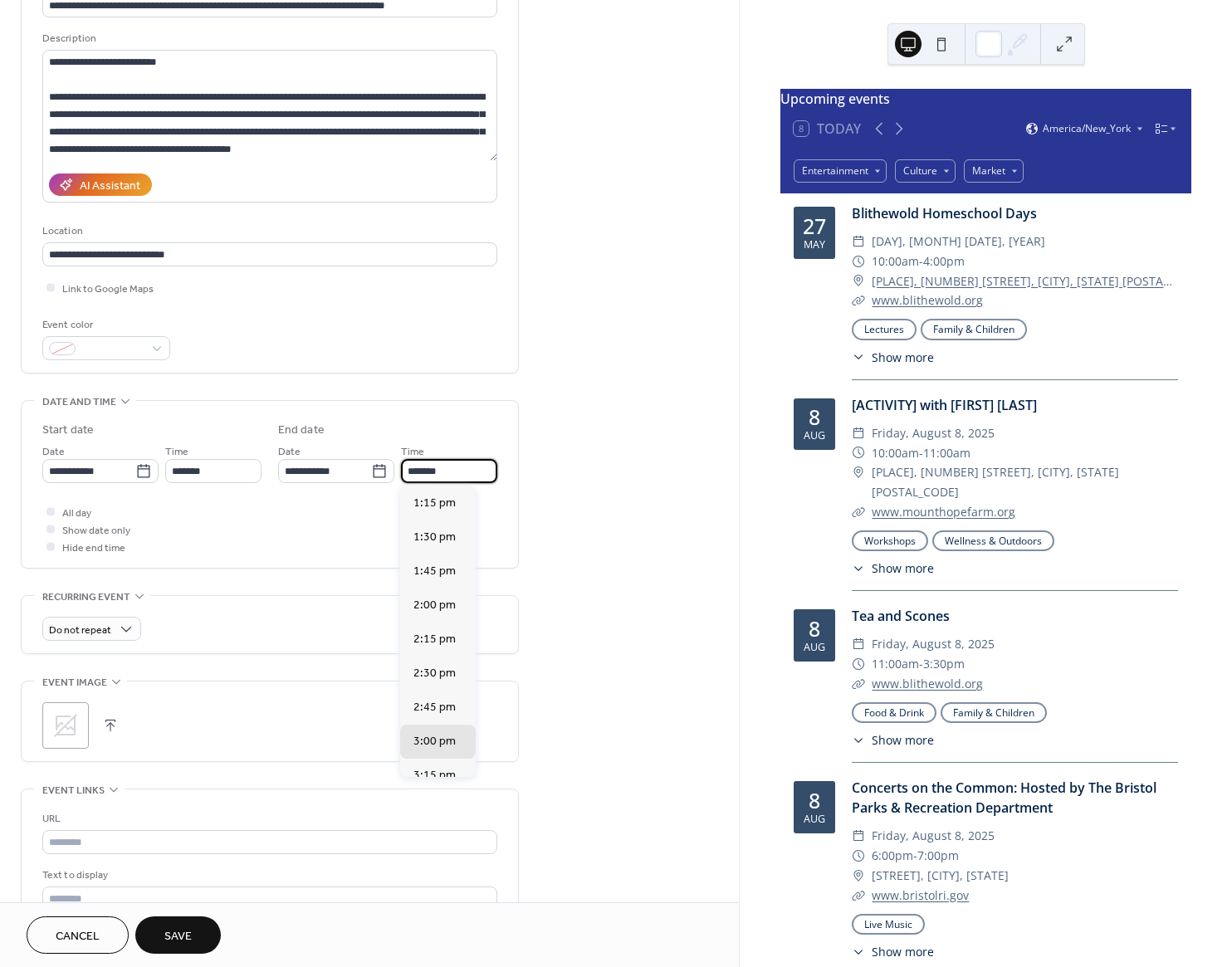 type on "*******" 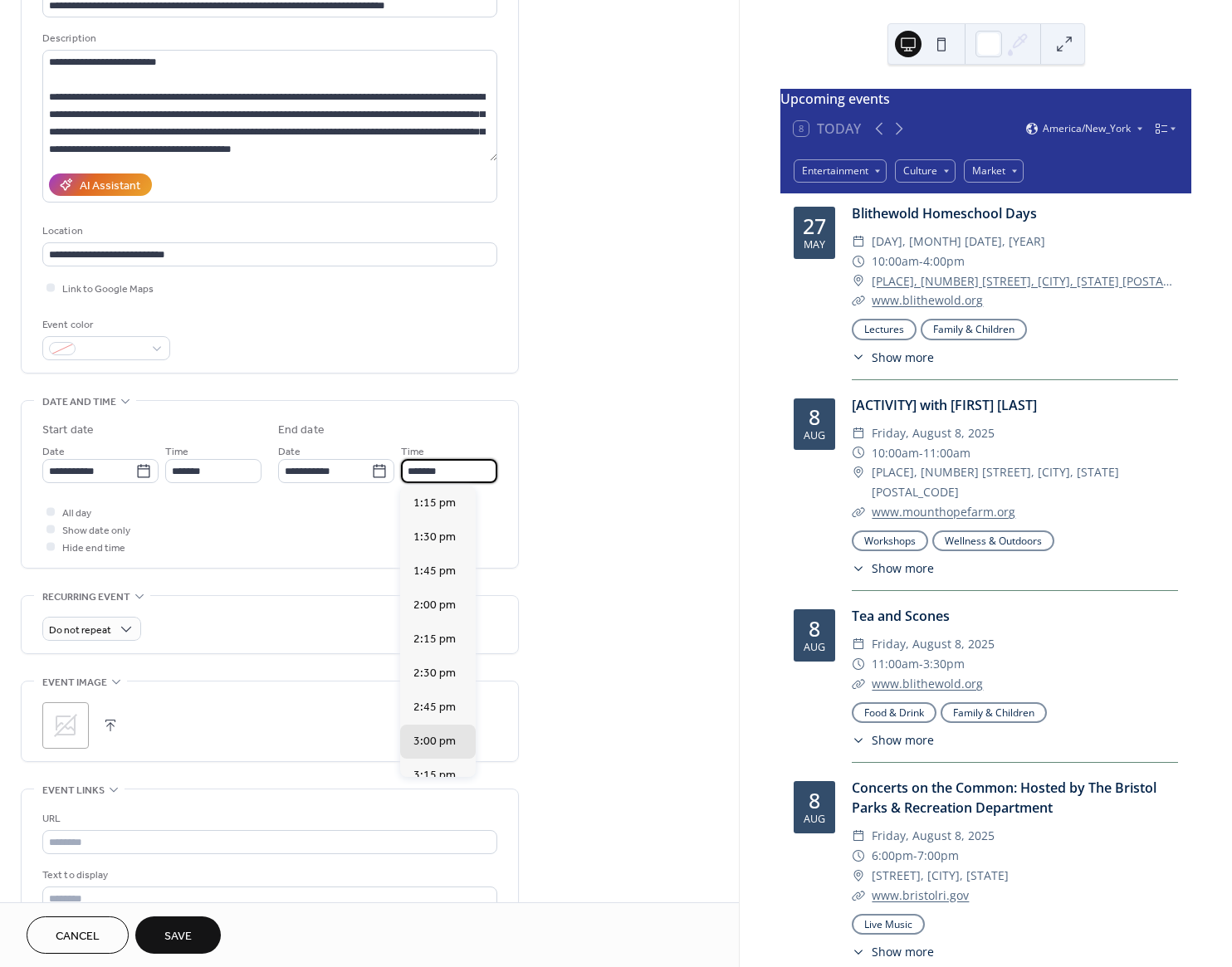 click on "**********" at bounding box center (369, 642) 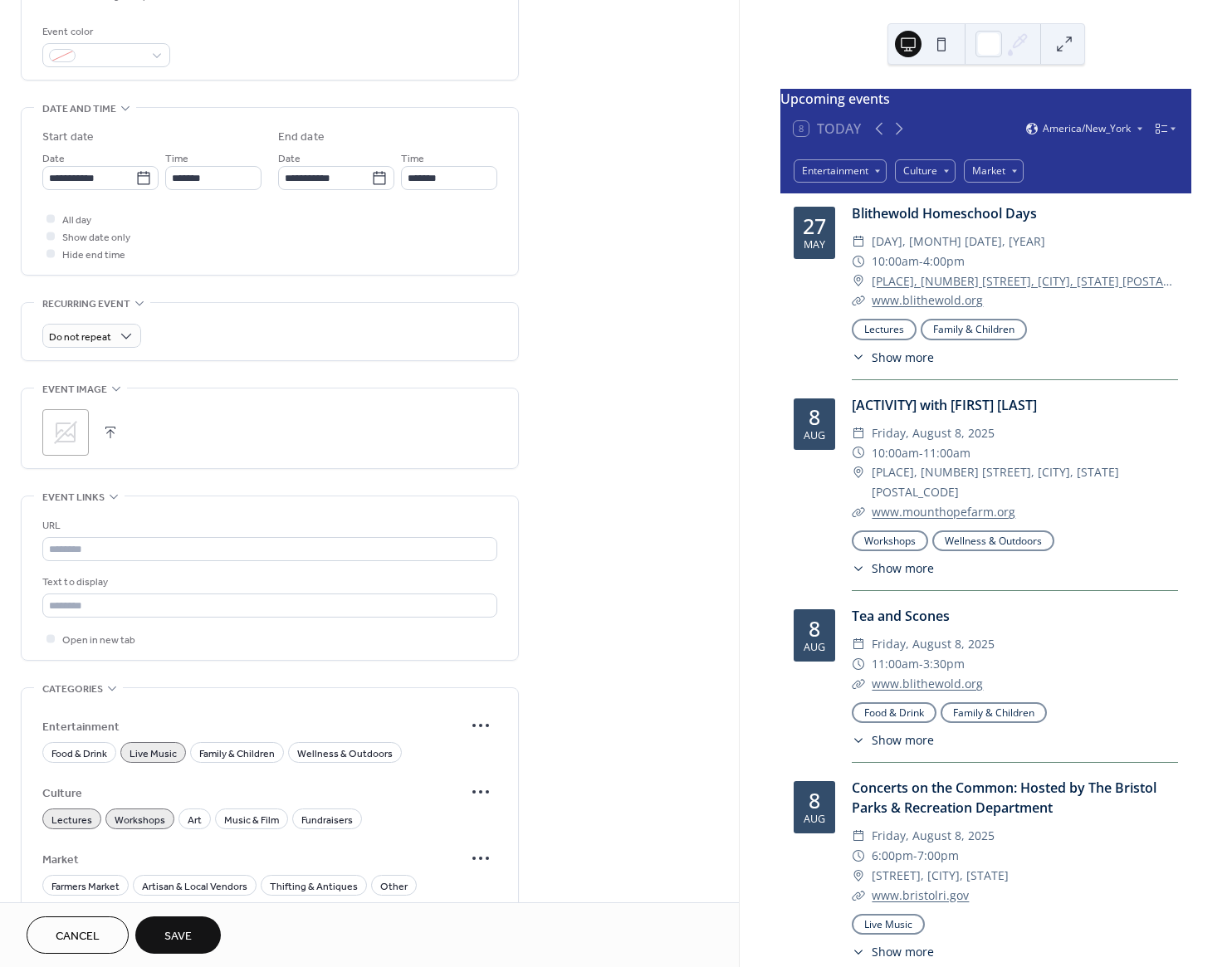 scroll, scrollTop: 570, scrollLeft: 0, axis: vertical 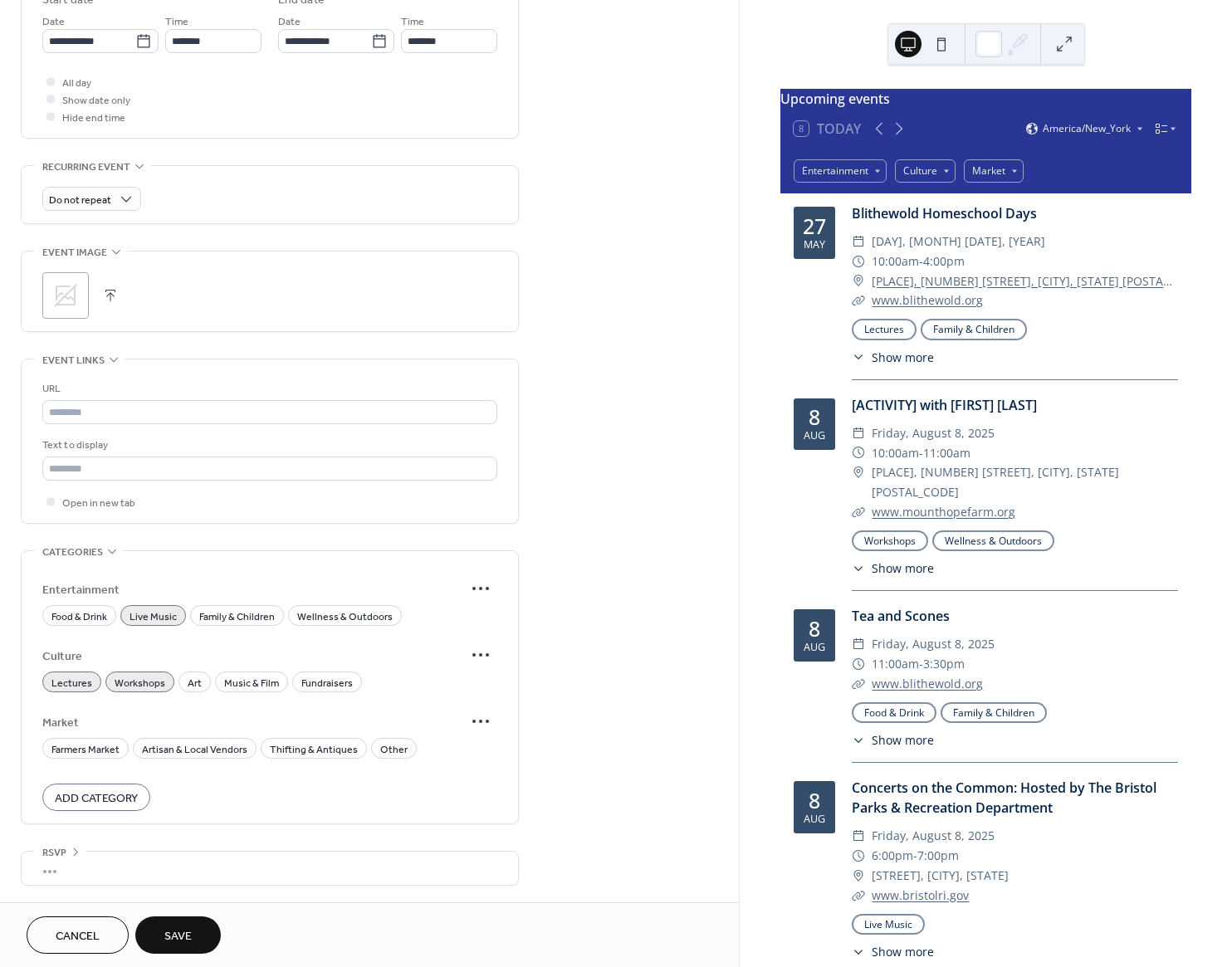 click on "Live Music" at bounding box center (153, 617) 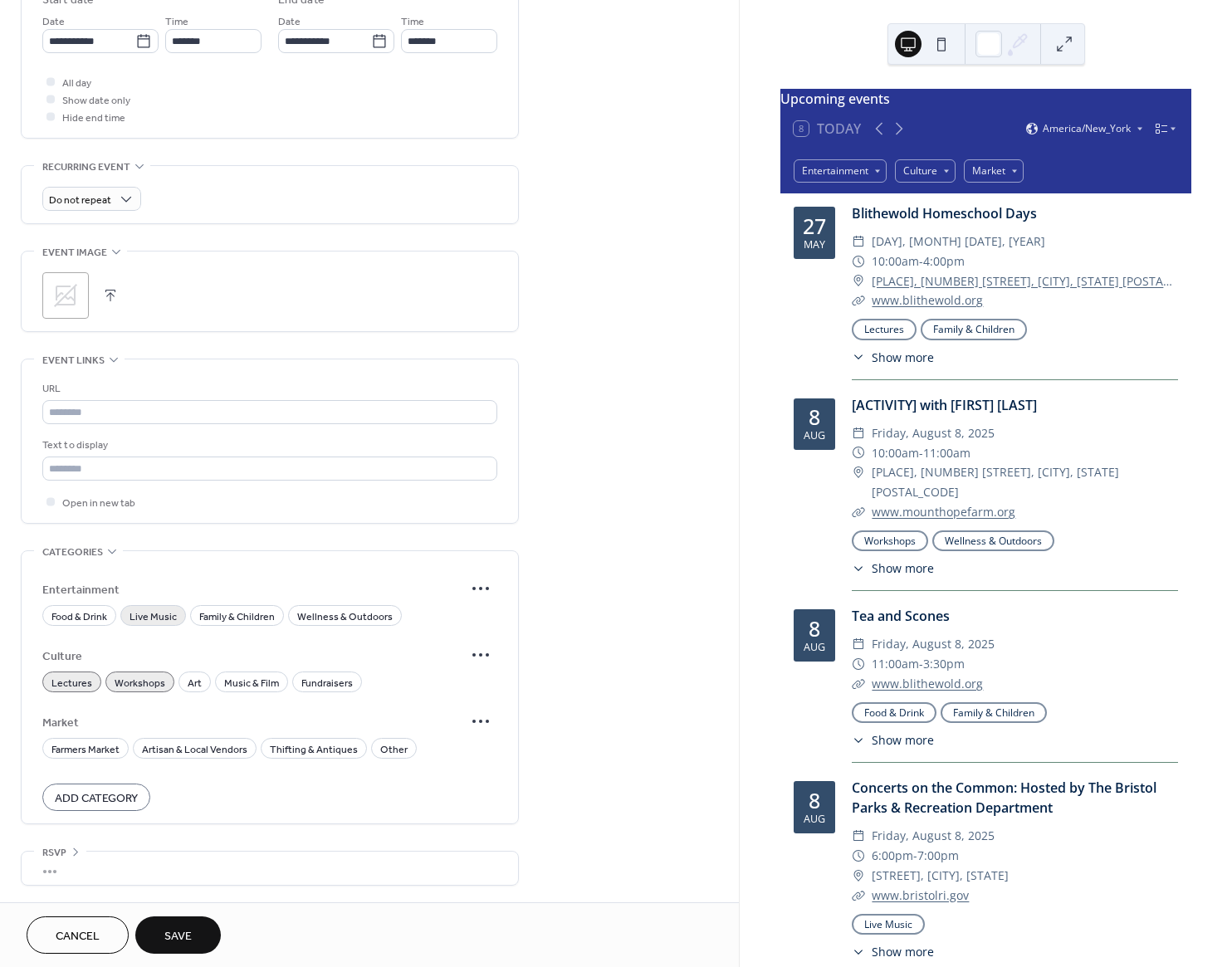 click on "Live Music" at bounding box center (153, 617) 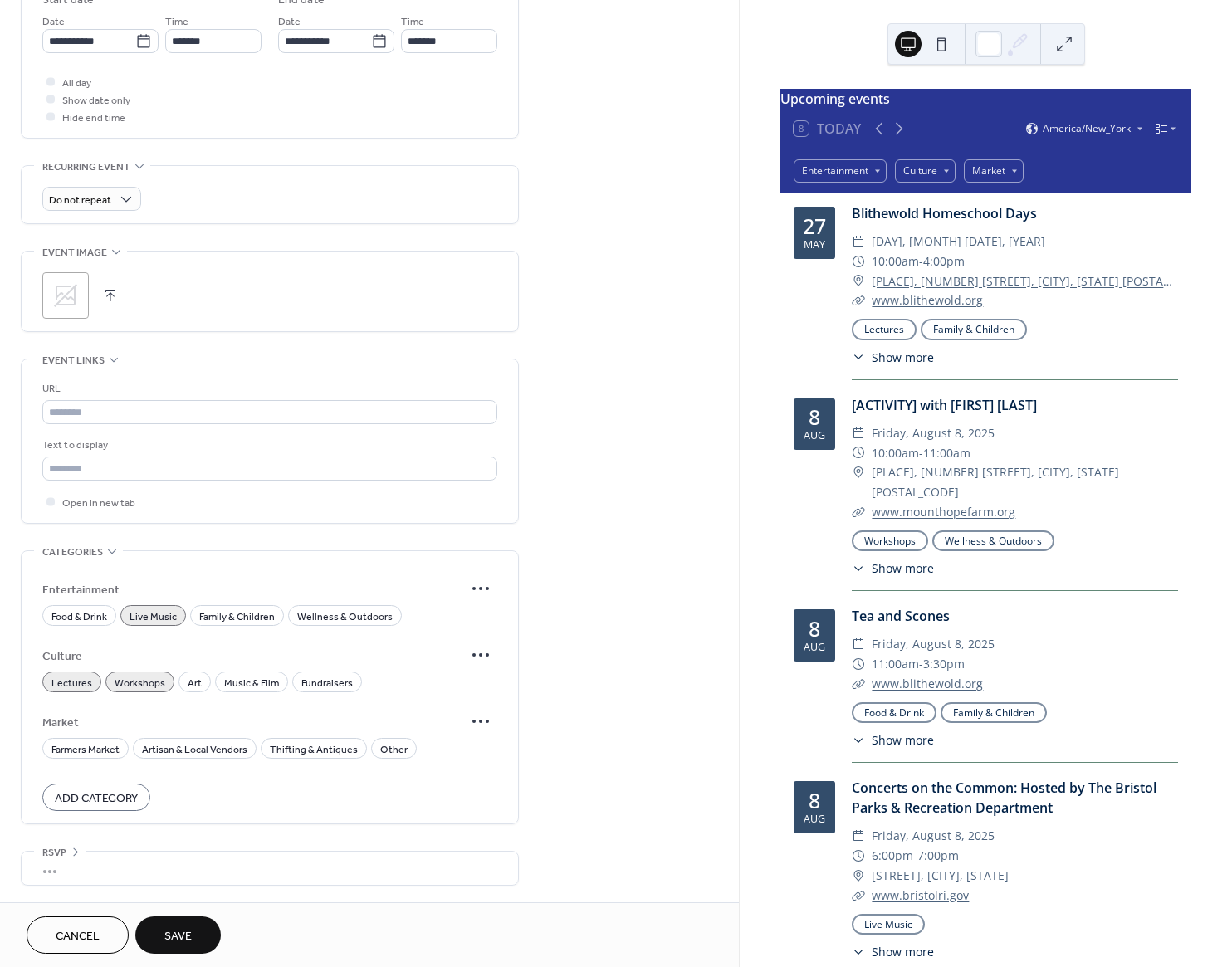 click on "Live Music" at bounding box center (153, 617) 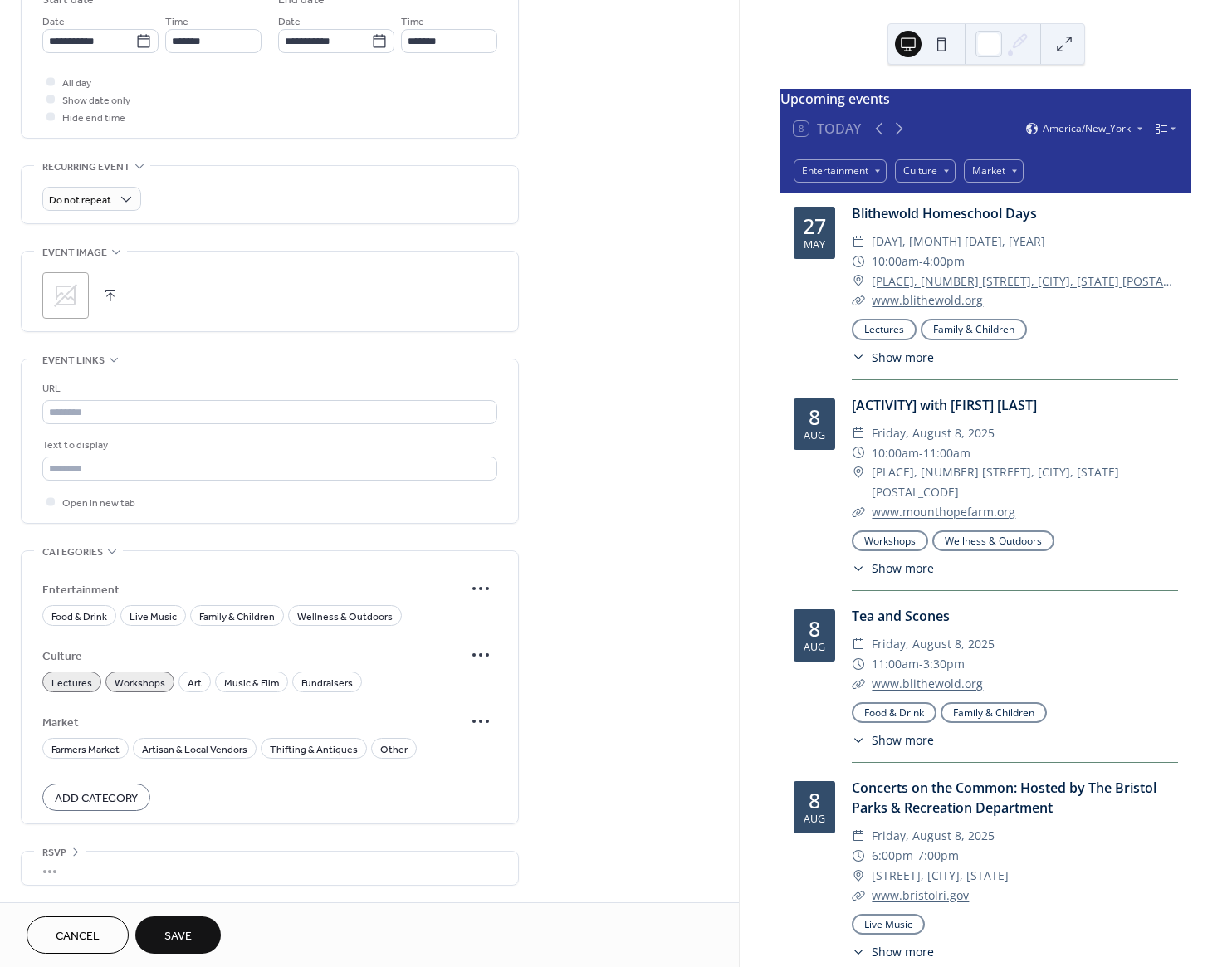 click on "**********" at bounding box center [369, 212] 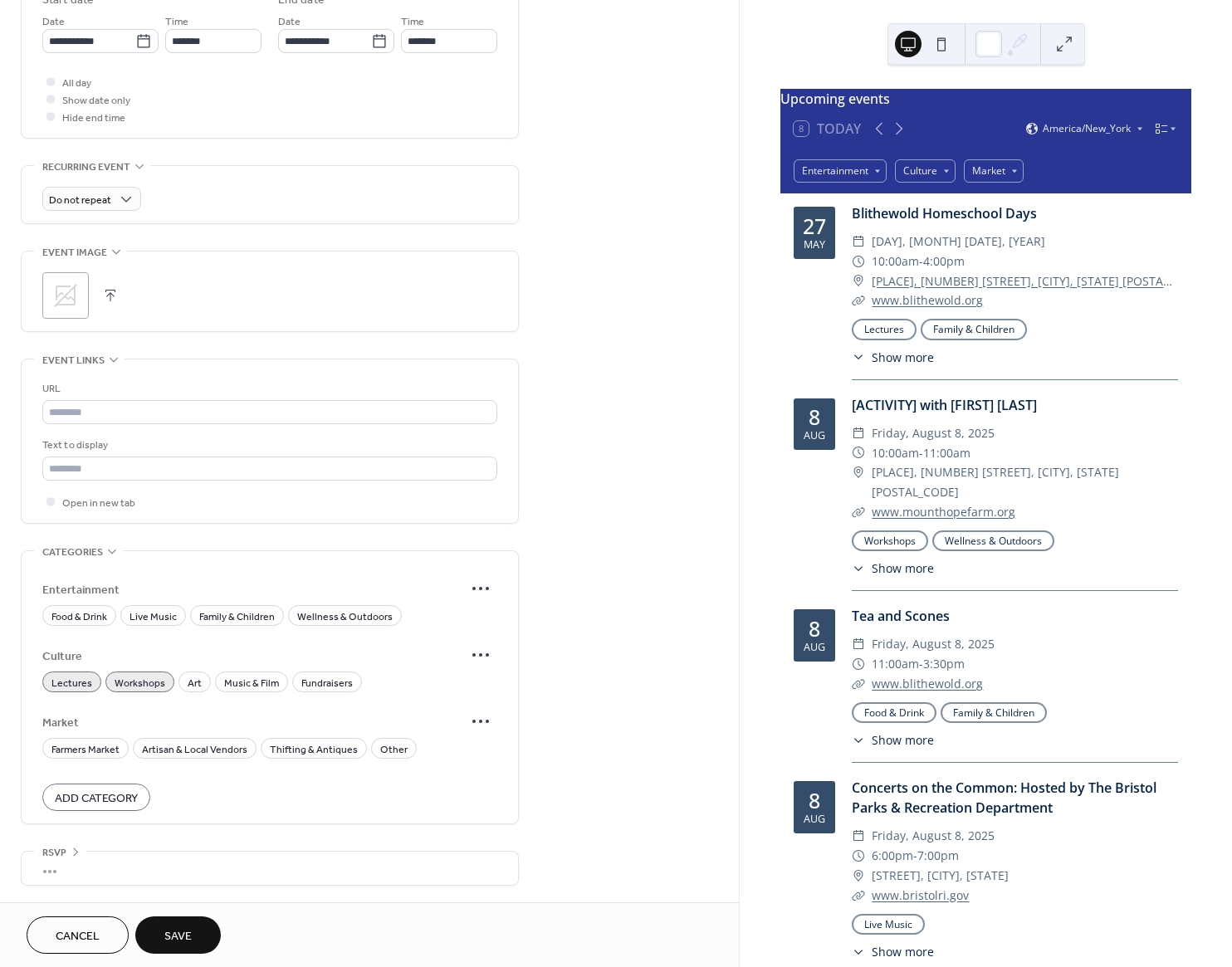 click on "Save" at bounding box center [178, 936] 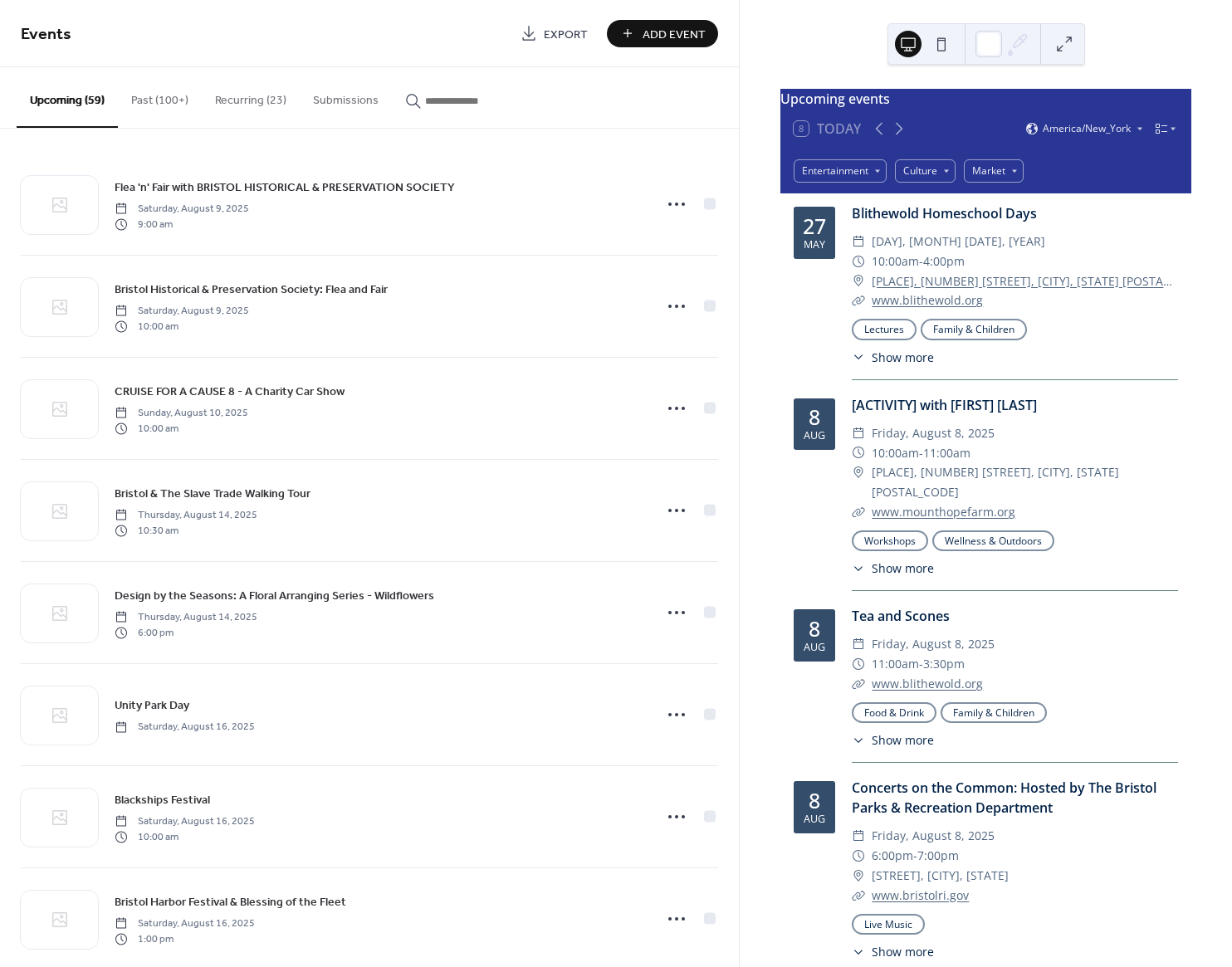 click at bounding box center [475, 100] 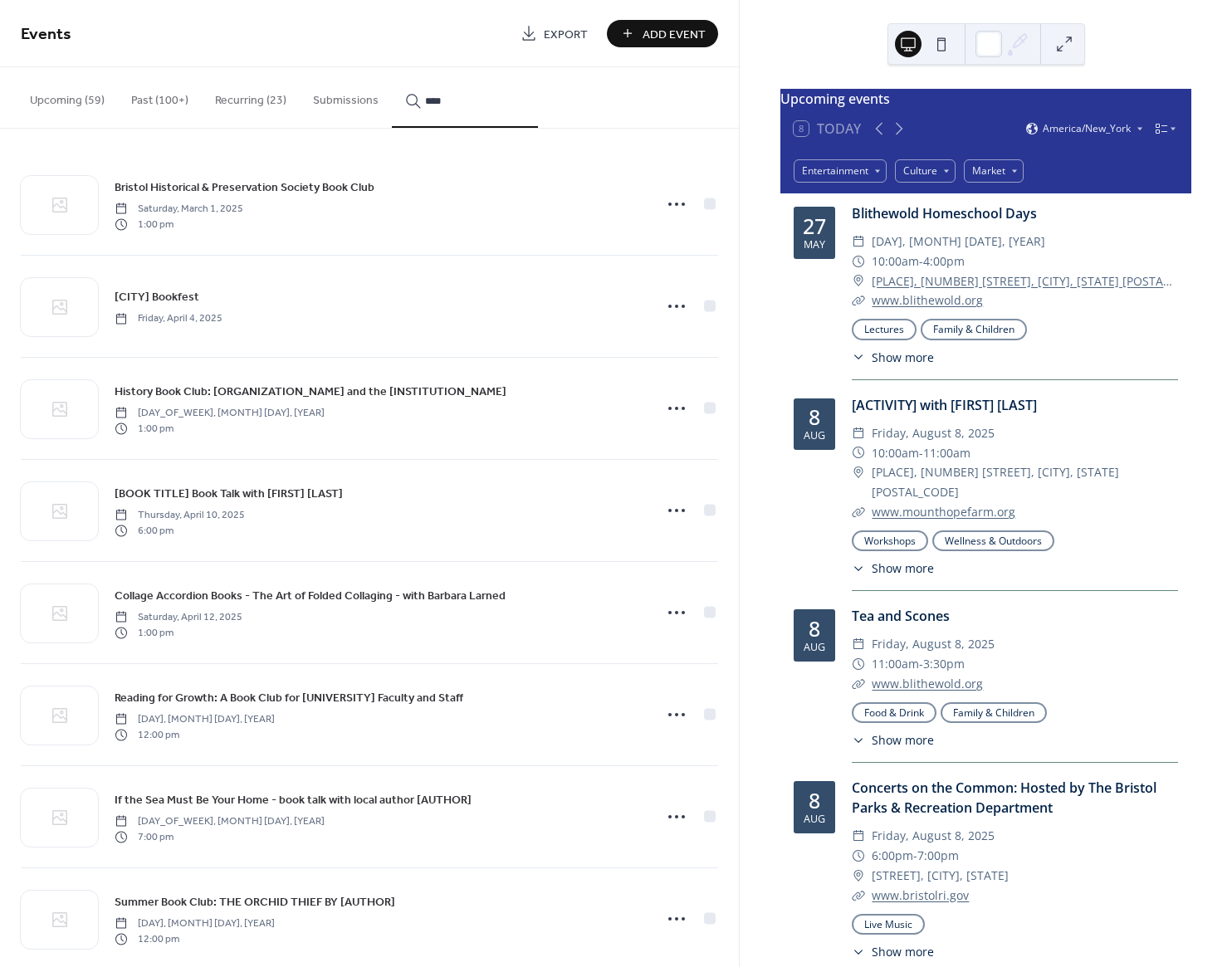 type on "****" 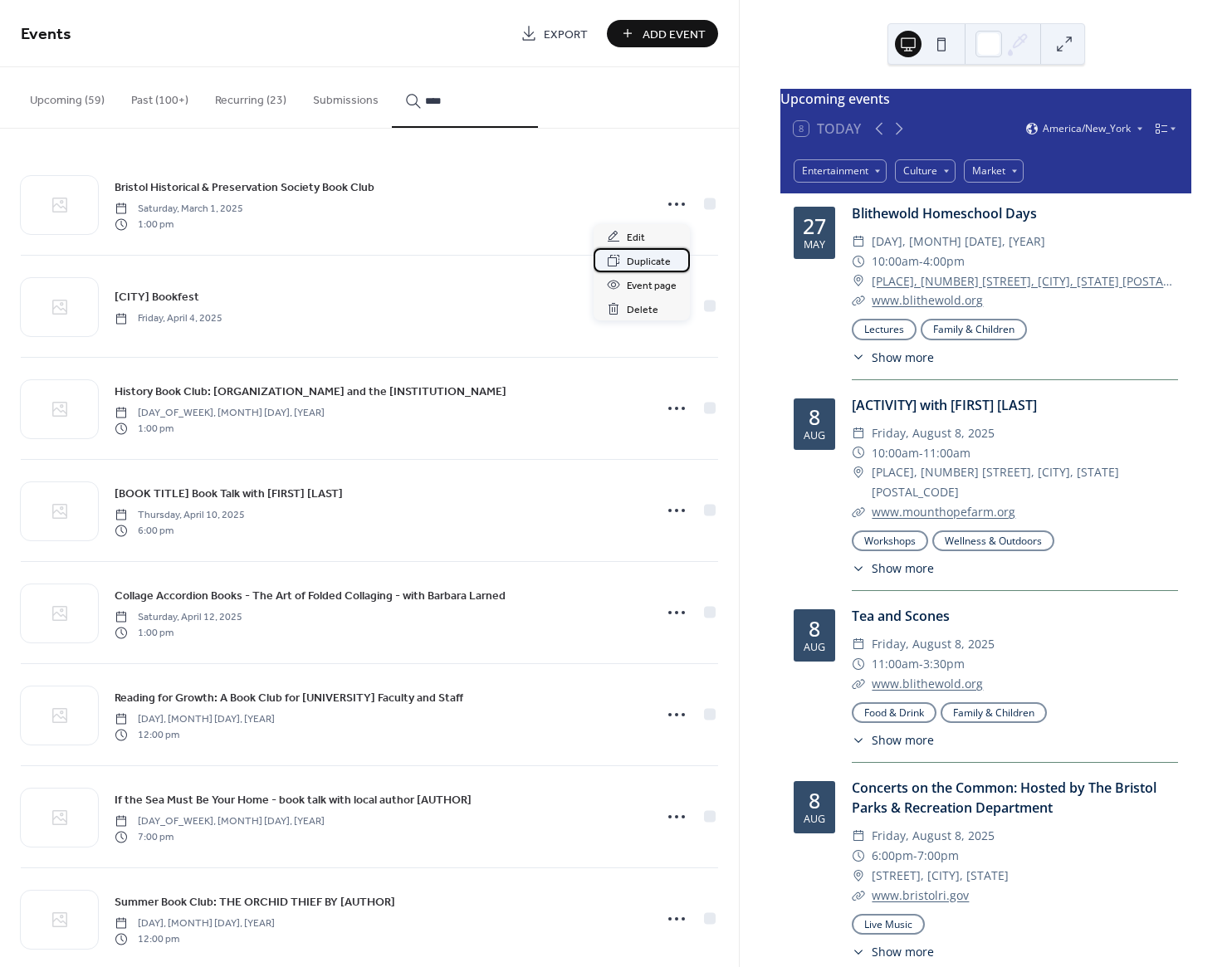 click on "Duplicate" at bounding box center [648, 261] 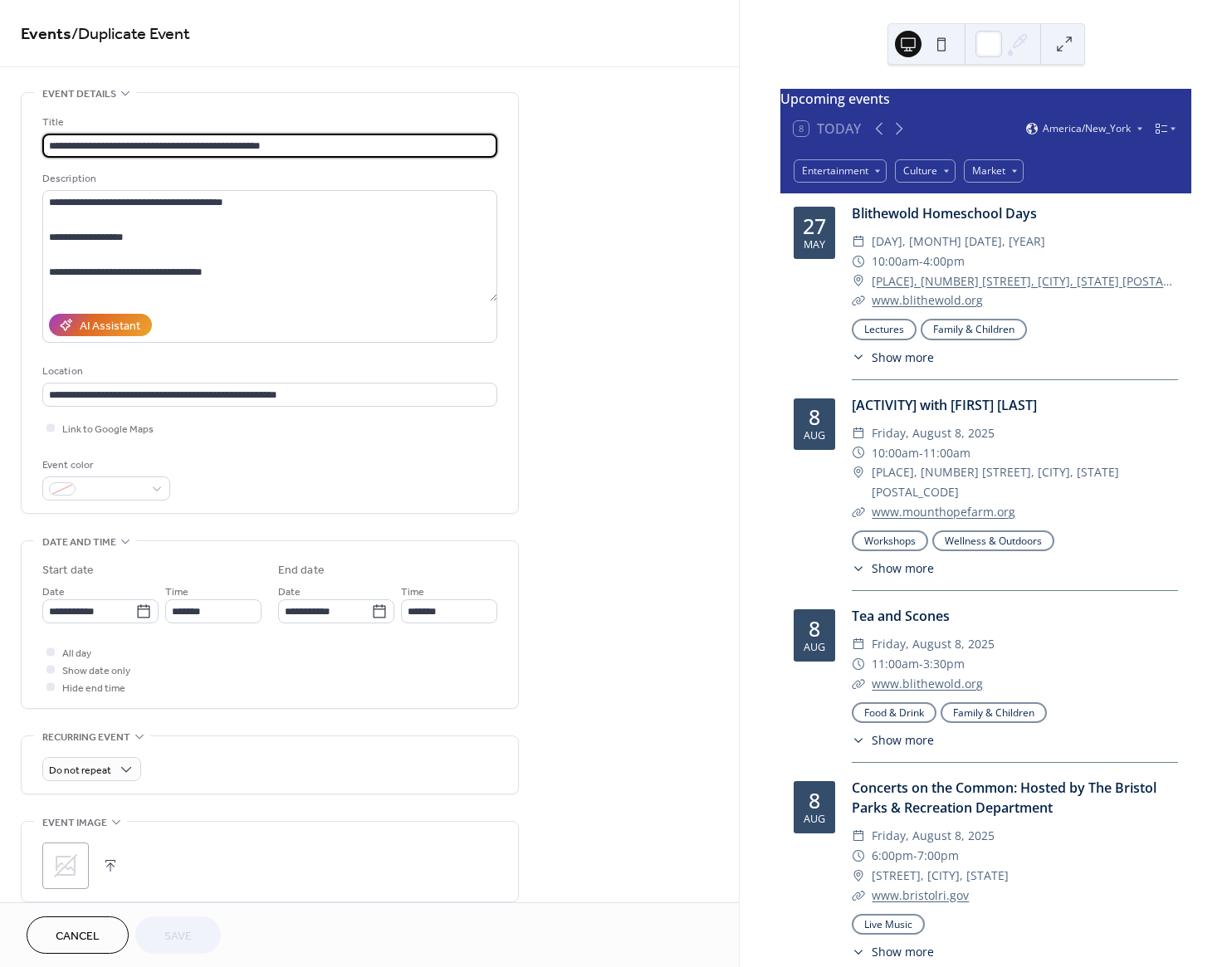 click on "Cancel" at bounding box center [77, 935] 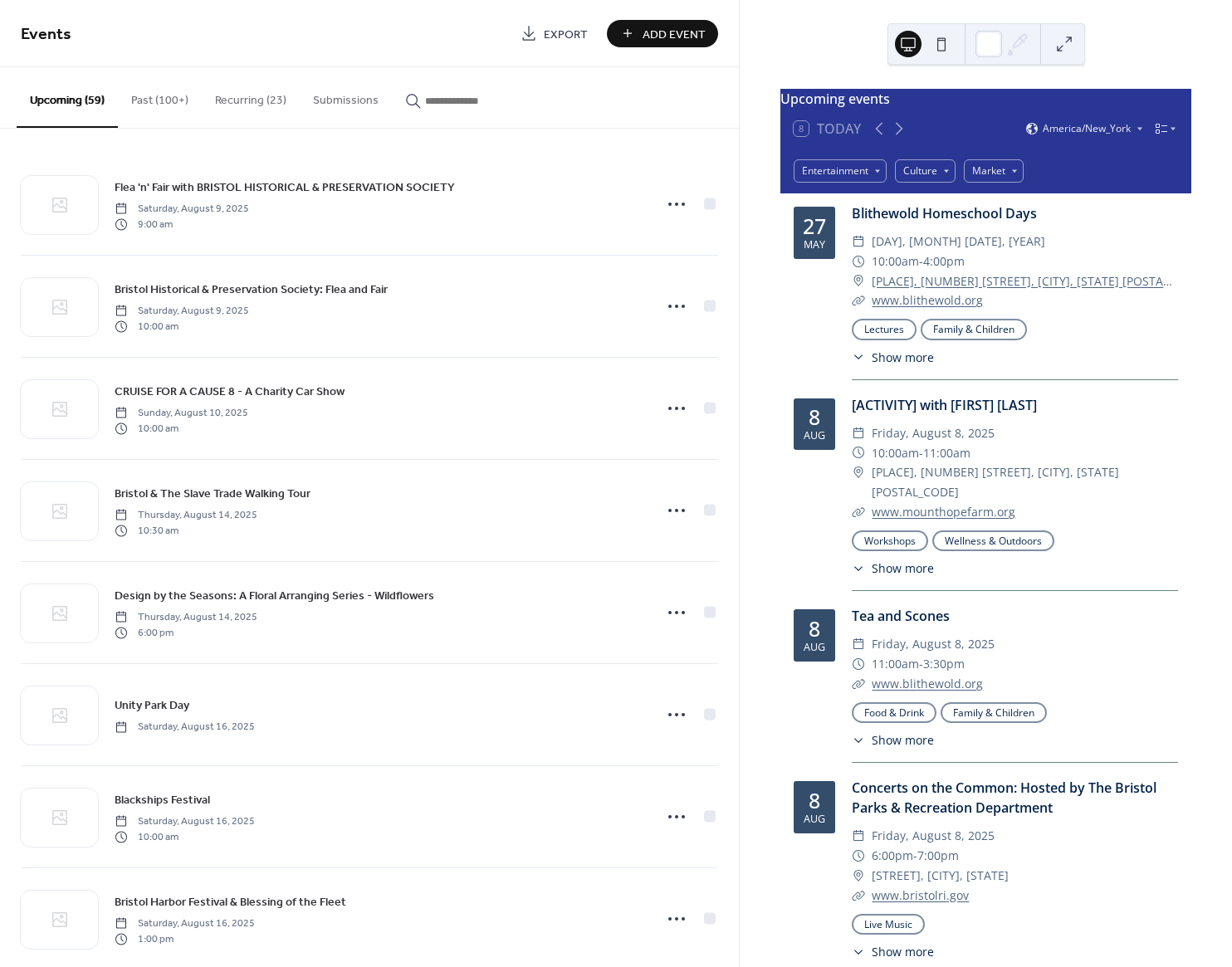 click at bounding box center [475, 100] 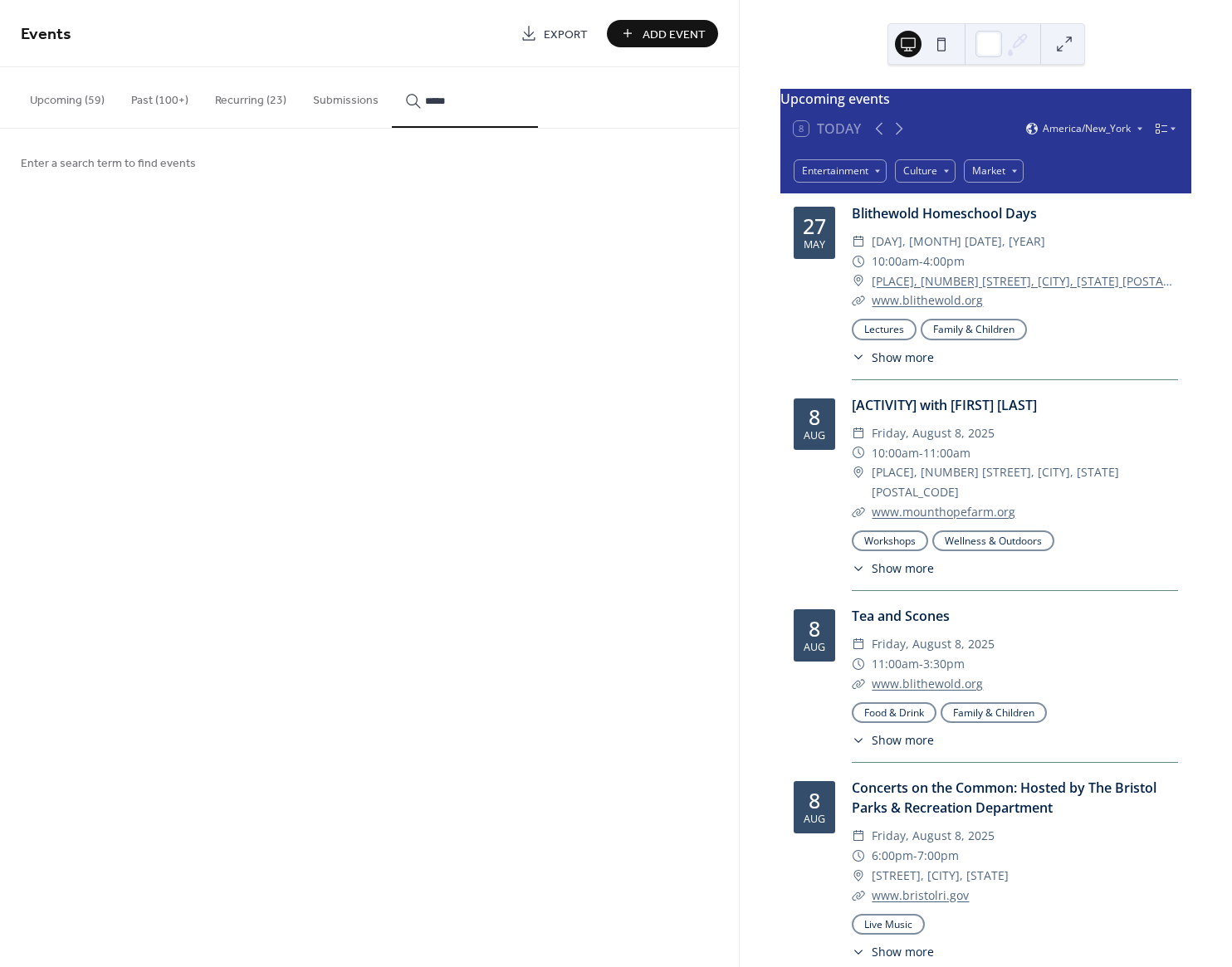 click on "****" at bounding box center (465, 97) 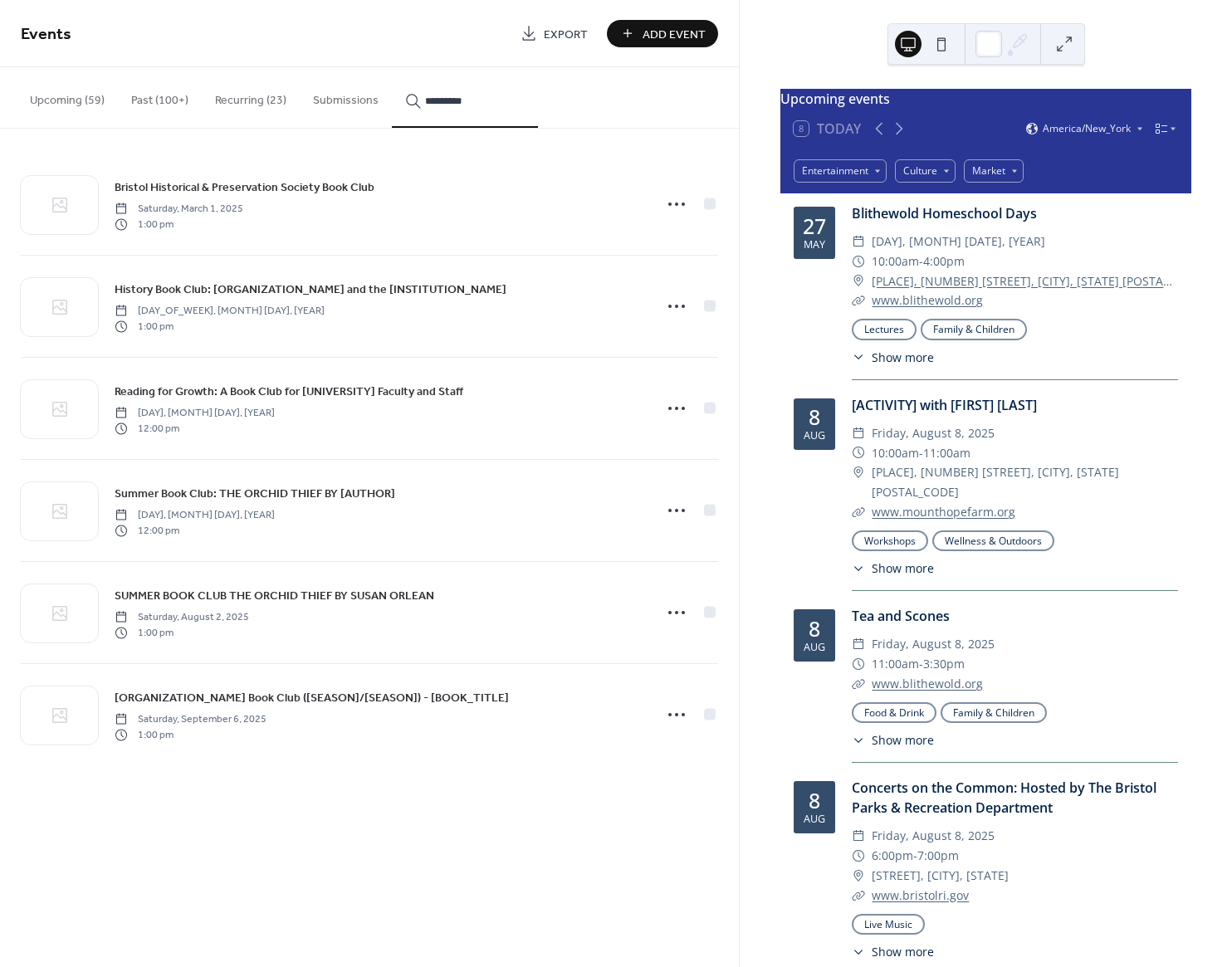 type on "*********" 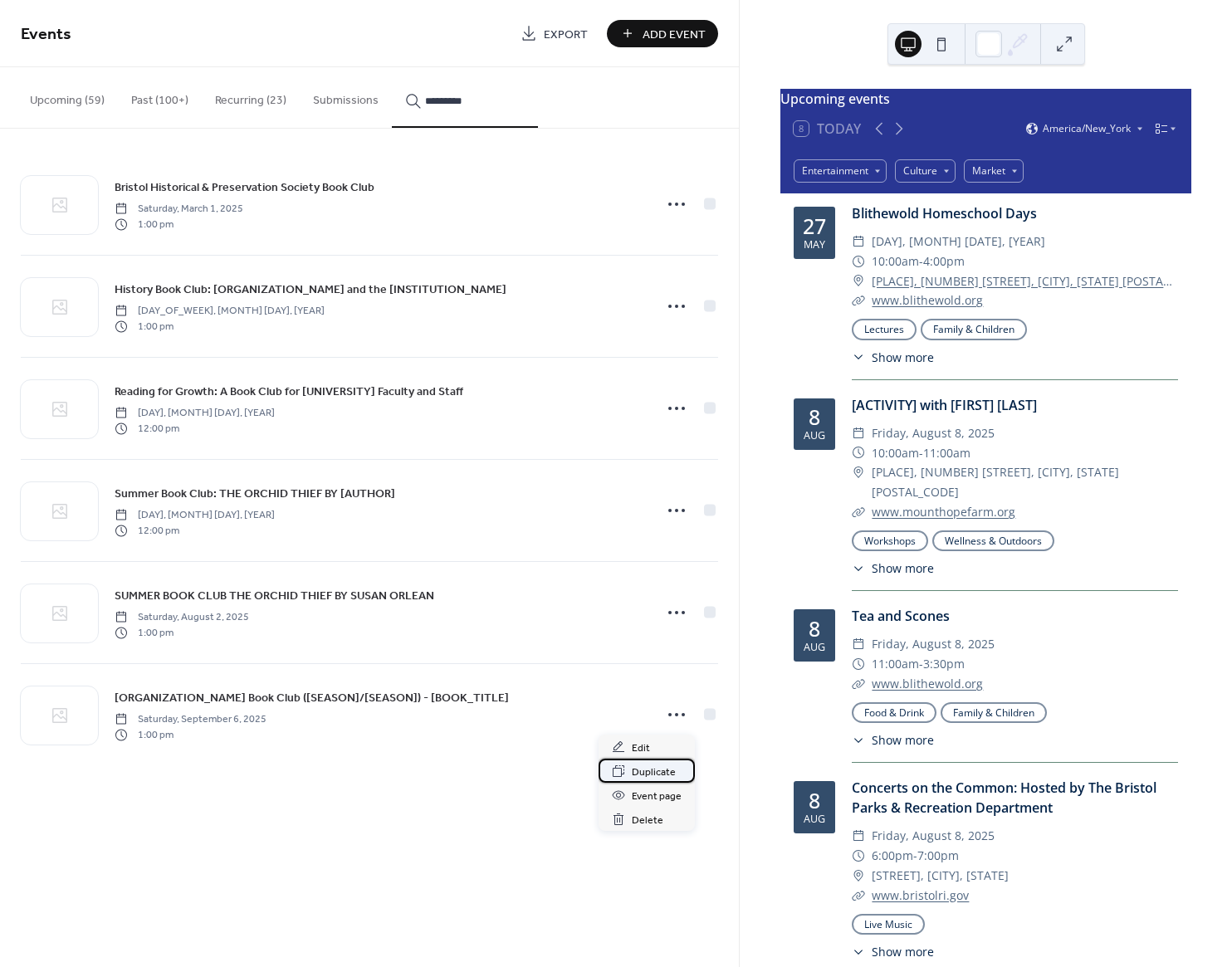 click on "Duplicate" at bounding box center (653, 772) 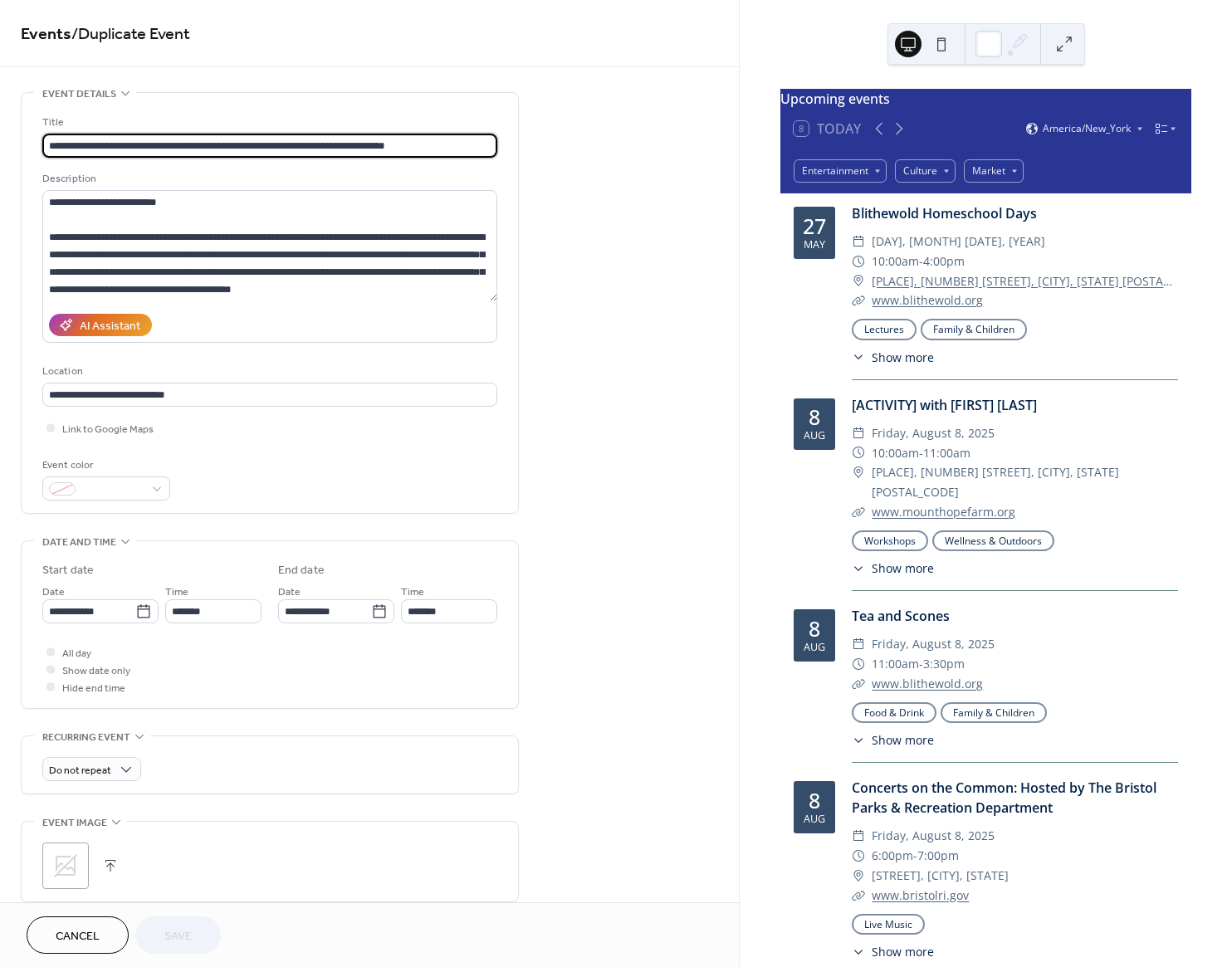 click on "**********" at bounding box center [270, 145] 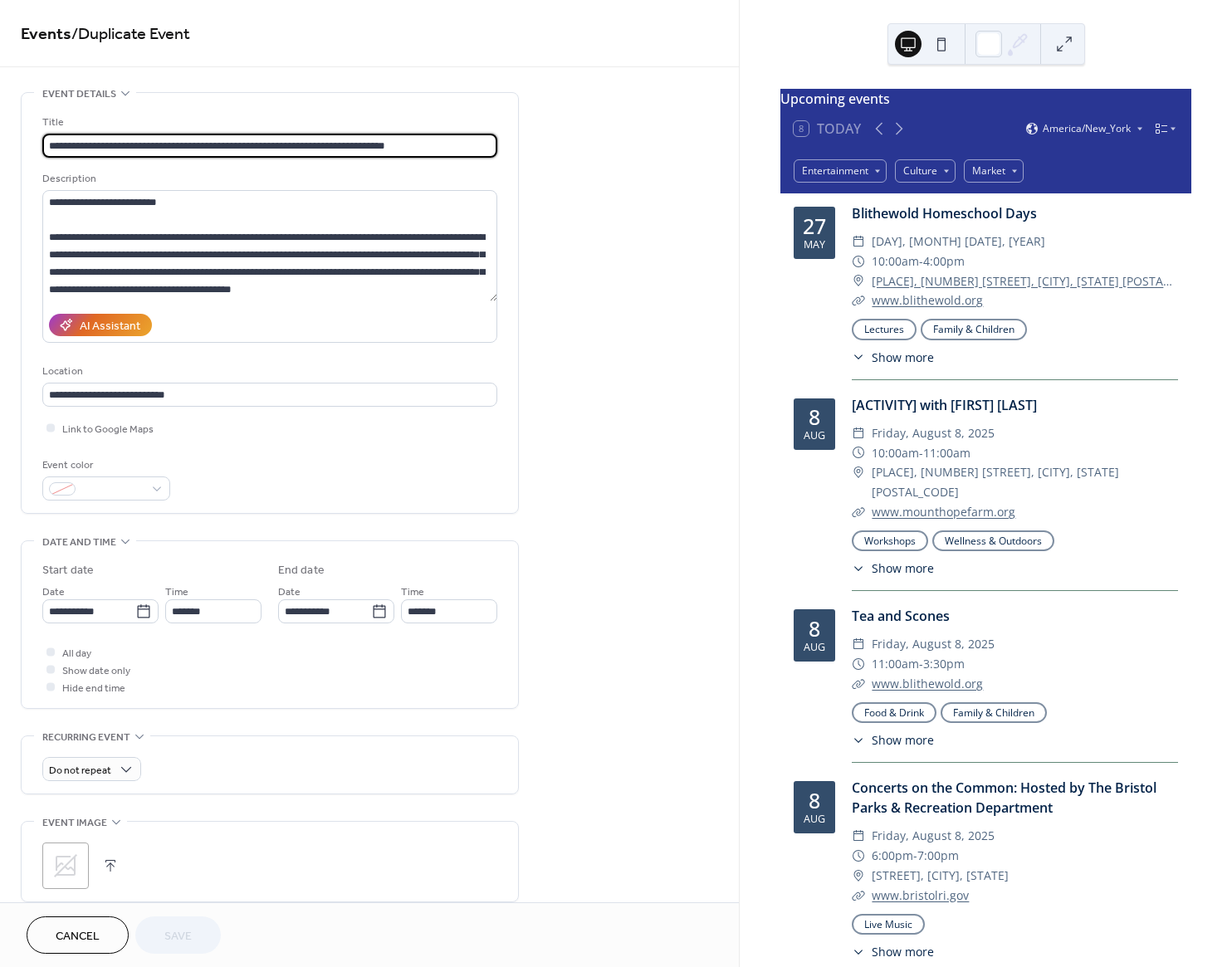 drag, startPoint x: 345, startPoint y: 147, endPoint x: 491, endPoint y: 148, distance: 146.00342 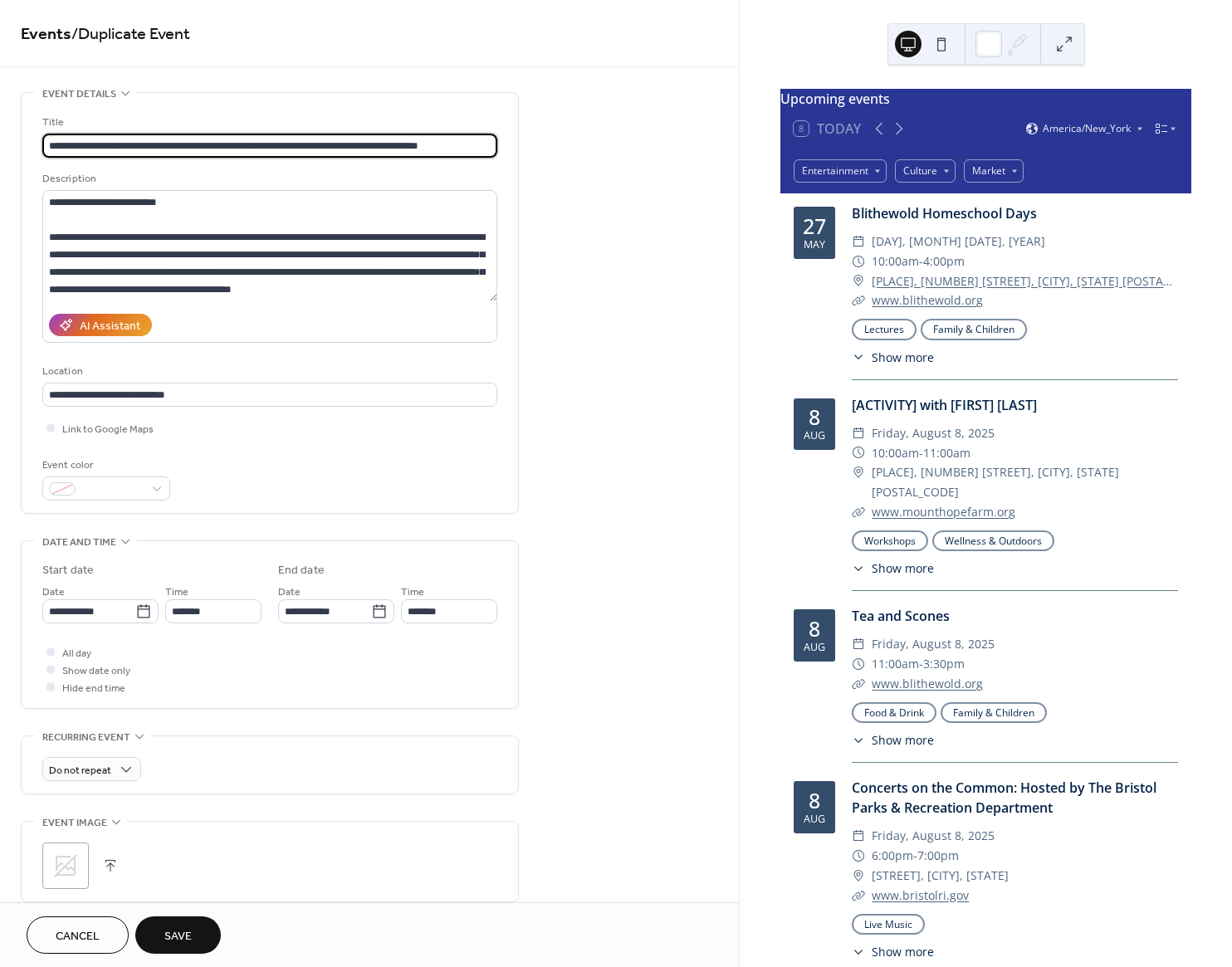 type on "**********" 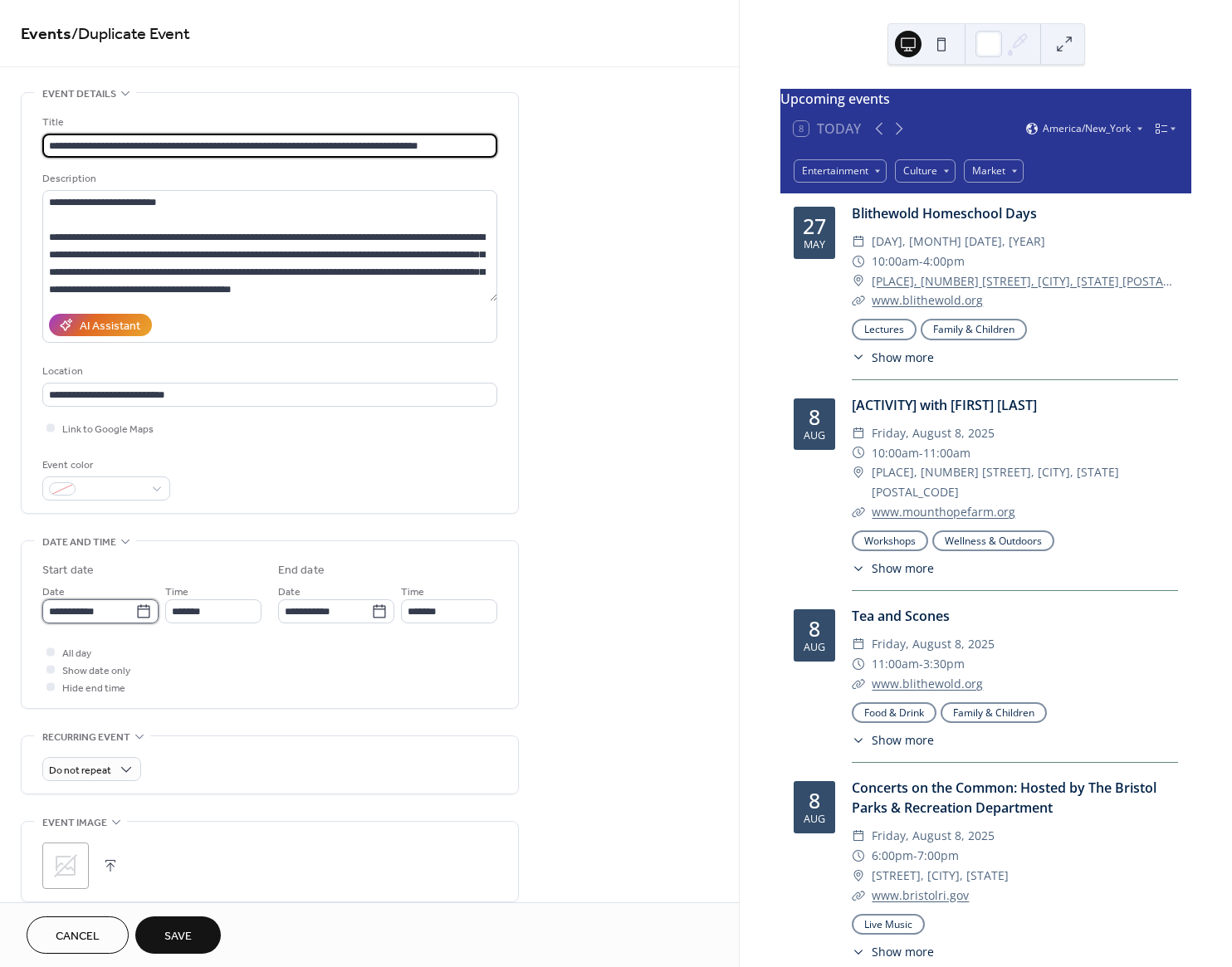 click on "**********" at bounding box center [89, 611] 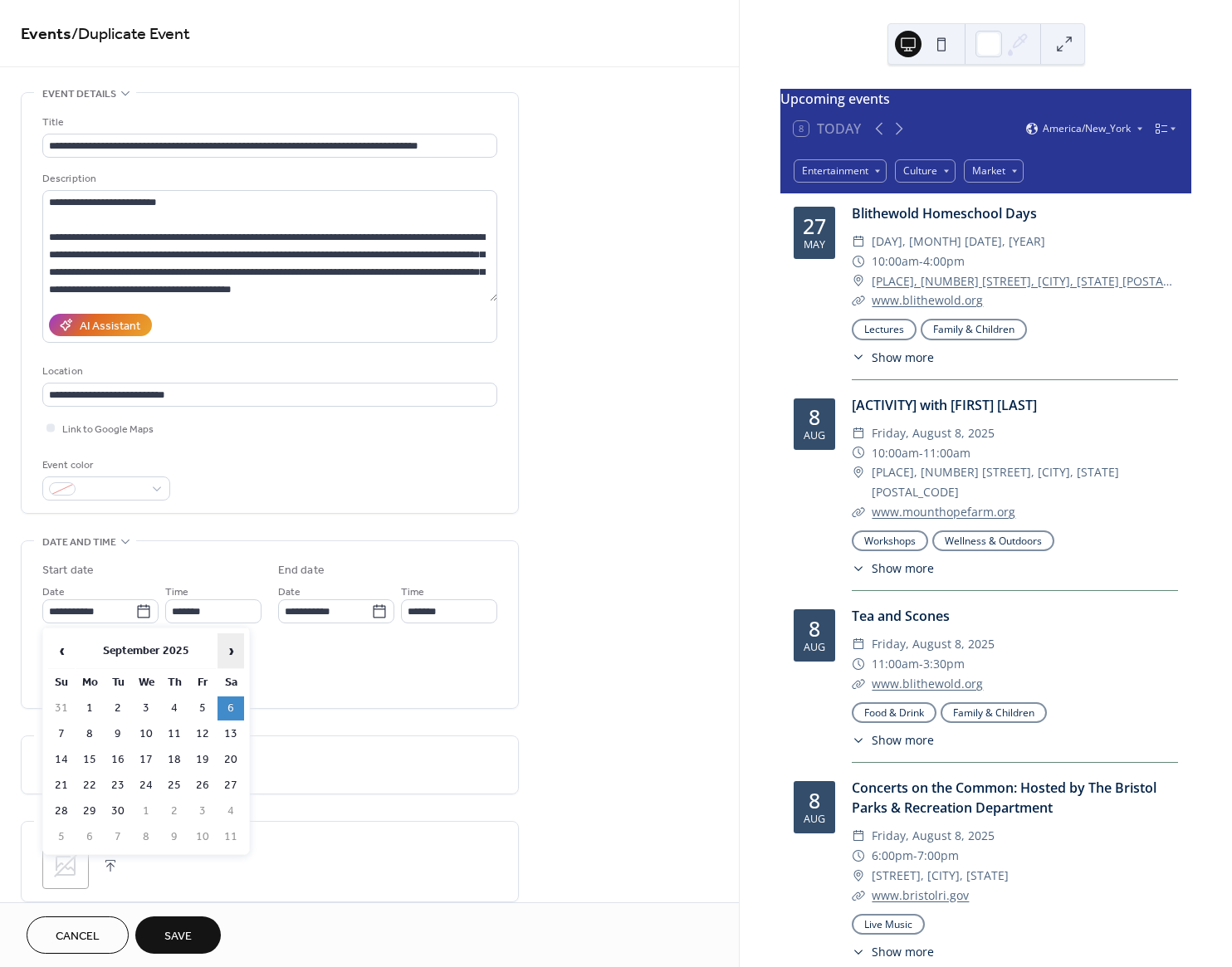 click on "›" at bounding box center [231, 651] 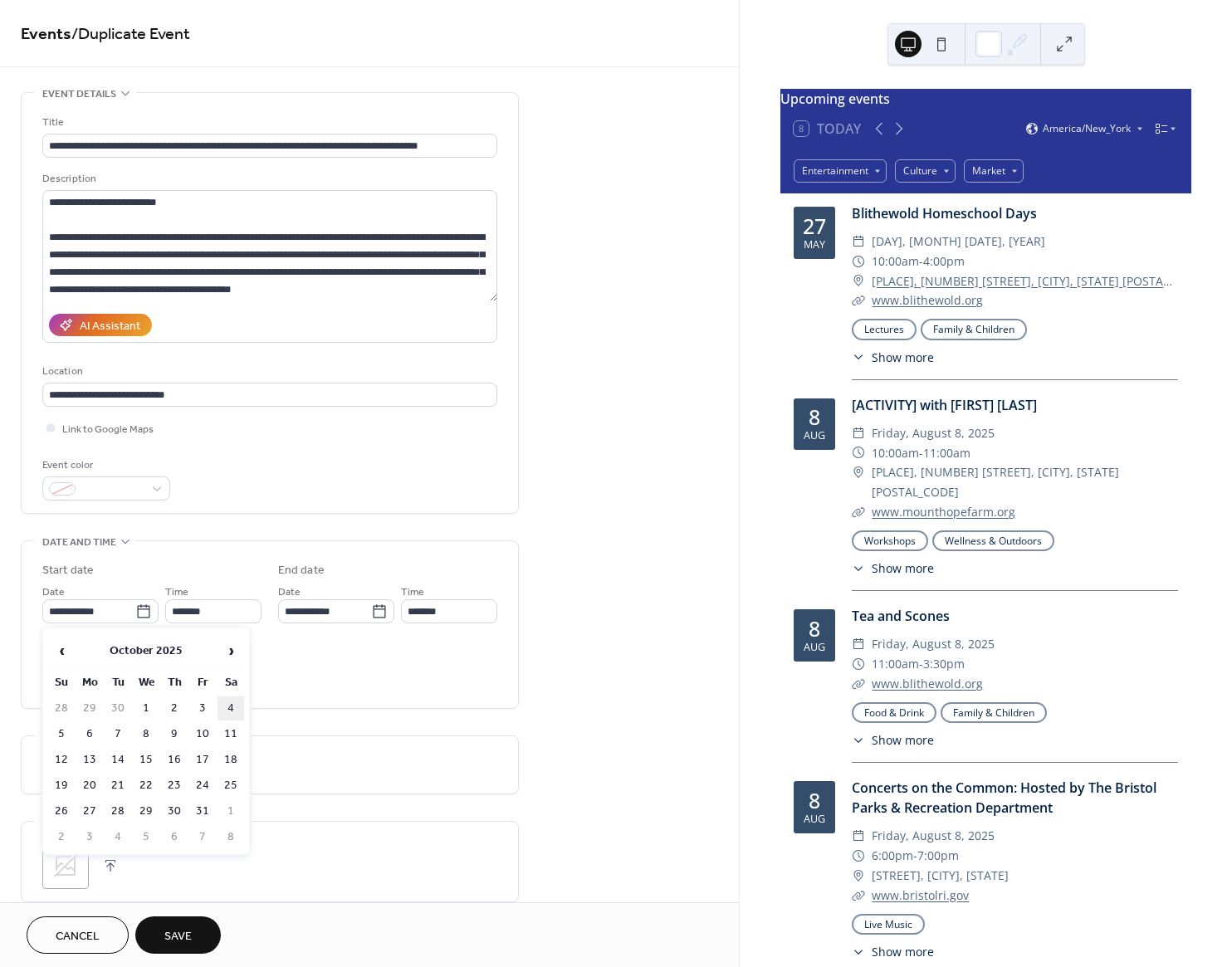 click on "4" at bounding box center (231, 708) 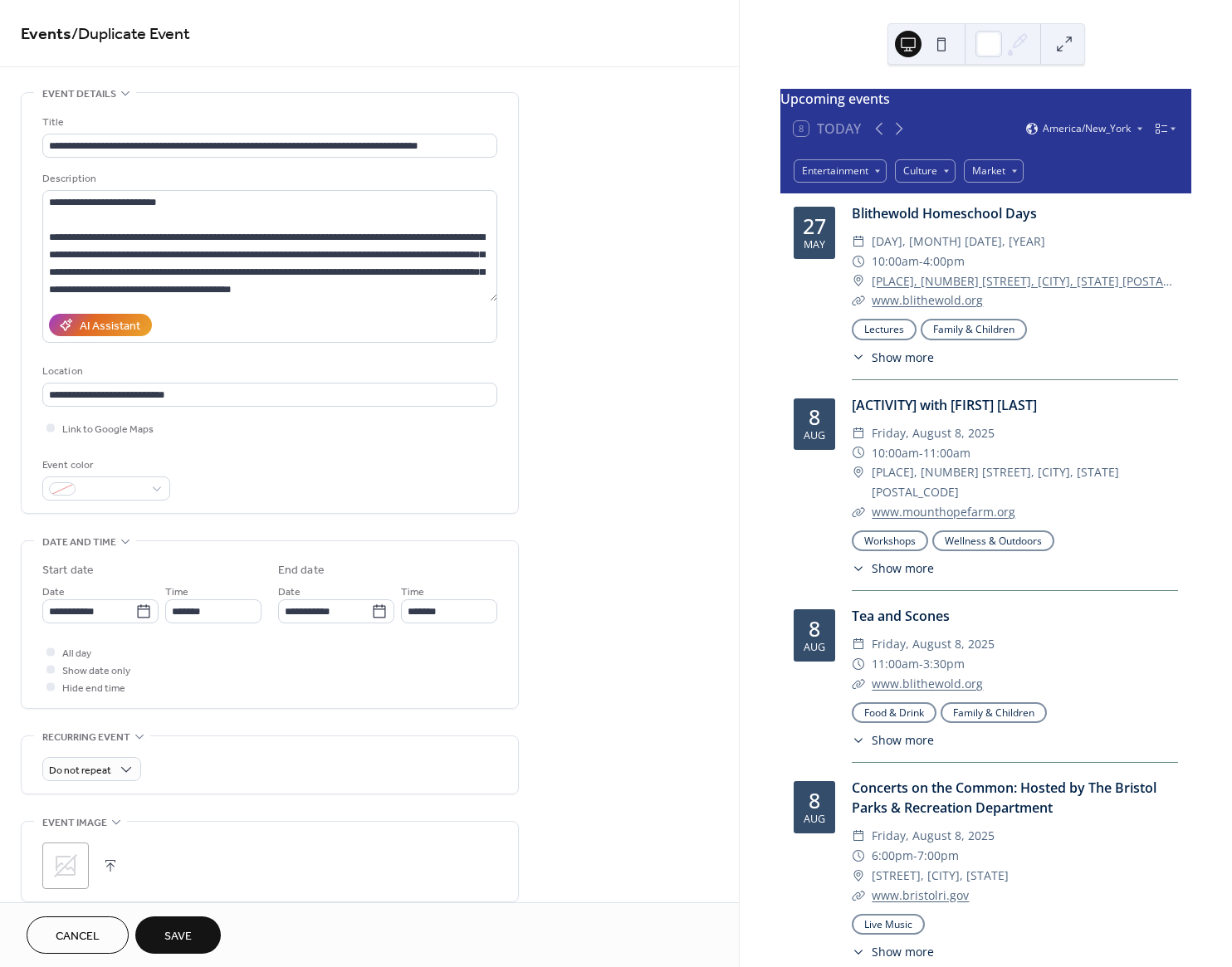 click on "**********" at bounding box center [369, 782] 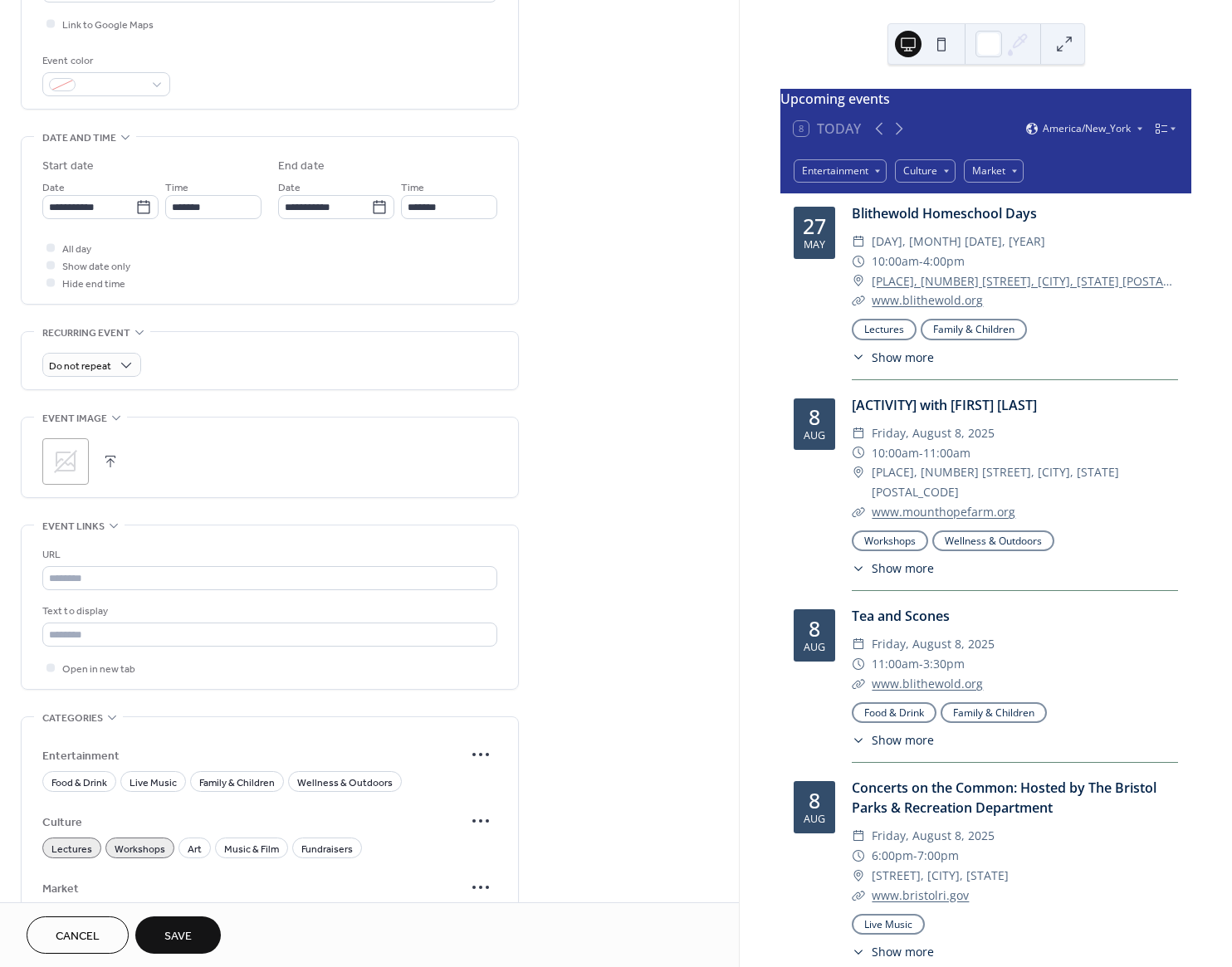 scroll, scrollTop: 570, scrollLeft: 0, axis: vertical 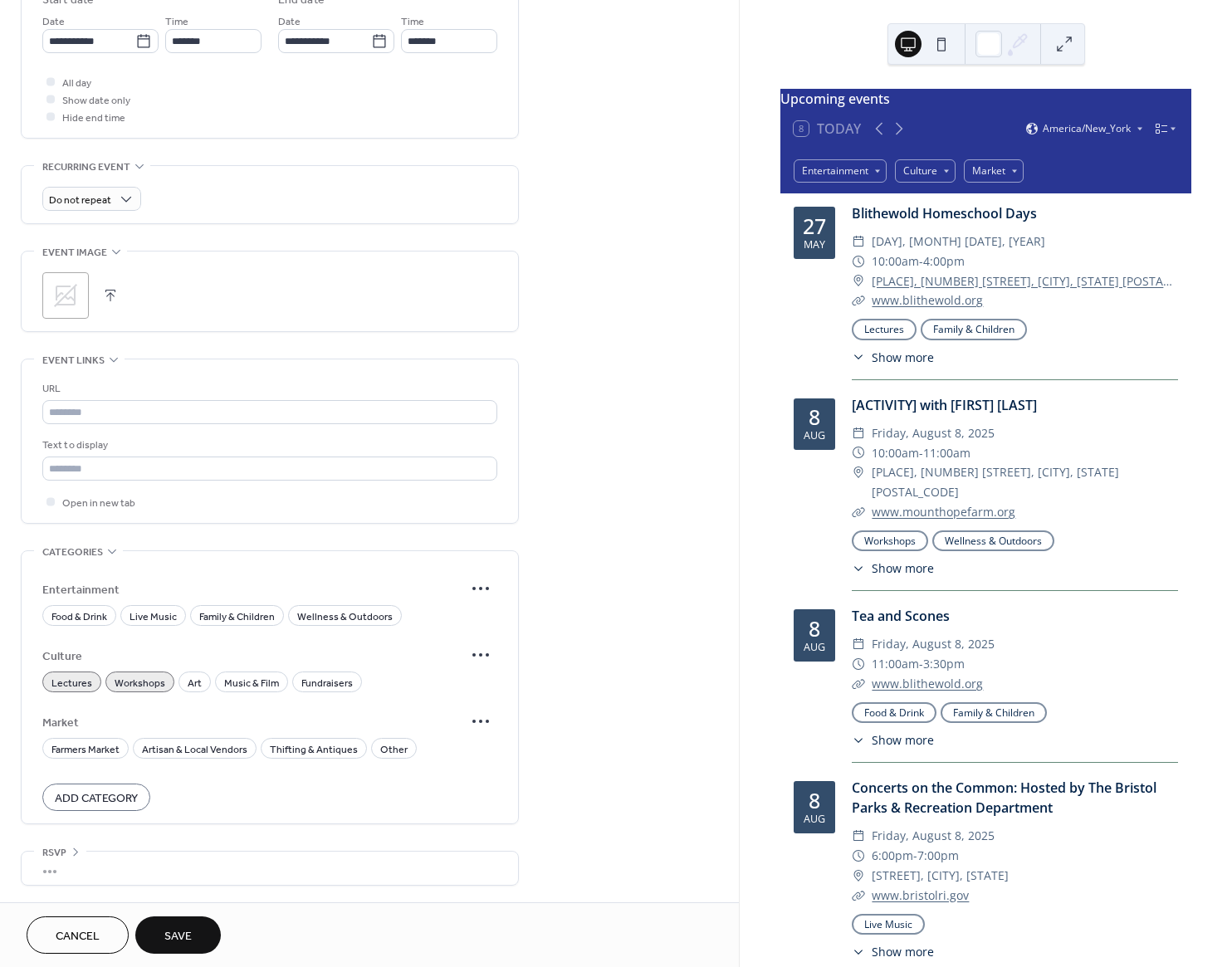 click on "Save" at bounding box center (178, 936) 